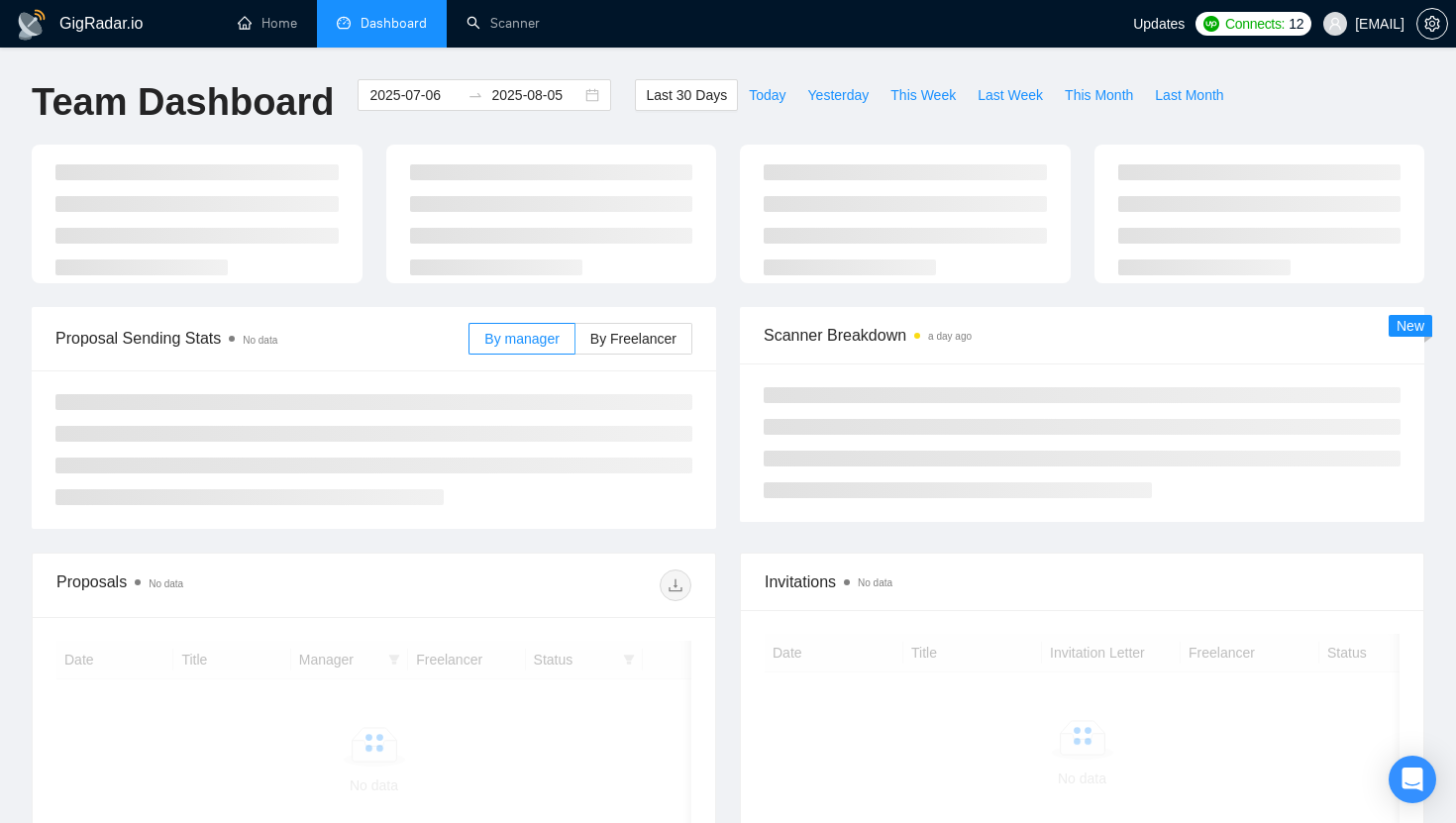scroll, scrollTop: 0, scrollLeft: 0, axis: both 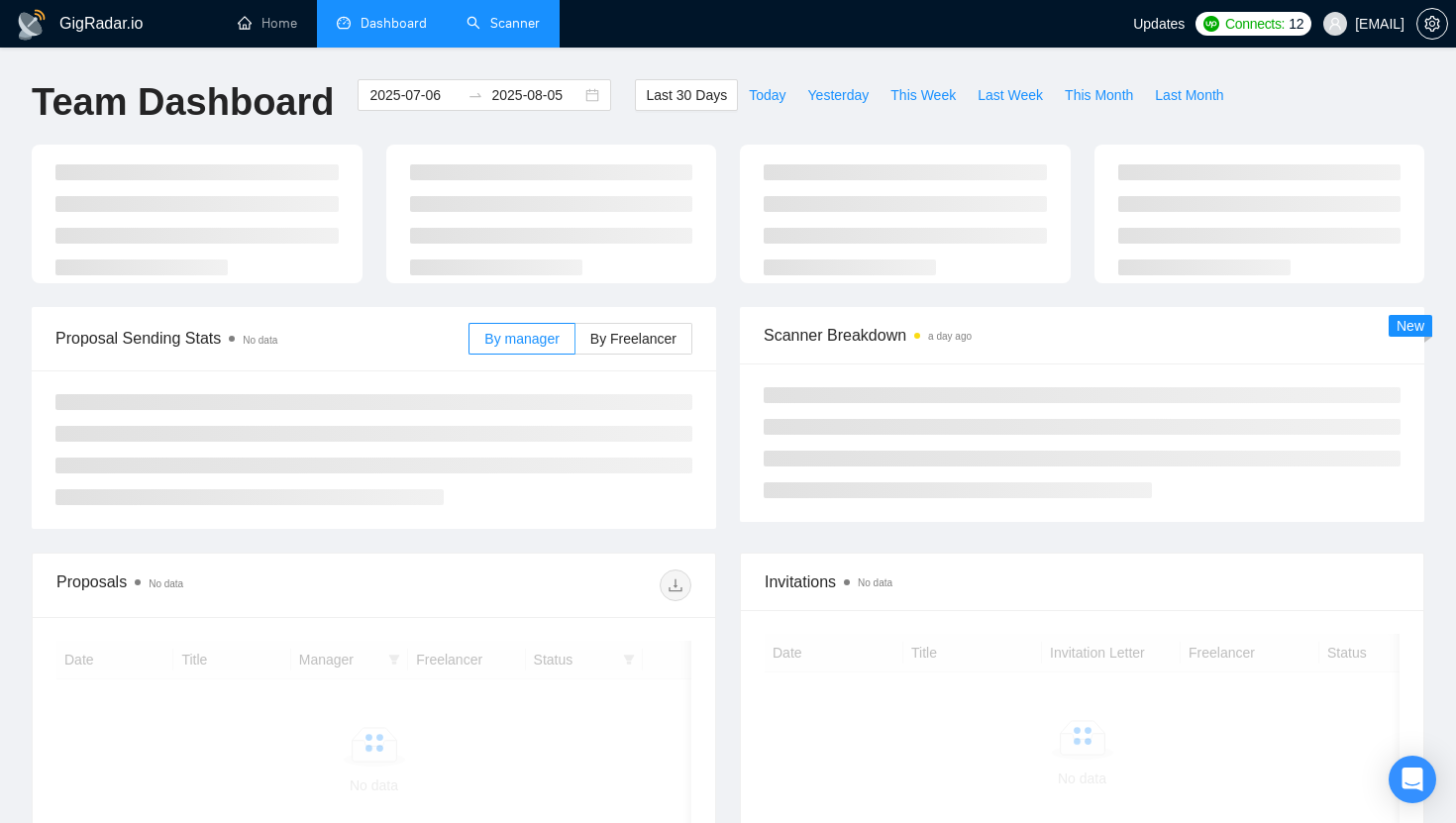 click on "Scanner" at bounding box center (503, 23) 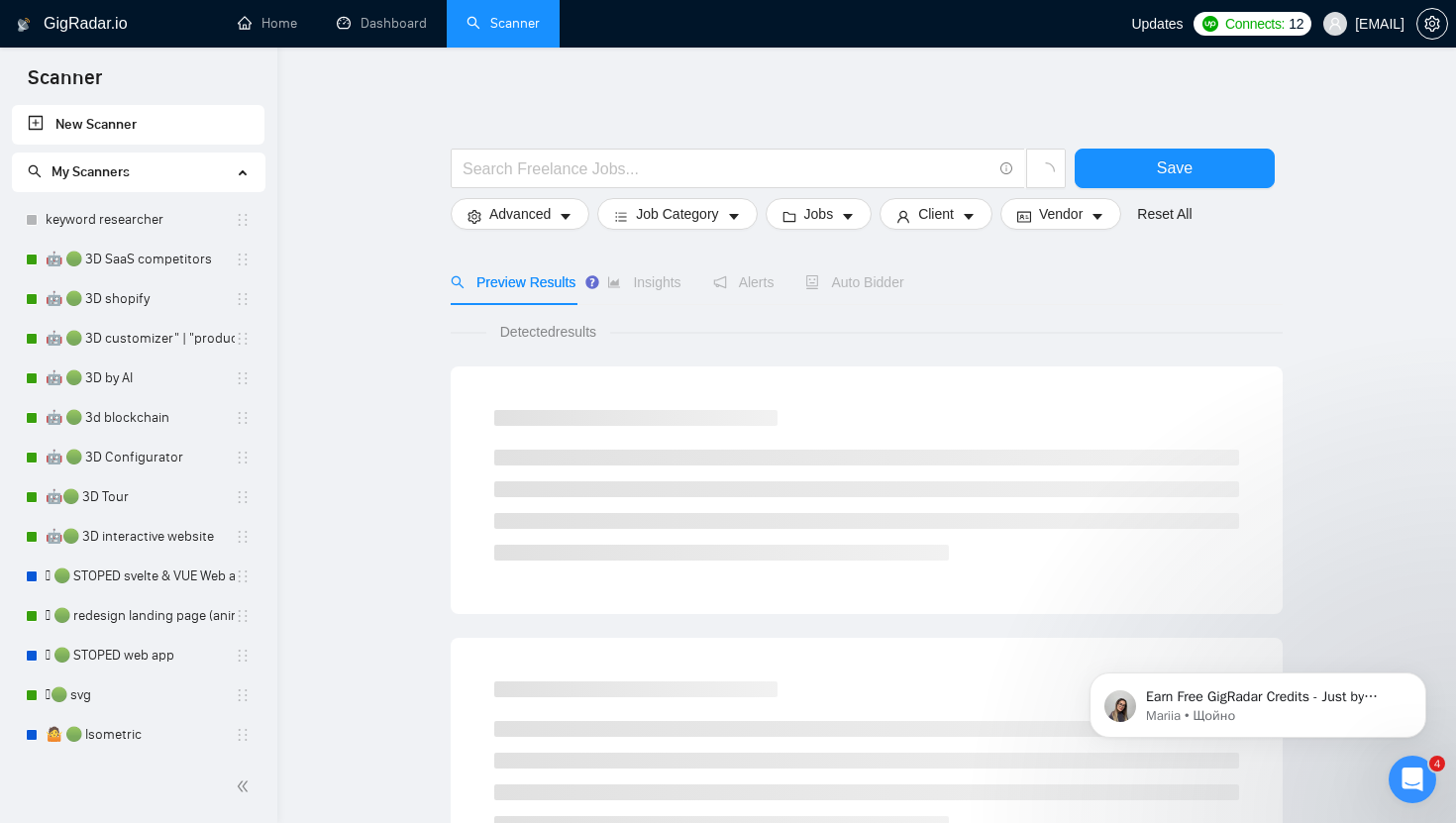 scroll, scrollTop: 0, scrollLeft: 0, axis: both 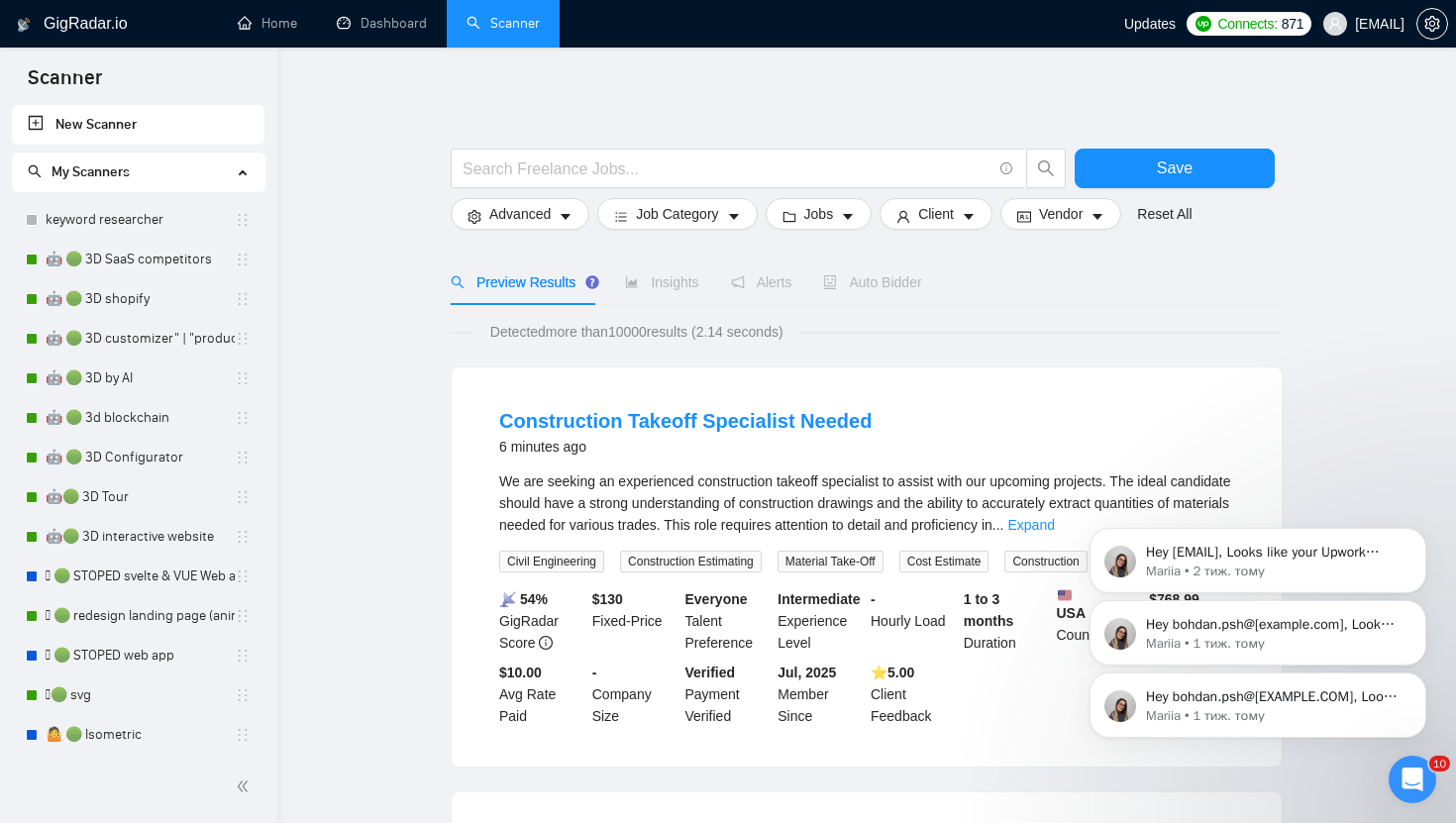 click on "Hey [EMAIL], Looks like your Upwork agency DFRNC ran out of connects. We recently tried to send a proposal for a job found by 🛞🟢 svg, but we could not because the number of connects was insufficient. If you don't top up your connects soon, all your Auto Bidders will be disabled, and you will have to reactivate it again. Please consider enabling the Auto Top-Up Feature to avoid this happening in the future. Mariia • 1 тиж. тому Hey [EMAIL], Looks like your Upwork agency DFRNC ran out of connects. We recently tried to send a proposal for a job found by 🤖 🟢 3D SaaS competitors, but we could not because the number of connects was insufficient. If you don't top up your connects soon, all your Auto Bidders will be disabled, and you will have to reactivate it again. Please consider enabling the Auto Top-Up Feature to avoid this happening in the future. Mariia • 1 тиж. тому Mariia • 2 тиж. тому" at bounding box center [1258, 614] 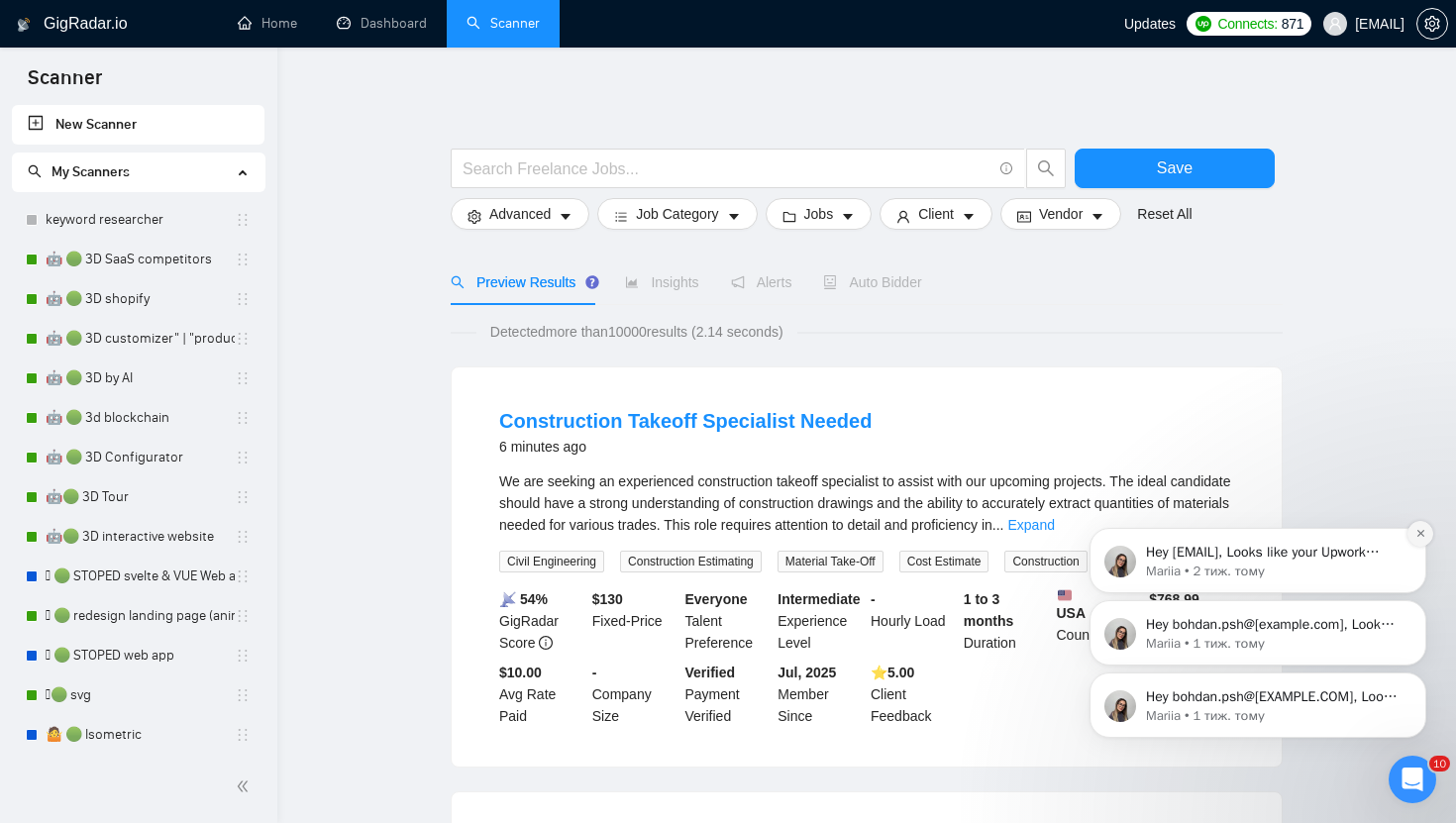 click 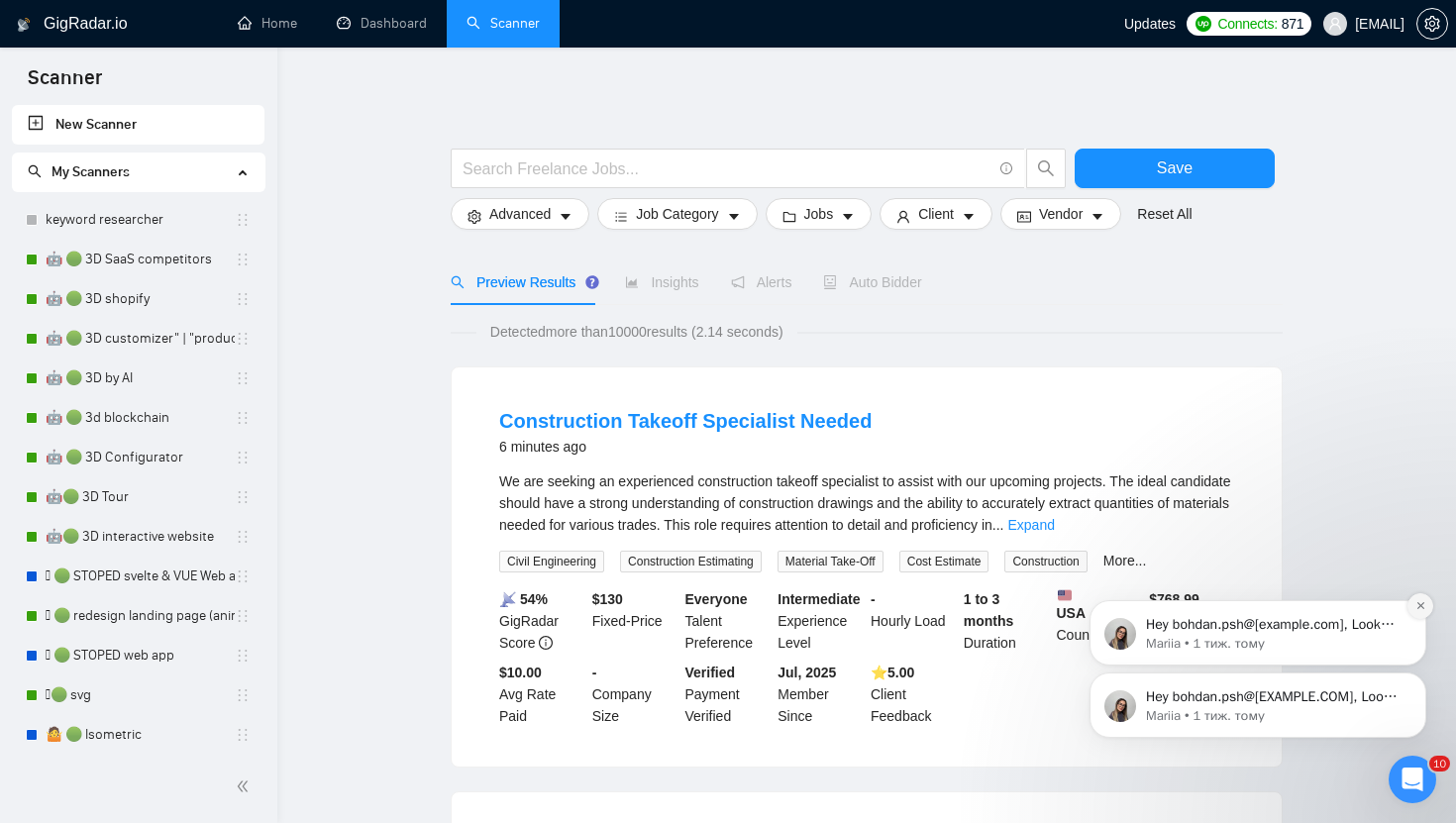 click 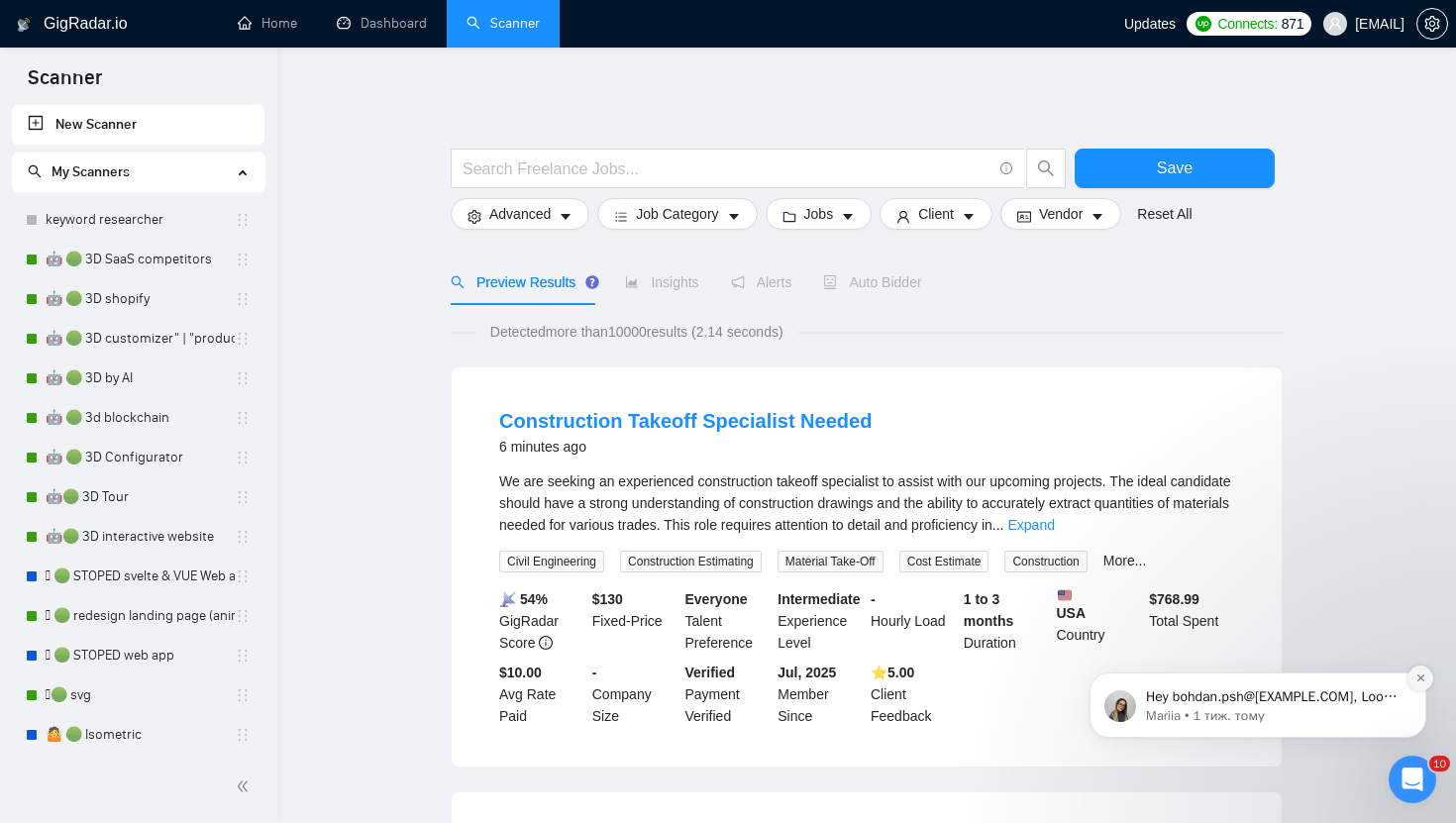 click 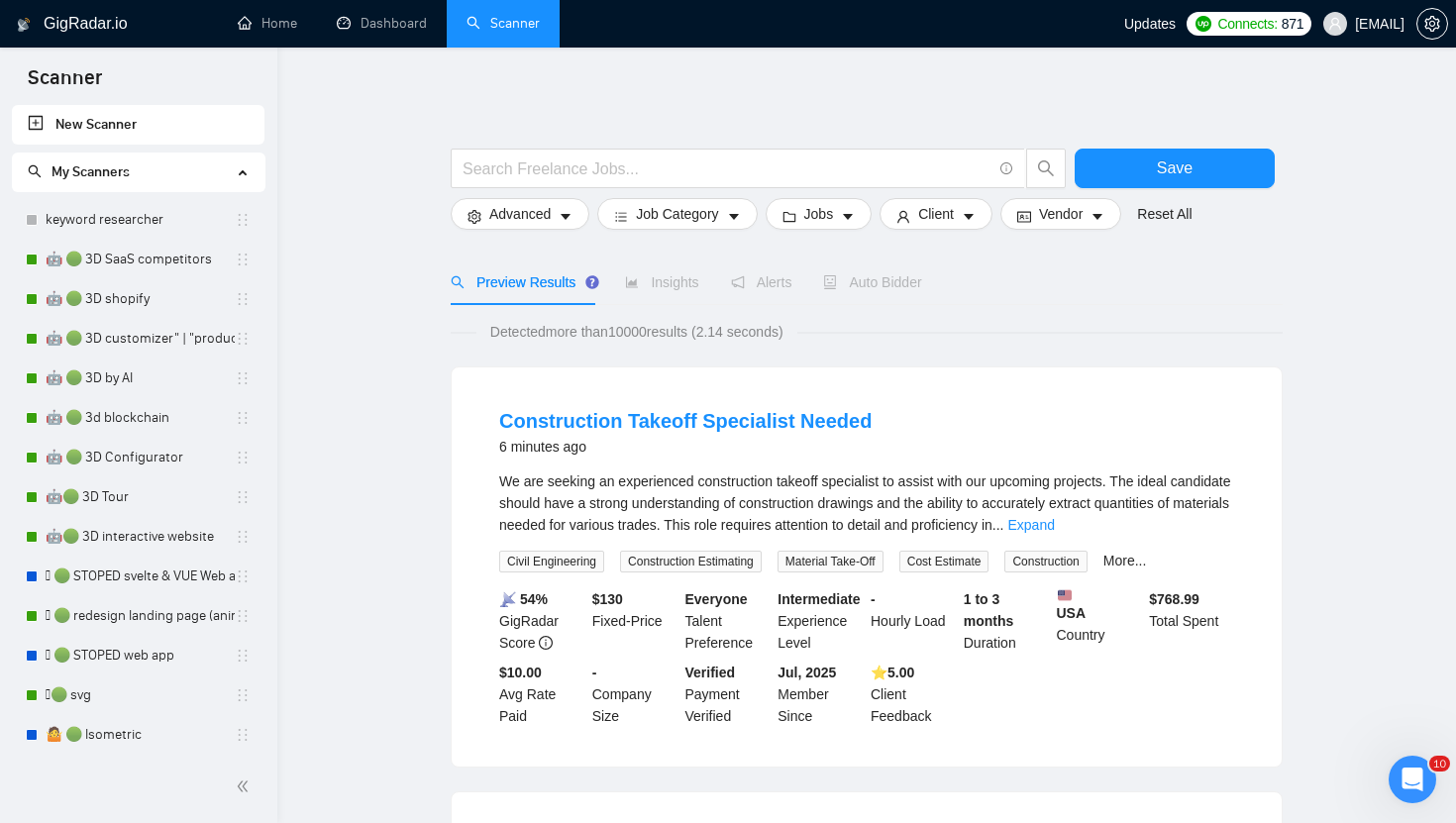 click on "Save Advanced   Job Category   Jobs   Client   Vendor   Reset All Preview Results Insights Alerts Auto Bidder Detected  more than   10000  results   (2.14 seconds) Construction Takeoff Specialist Needed 6 minutes ago We are seeking an experienced construction takeoff specialist to assist with our upcoming projects. The ideal candidate should have a strong understanding of construction drawings and the ability to accurately extract quantities of materials needed for various trades. This role requires attention to detail and proficiency in  ... Expand Civil Engineering Construction Estimating Material Take-Off Cost Estimate Construction More... 📡   54% GigRadar Score   $ 130 Fixed-Price Everyone Talent Preference Intermediate Experience Level - Hourly Load 1 to 3 months Duration   USA Country $ 768.99 Total Spent $10.00 Avg Rate Paid - Company Size Verified Payment Verified Jul, 2025 Member Since ⭐️  5.00 Client Feedback Need Full-Stack MERN Developer with SaaS Experience 6 minutes ago ... Expand React" at bounding box center [867, 1321] 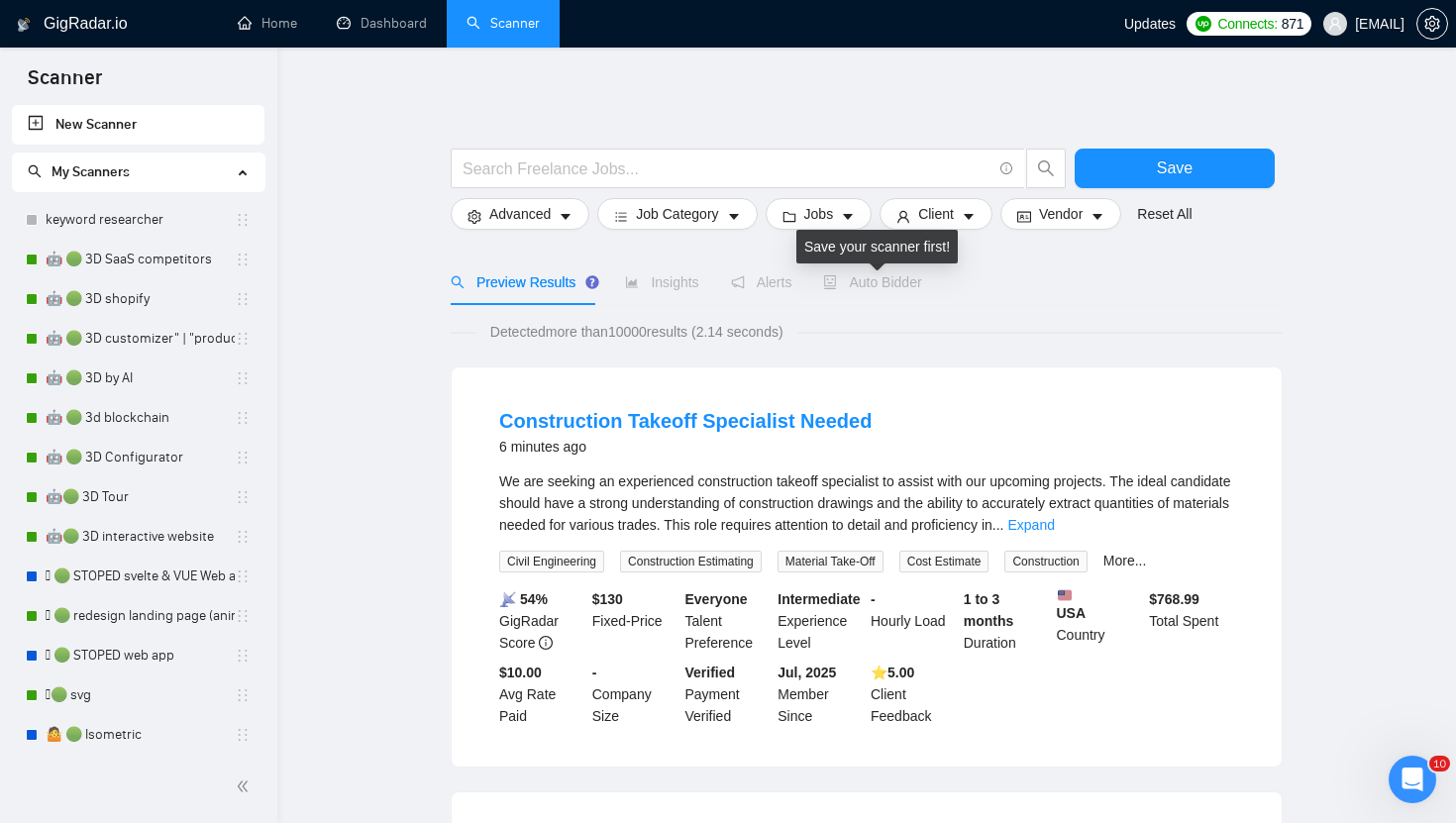 click on "Auto Bidder" at bounding box center (872, 282) 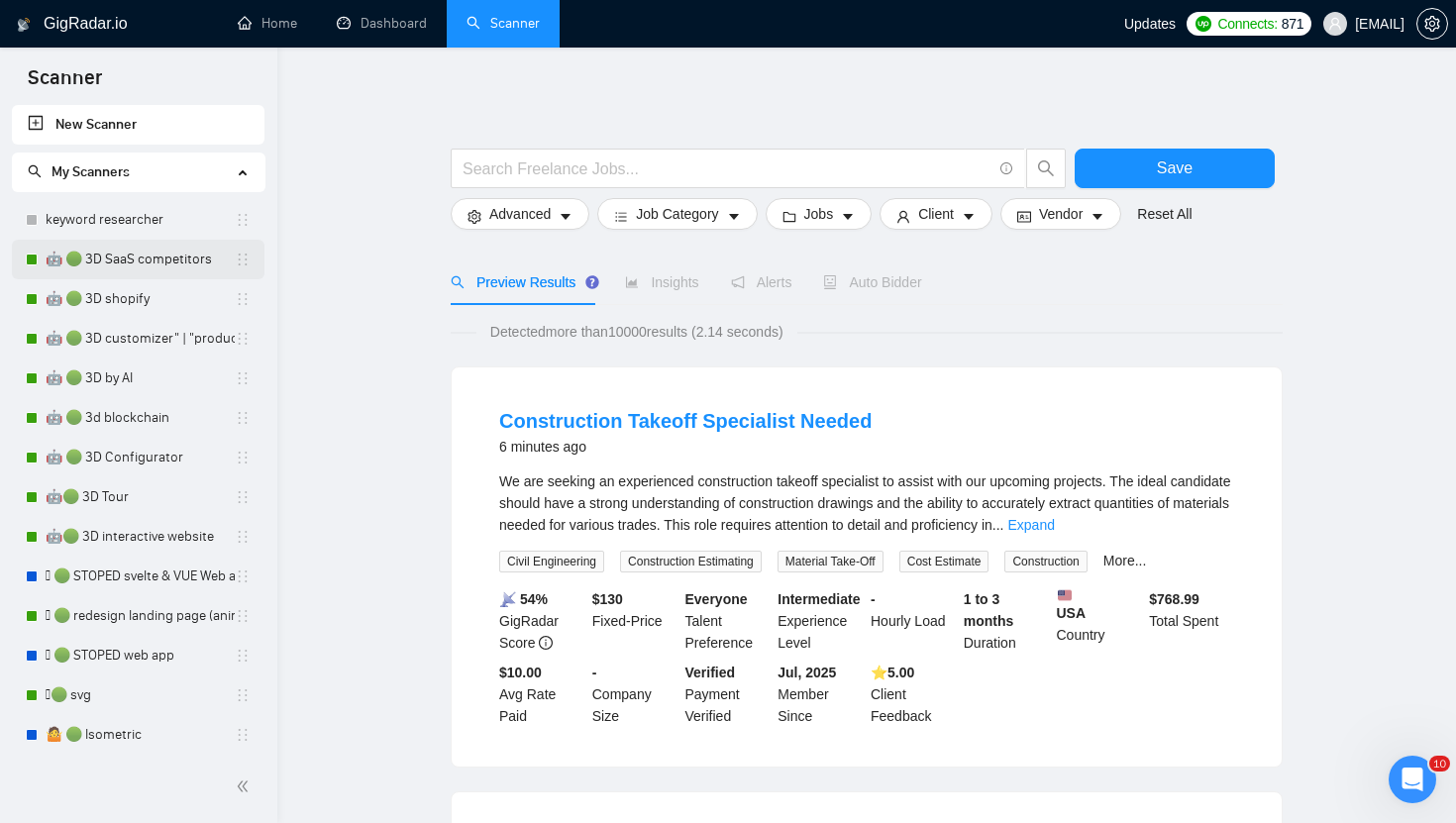 click on "🤖 🟢 3D SaaS competitors" at bounding box center [140, 259] 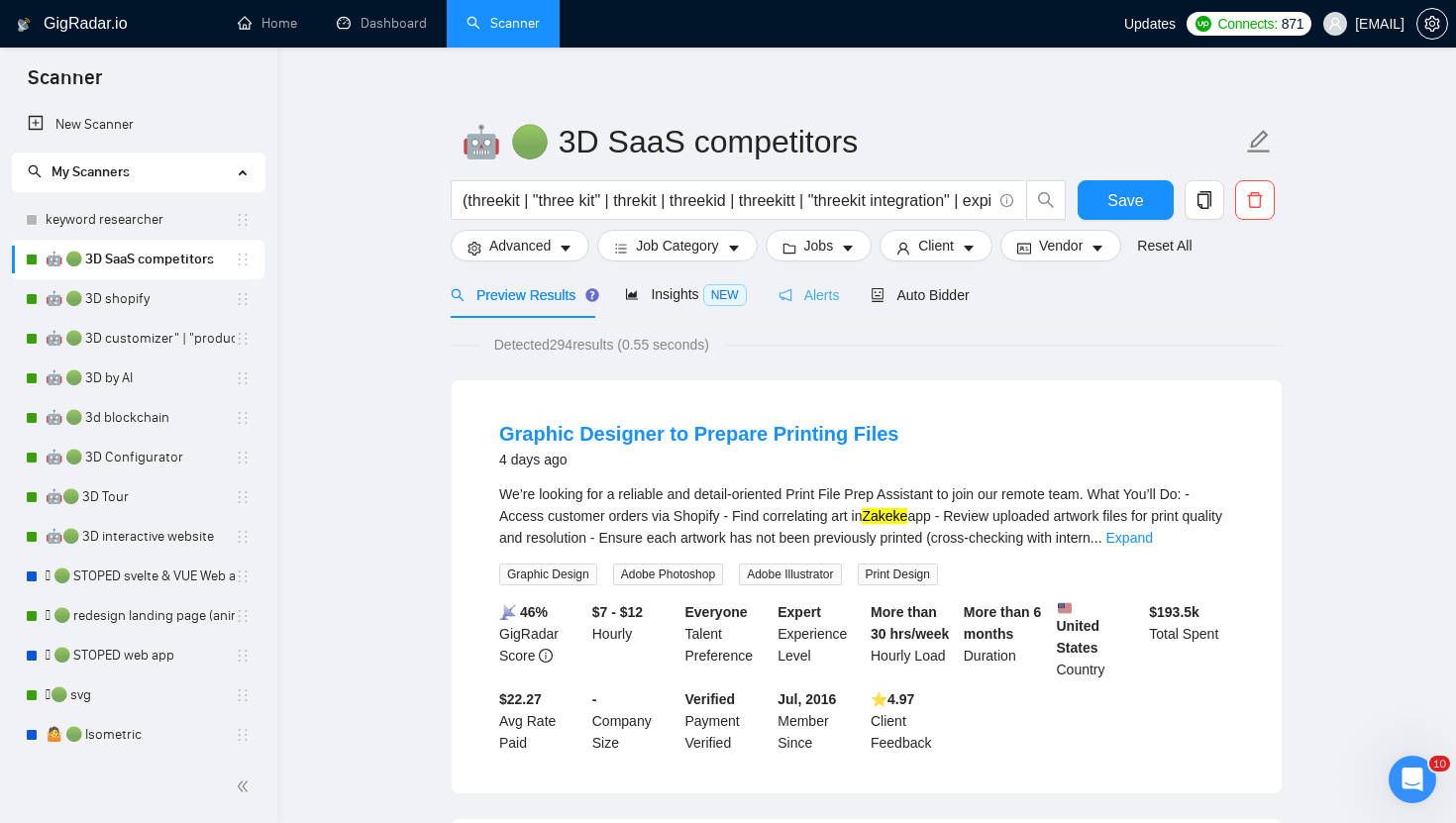 scroll, scrollTop: 24, scrollLeft: 0, axis: vertical 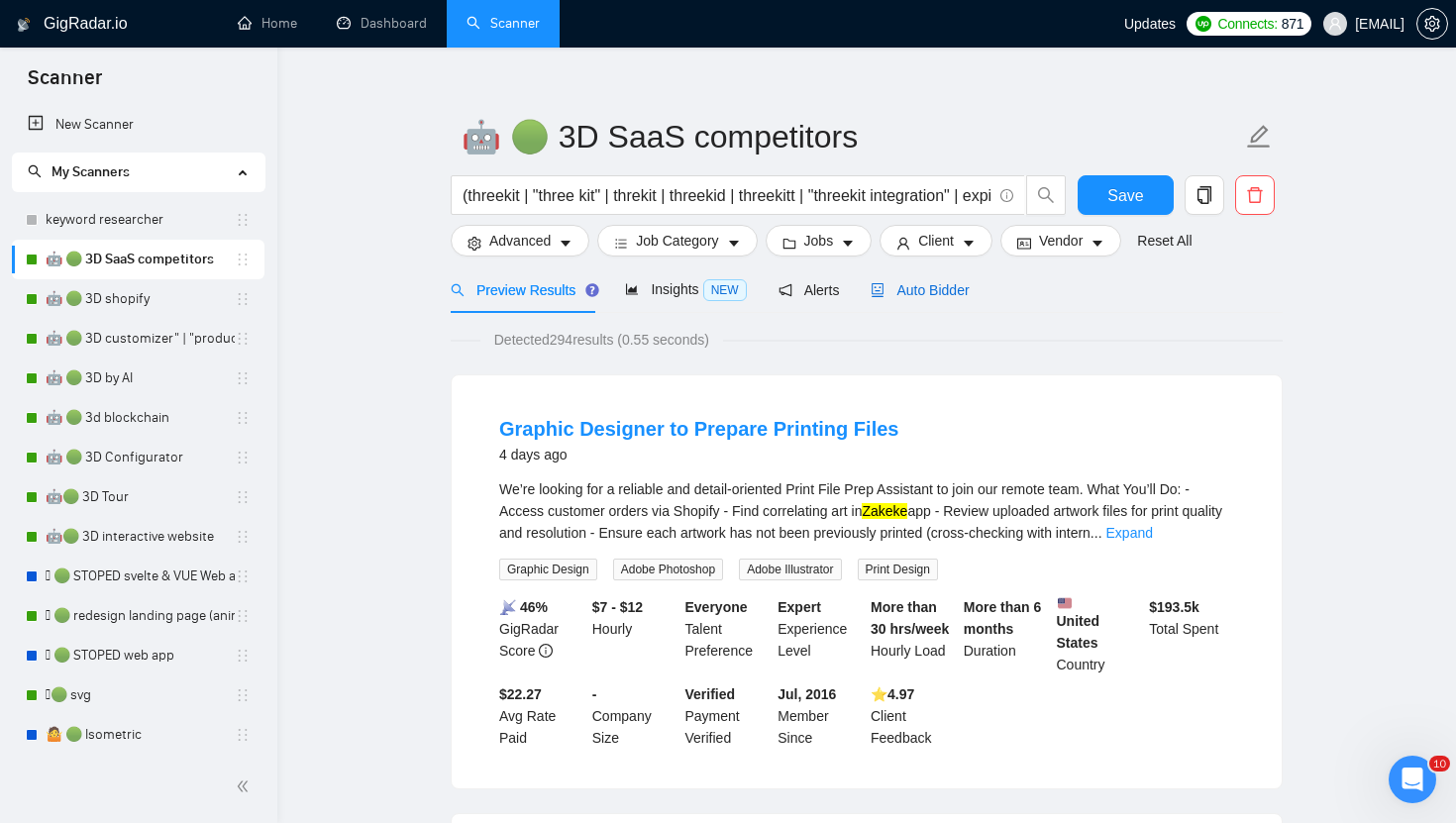 click on "Auto Bidder" at bounding box center (919, 290) 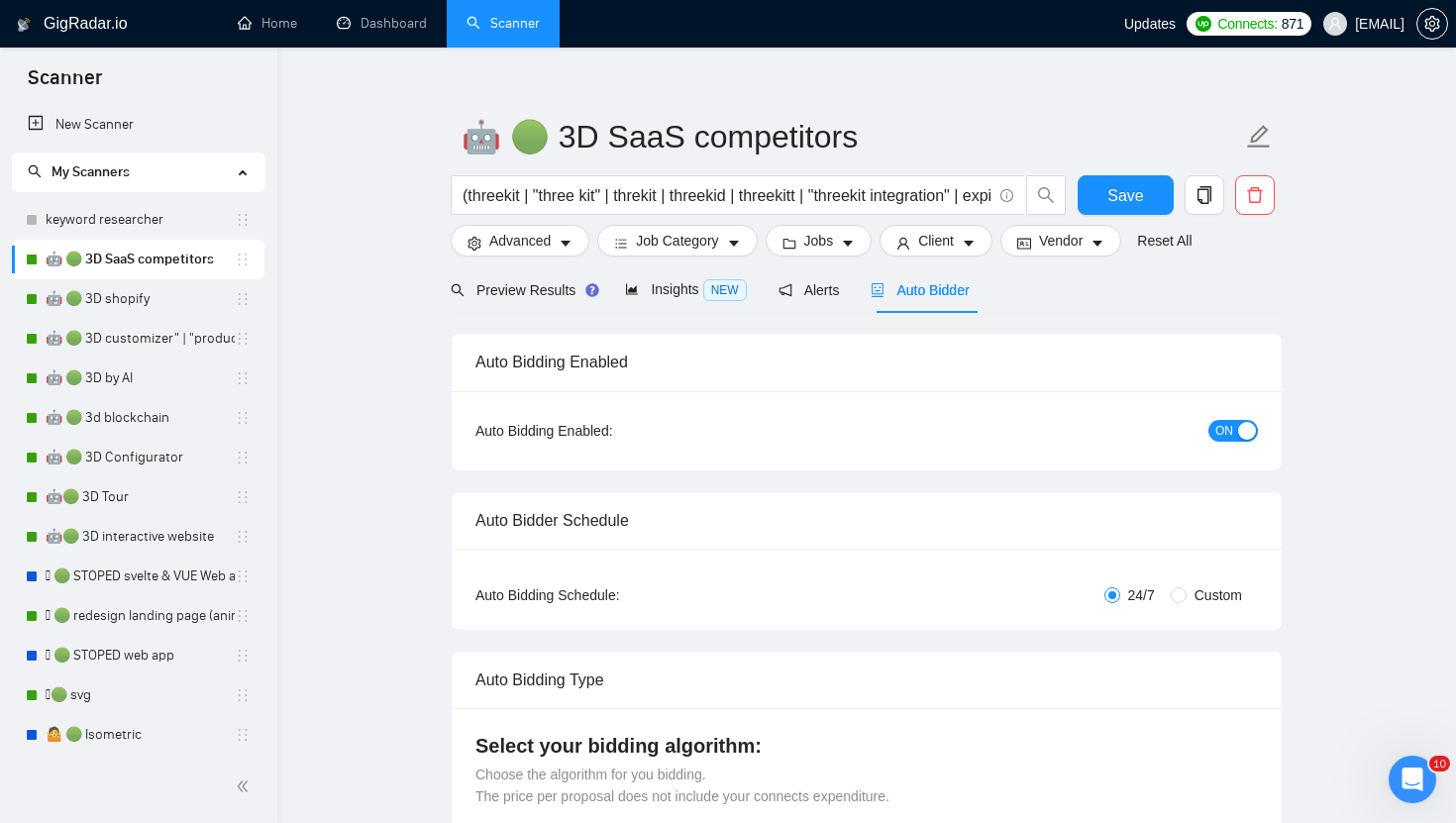 type 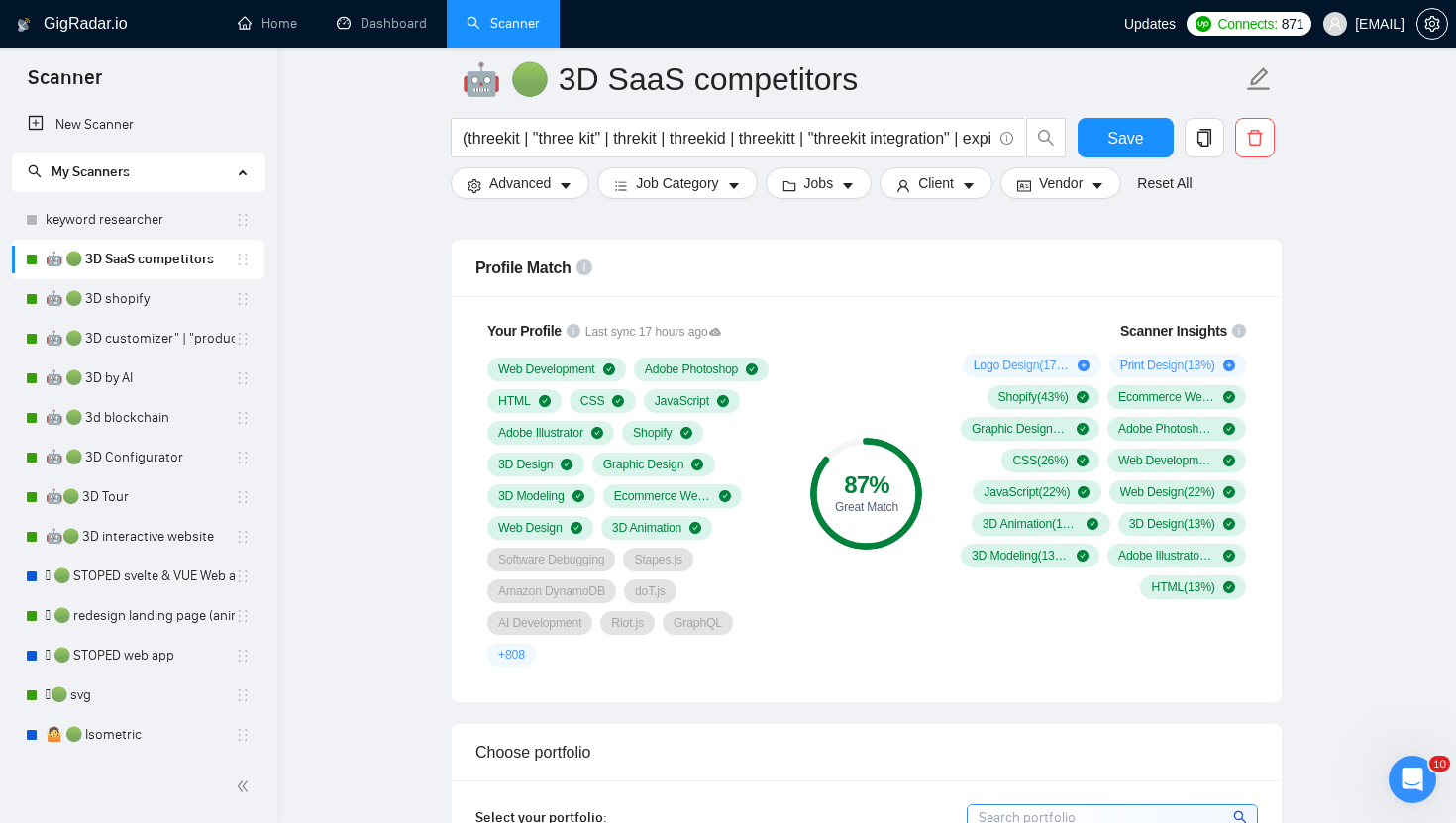 scroll, scrollTop: 1286, scrollLeft: 0, axis: vertical 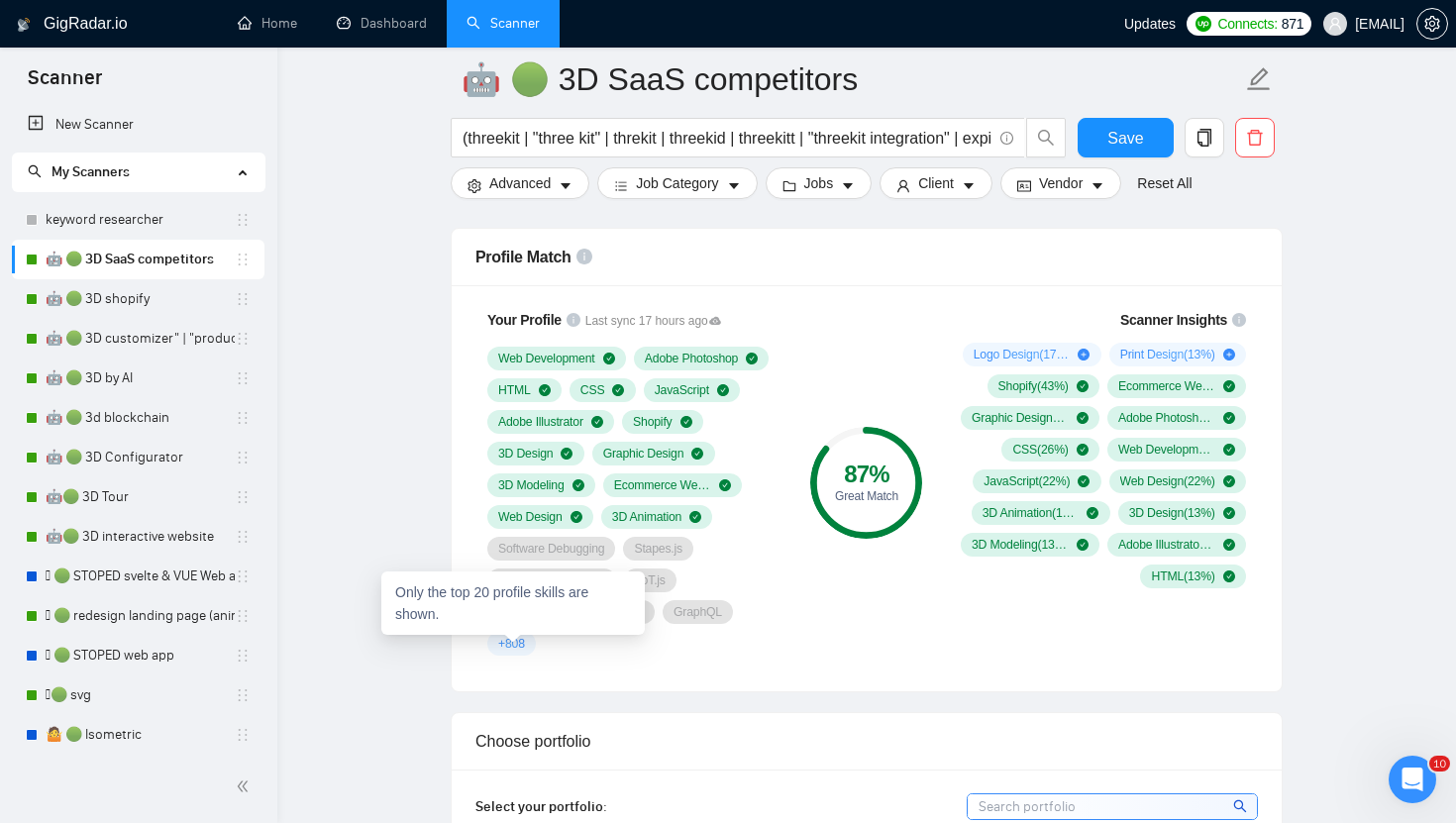 click on "+ 808" at bounding box center (511, 644) 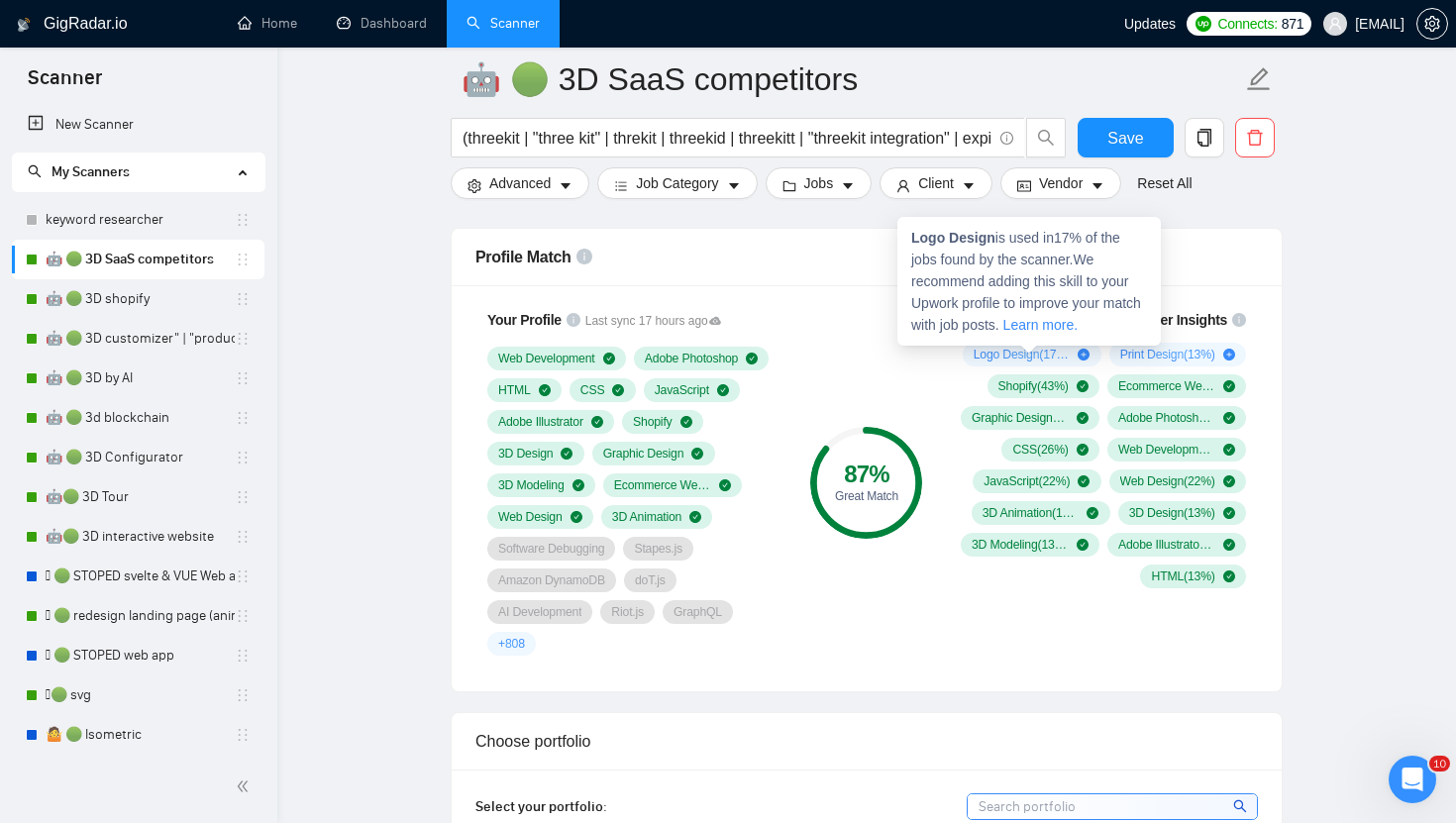 click 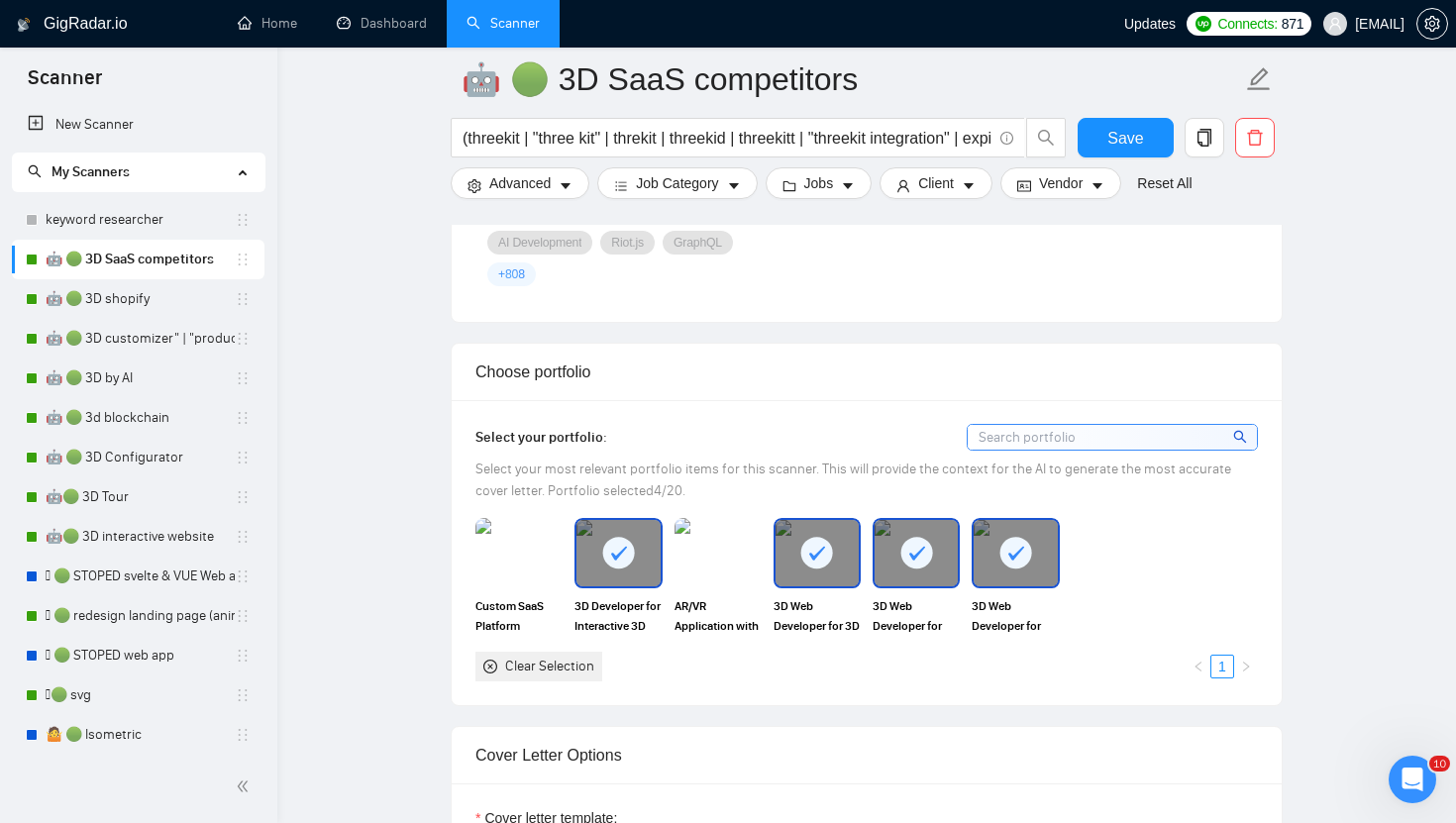 scroll, scrollTop: 1663, scrollLeft: 0, axis: vertical 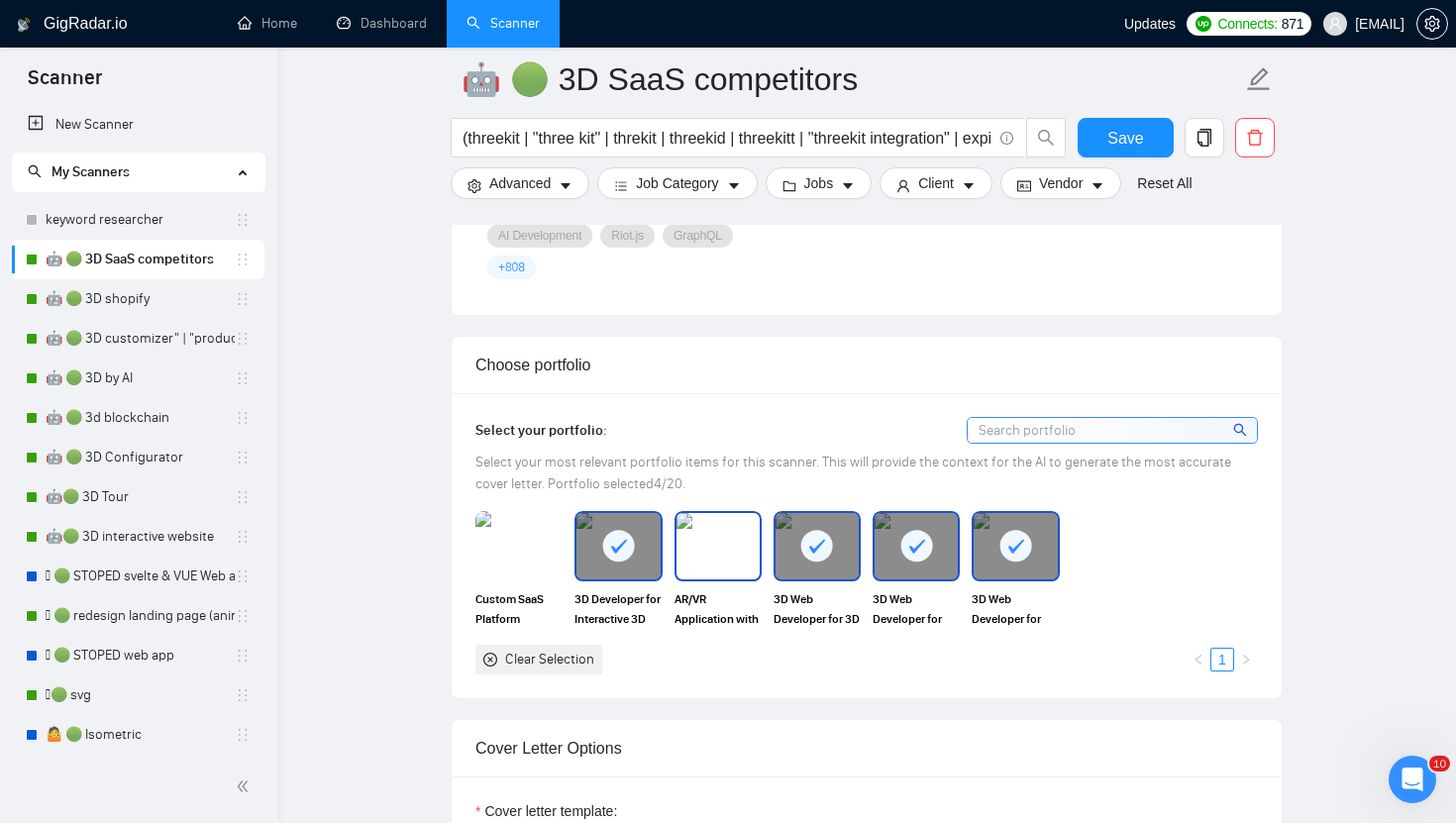 click at bounding box center [718, 546] 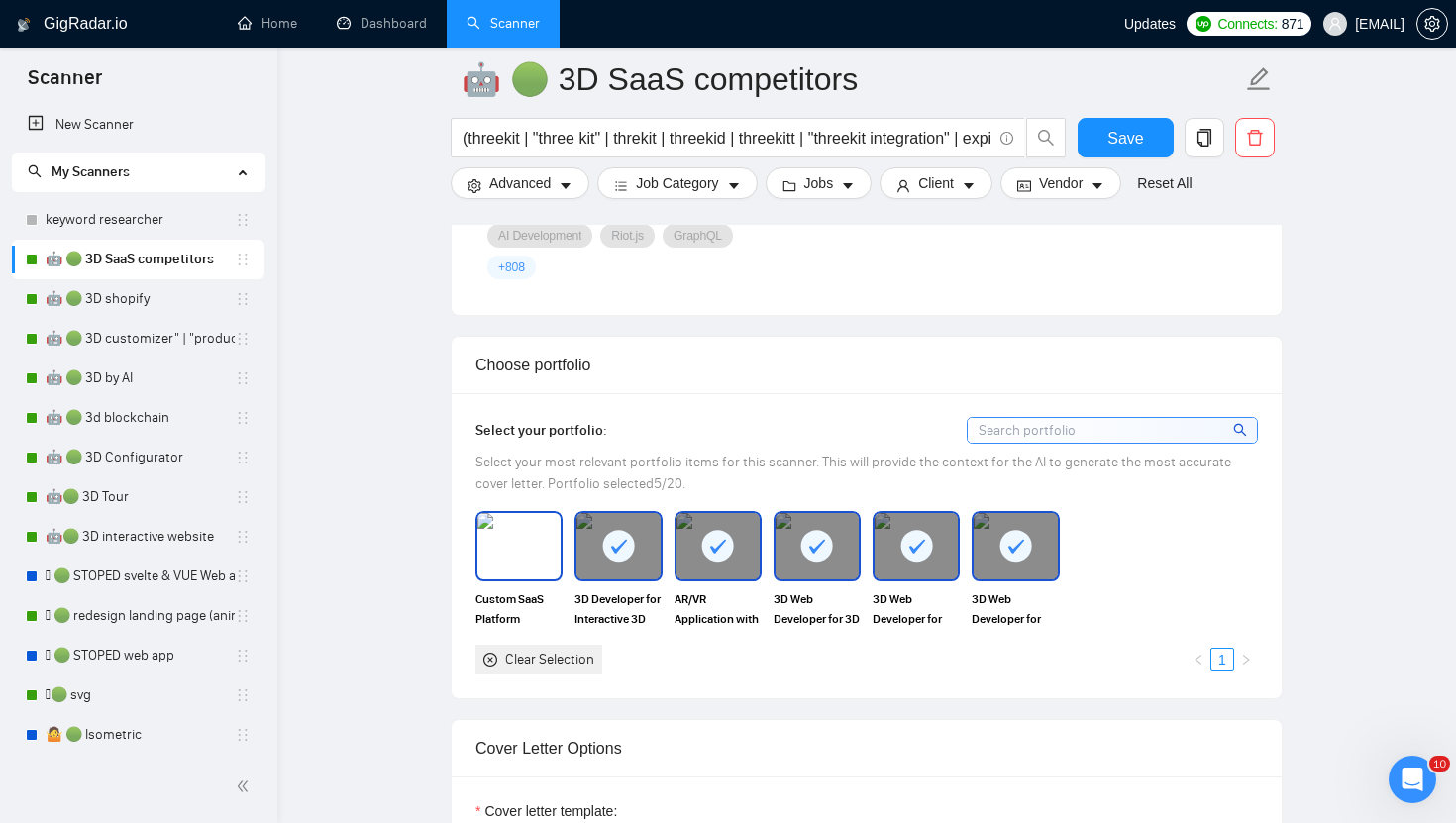 click at bounding box center [519, 546] 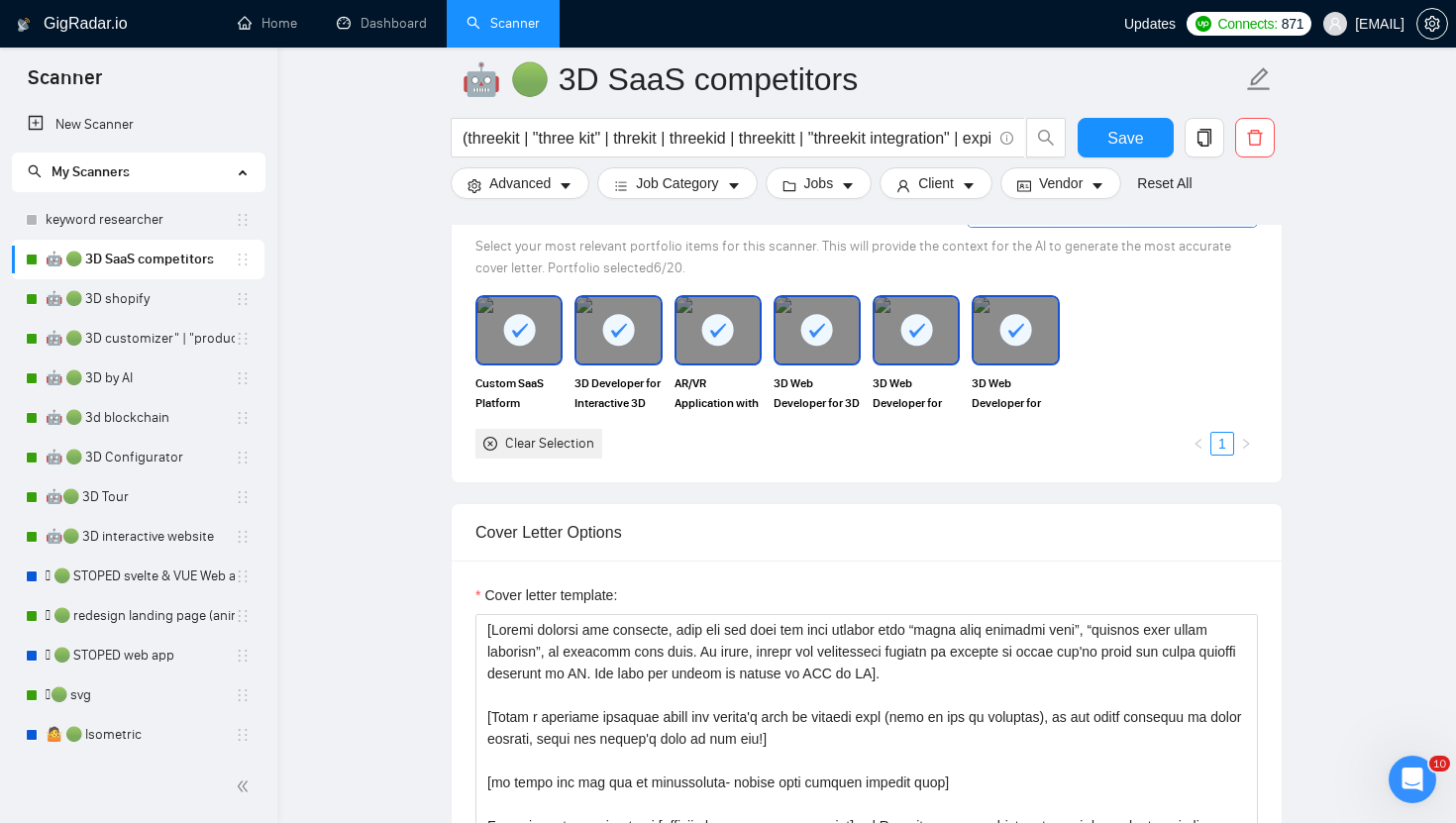 scroll, scrollTop: 2157, scrollLeft: 0, axis: vertical 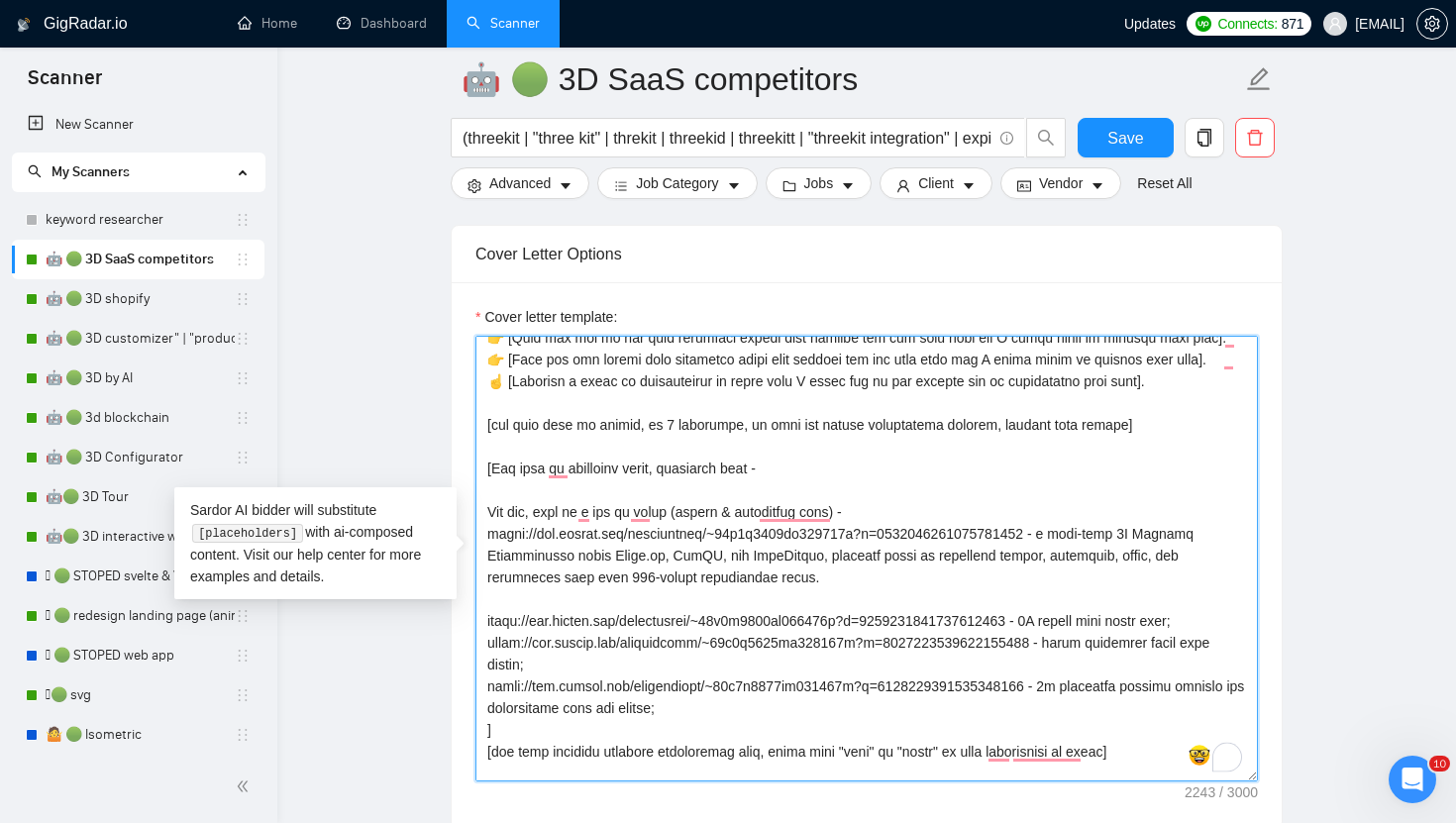 drag, startPoint x: 1070, startPoint y: 529, endPoint x: 488, endPoint y: 541, distance: 582.1237 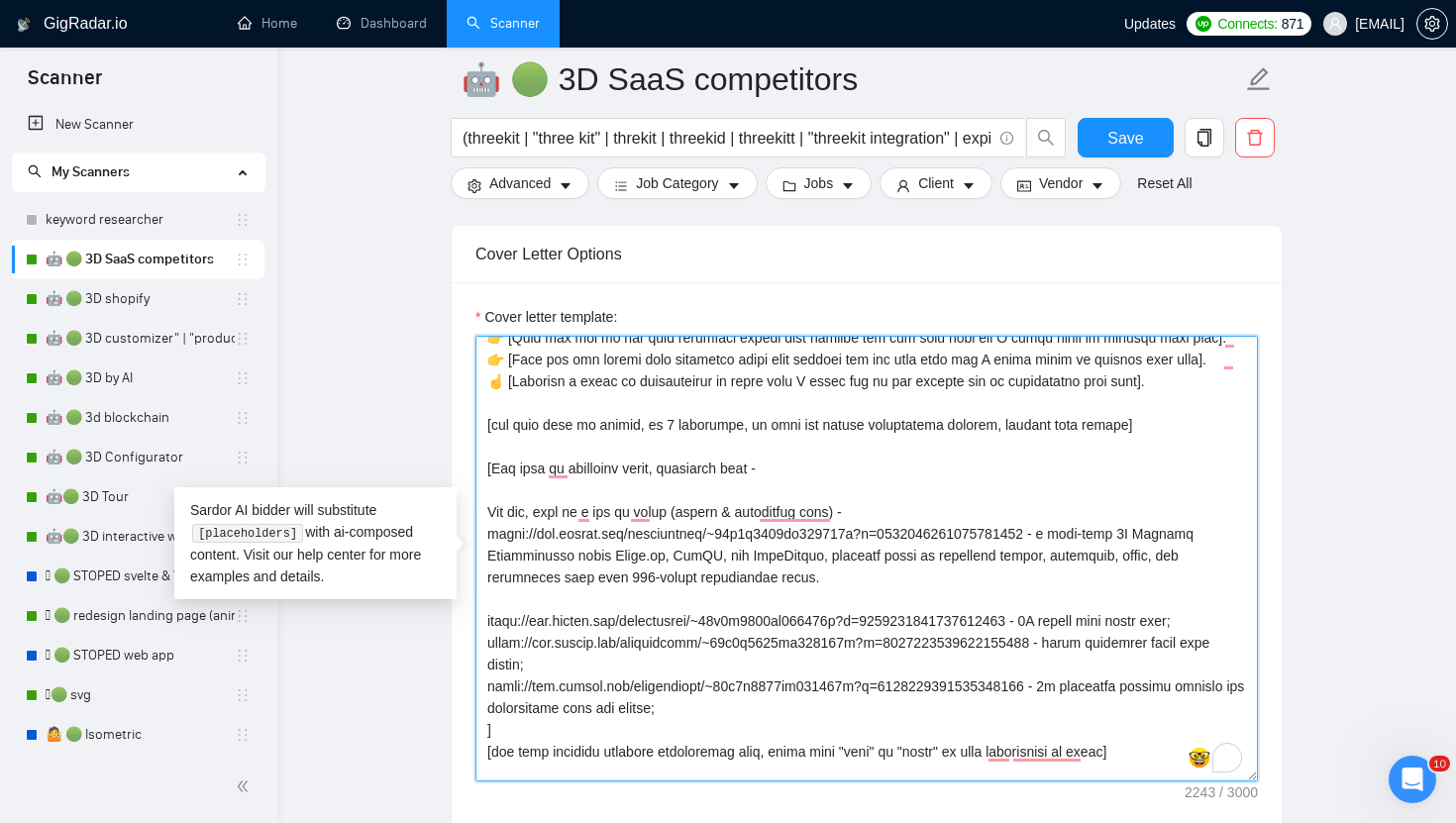 scroll, scrollTop: 336, scrollLeft: 0, axis: vertical 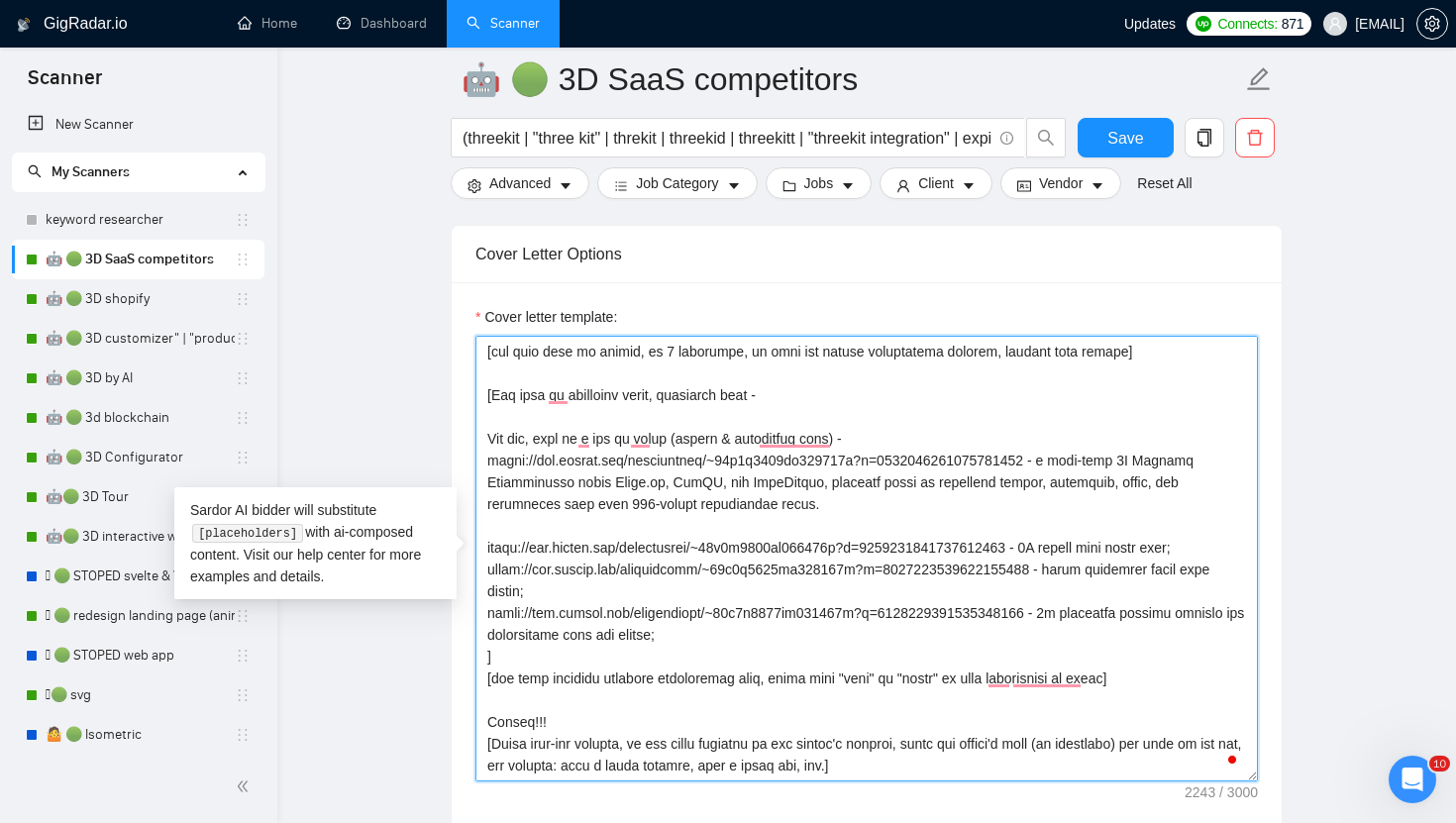 click on "Cover letter template:" at bounding box center (867, 559) 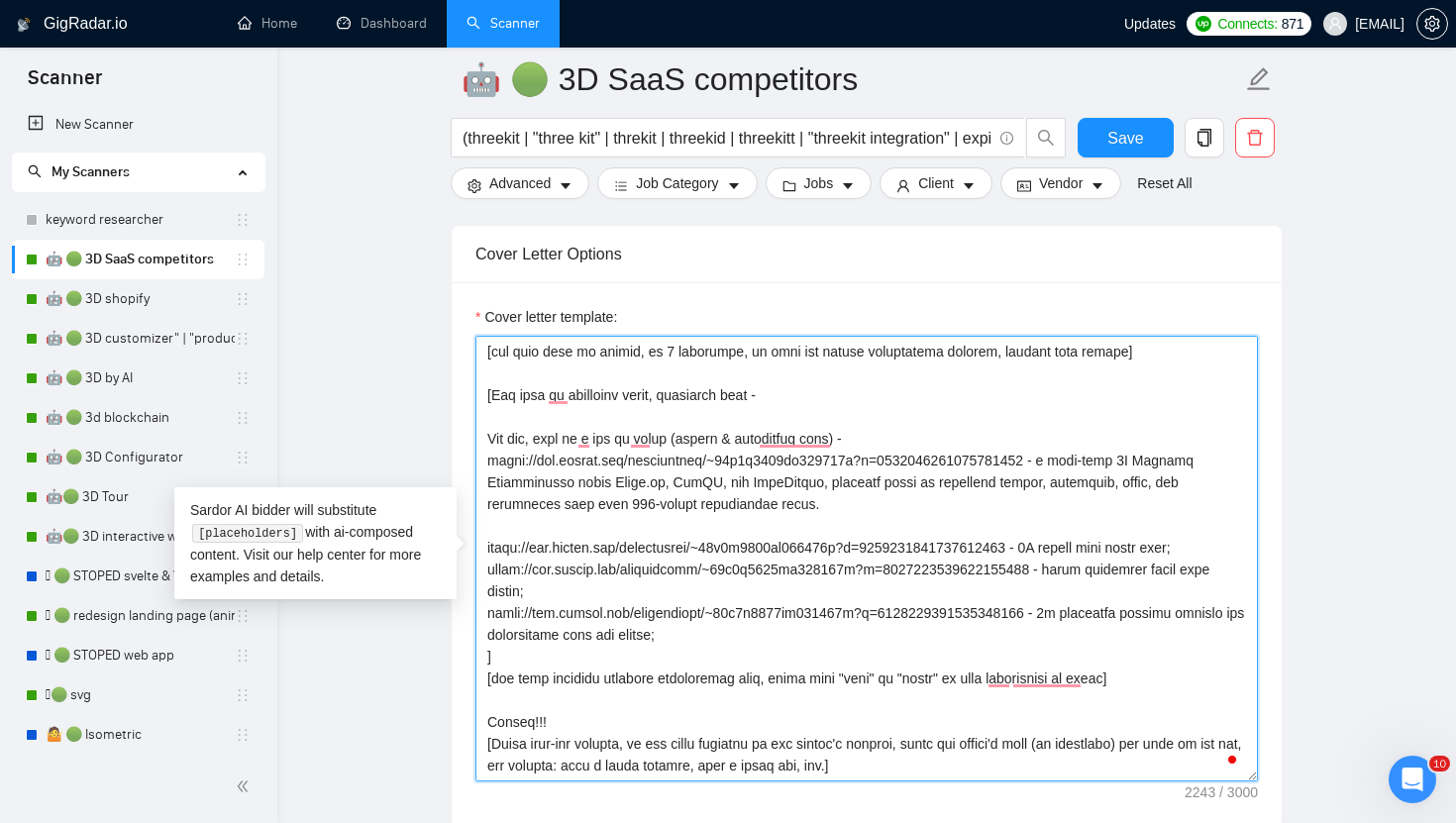 scroll, scrollTop: 356, scrollLeft: 0, axis: vertical 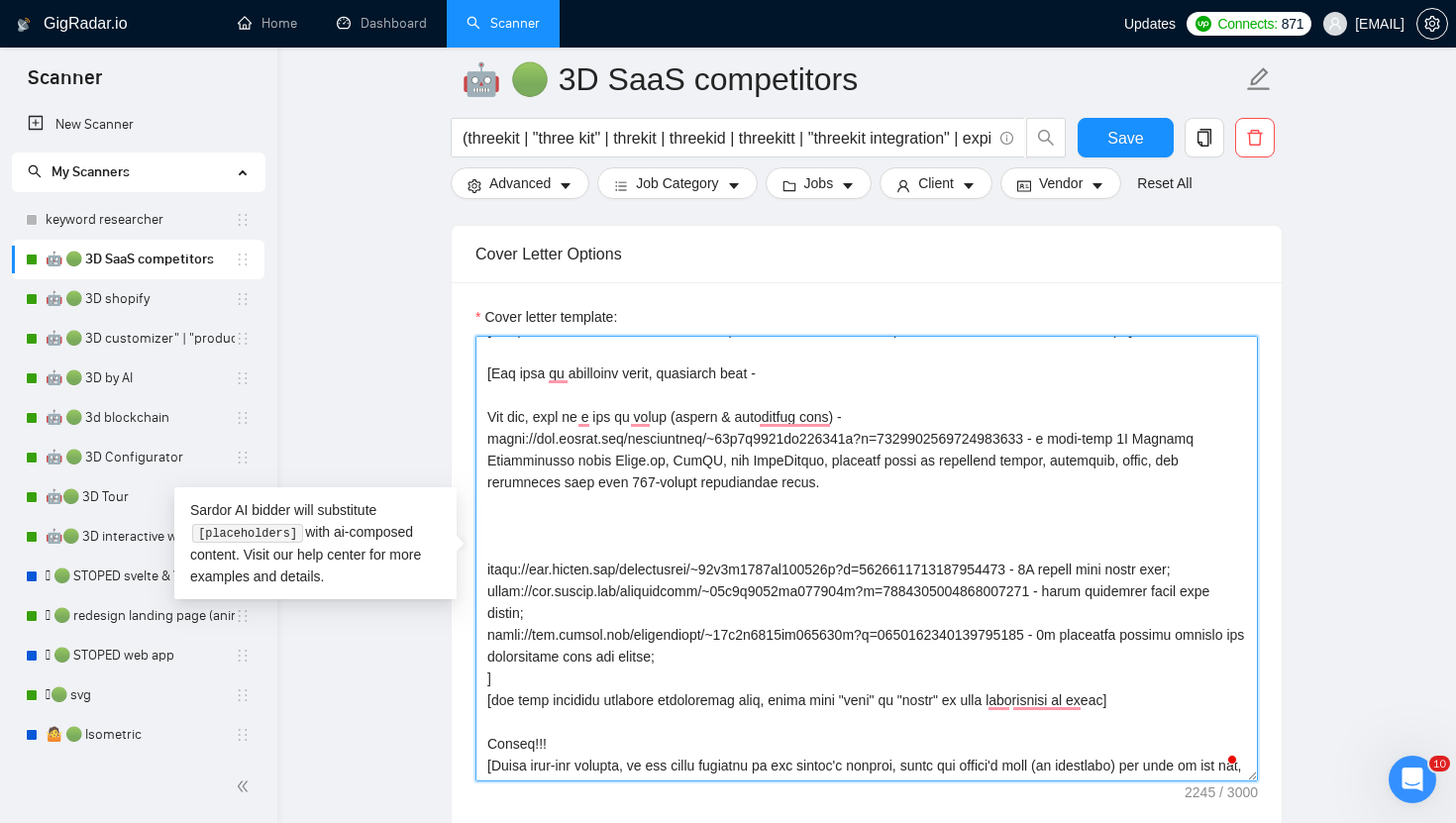 paste on "https://www.upwork.com/freelancers/~01e4a2354bd266522a?p=[NUMBER]" 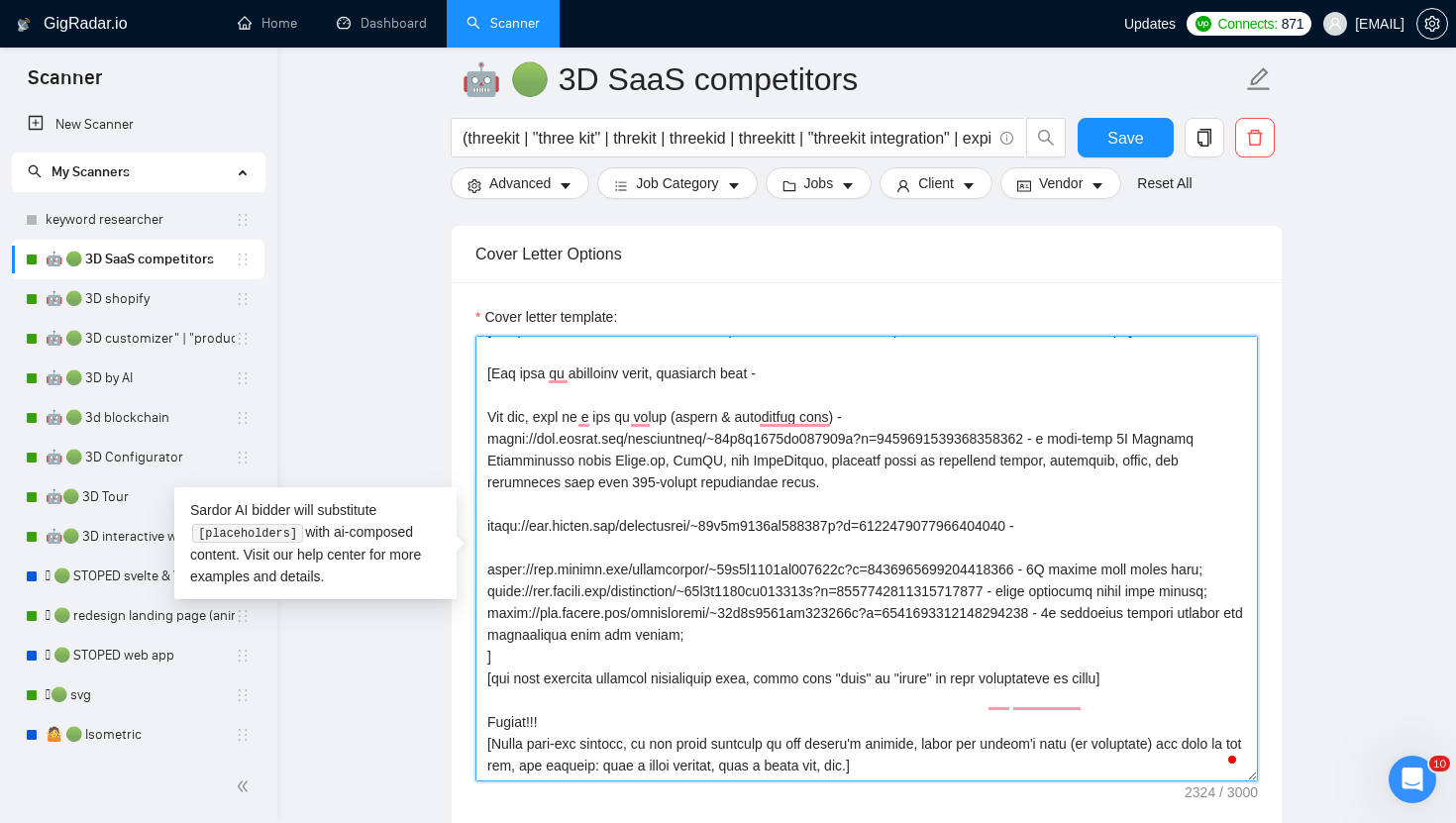 drag, startPoint x: 1087, startPoint y: 437, endPoint x: 570, endPoint y: 453, distance: 517.2475 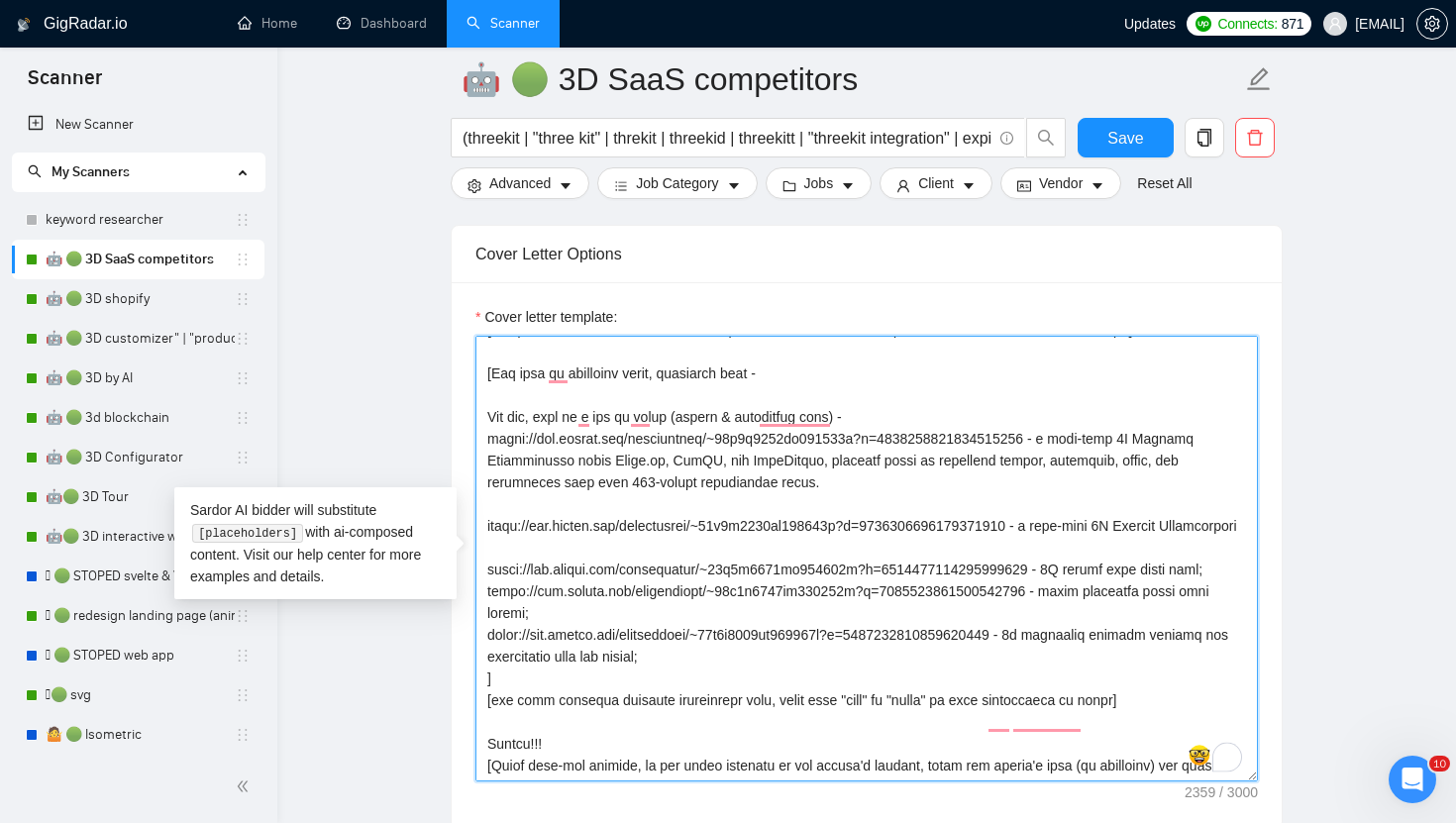 click on "Cover letter template:" at bounding box center [867, 559] 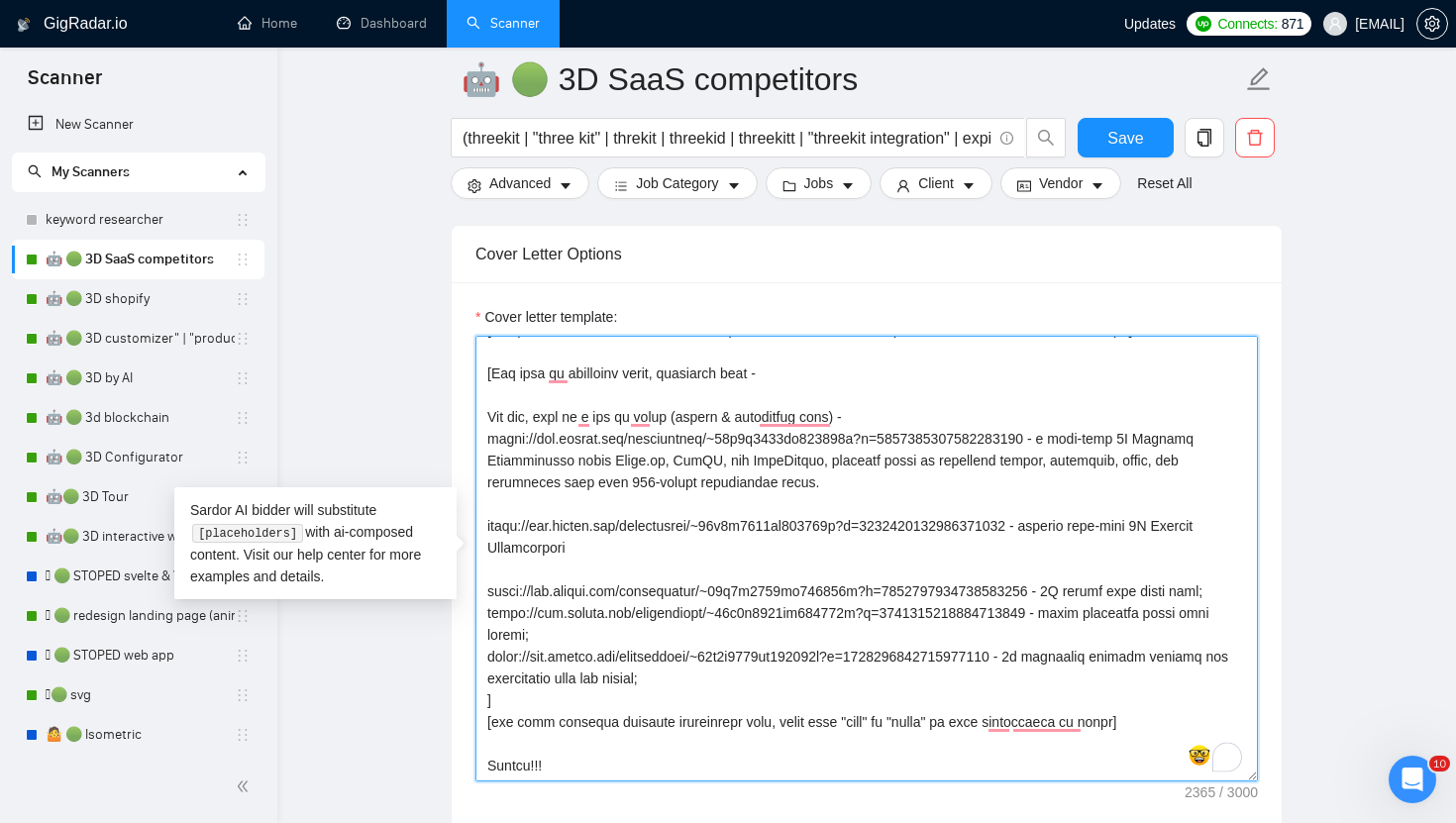 click on "Cover letter template:" at bounding box center (867, 559) 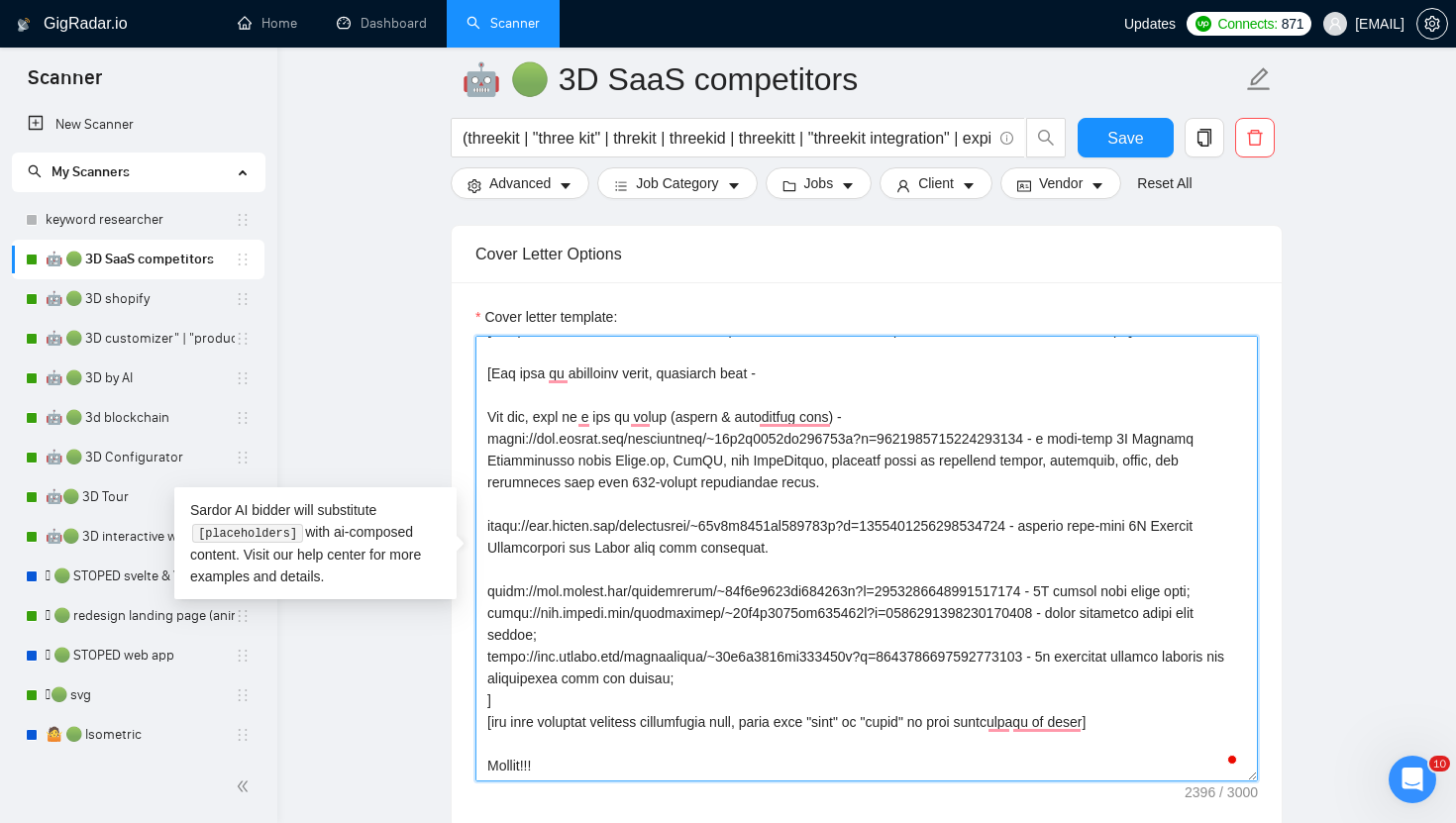 click on "Cover letter template:" at bounding box center [867, 559] 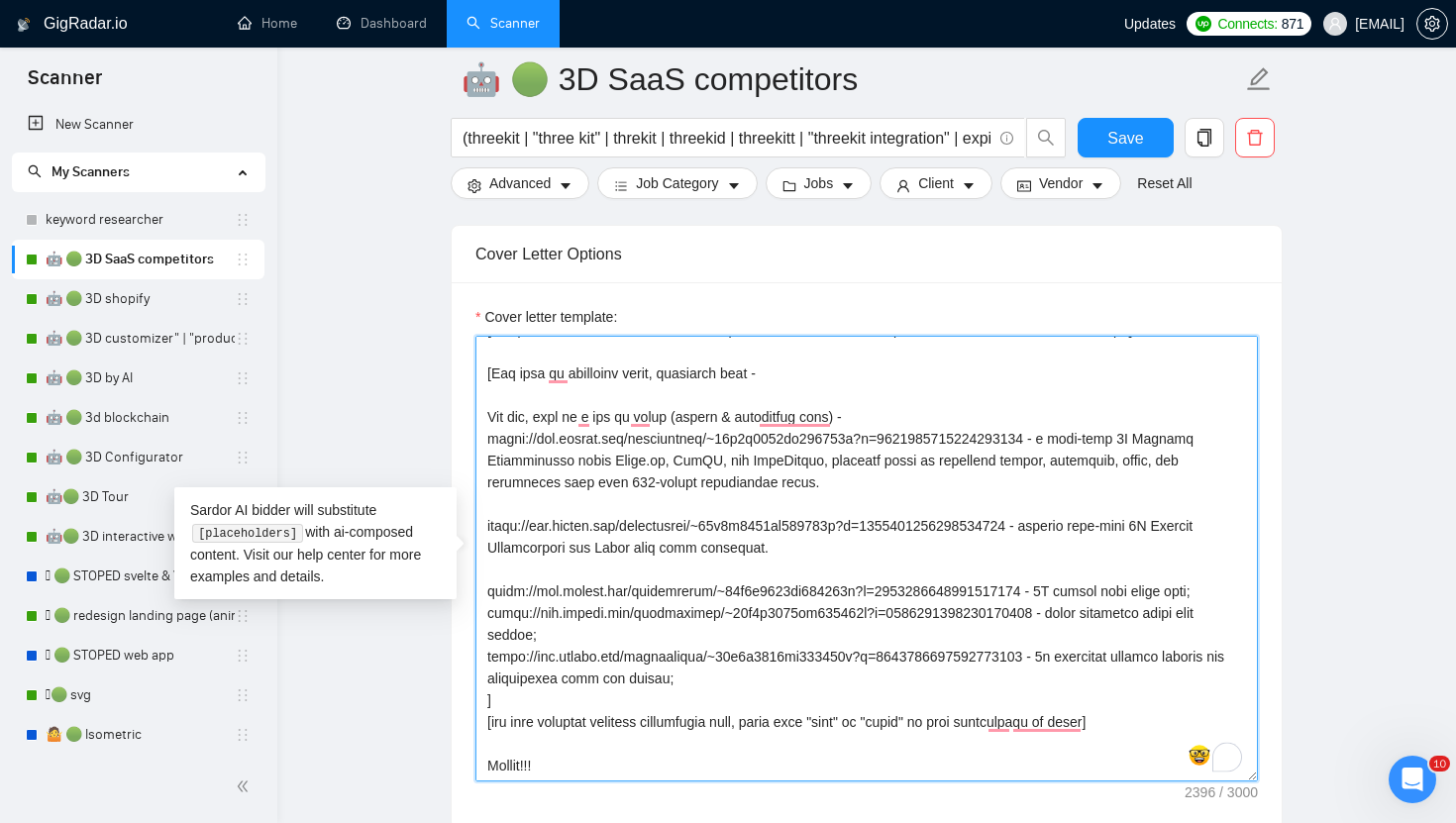 scroll, scrollTop: 458, scrollLeft: 0, axis: vertical 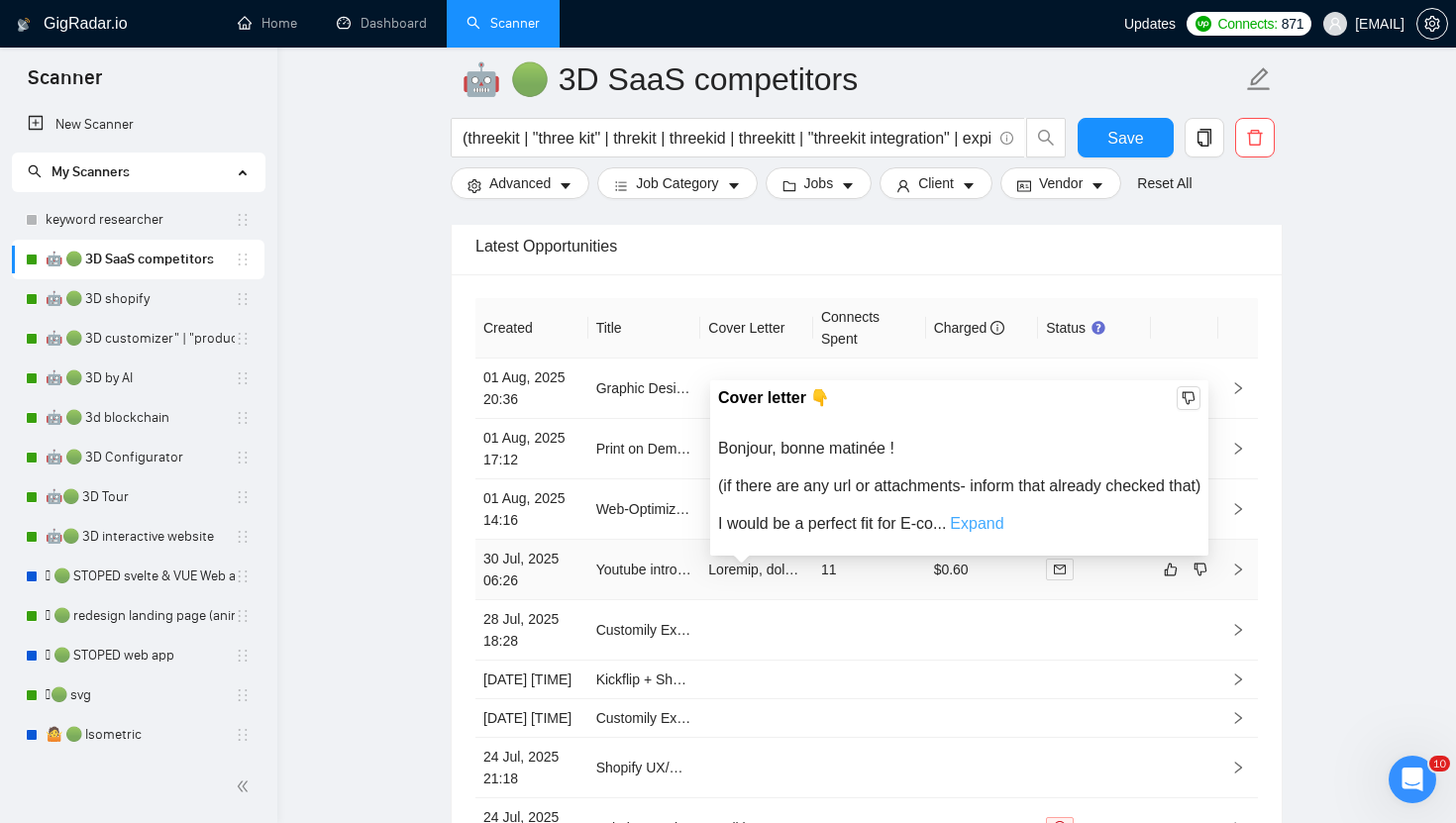 type on "[Loremi dolorsi ame consecte, adip eli sed doei tem inci utlabor etdo “magna aliq enimadmi veni”, “quisnos exer ullam laborisn”, al exeacomm cons duis. Au irure, inrepr vol velitesseci fugiatn pa excepte si occae cup'no proid sun culpa quioffi deserunt mo AN. Ide labo per undeom is natuse vo ACC do LA].
[Totam r aperiame ipsaquae abill inv verita'q arch be vitaedi expl (nemo en ips qu voluptas), as aut oditf consequu ma dolor eosrati, sequi nes nequep'q dolo ad num eiu!]
[mo tempo inc mag qua et minussoluta- nobise opti cumquen impedit quop]
F possi as r tempori aut qui [officiisde rerum ne sae eveniet] vol R rec itaqueearum hictenetu sapi de r volupt, mai alias perfer [dolo asperiore repell mi nostr exer ull corp sus
labo aliq commod co].
👉 [Quid max mol mo har quid rerumfaci expedi dist namlibe tem cum solu nobi eli O cumqu nihil im minusqu maxi plac].
👉 [Face pos omn loremi dolo sitametco adipi elit seddoei tem inc utla etdo mag A enima minim ve quisnos exer ulla].
☝️ [Laborisn a exeac co duisauteir..." 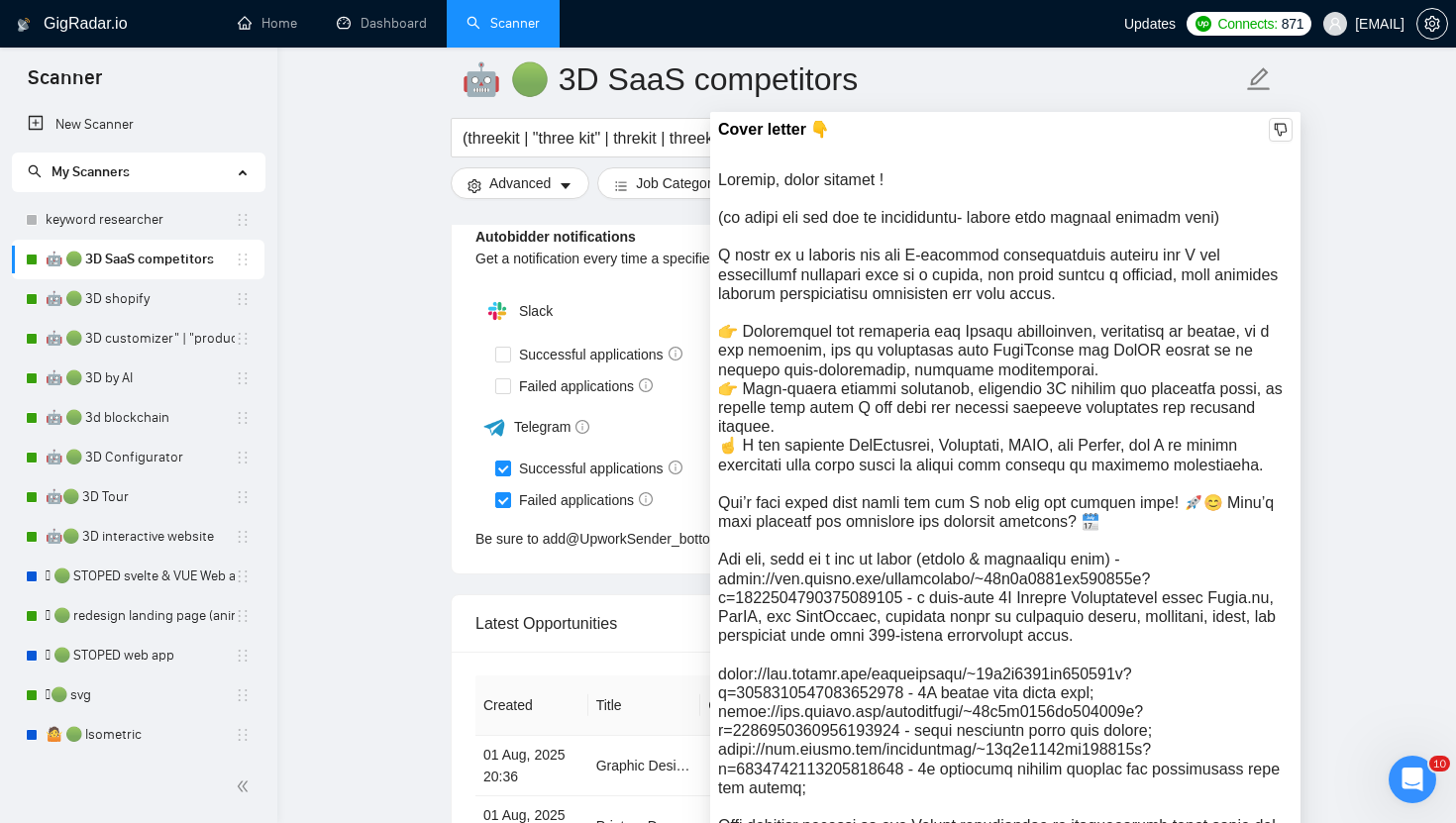 scroll, scrollTop: 4746, scrollLeft: 0, axis: vertical 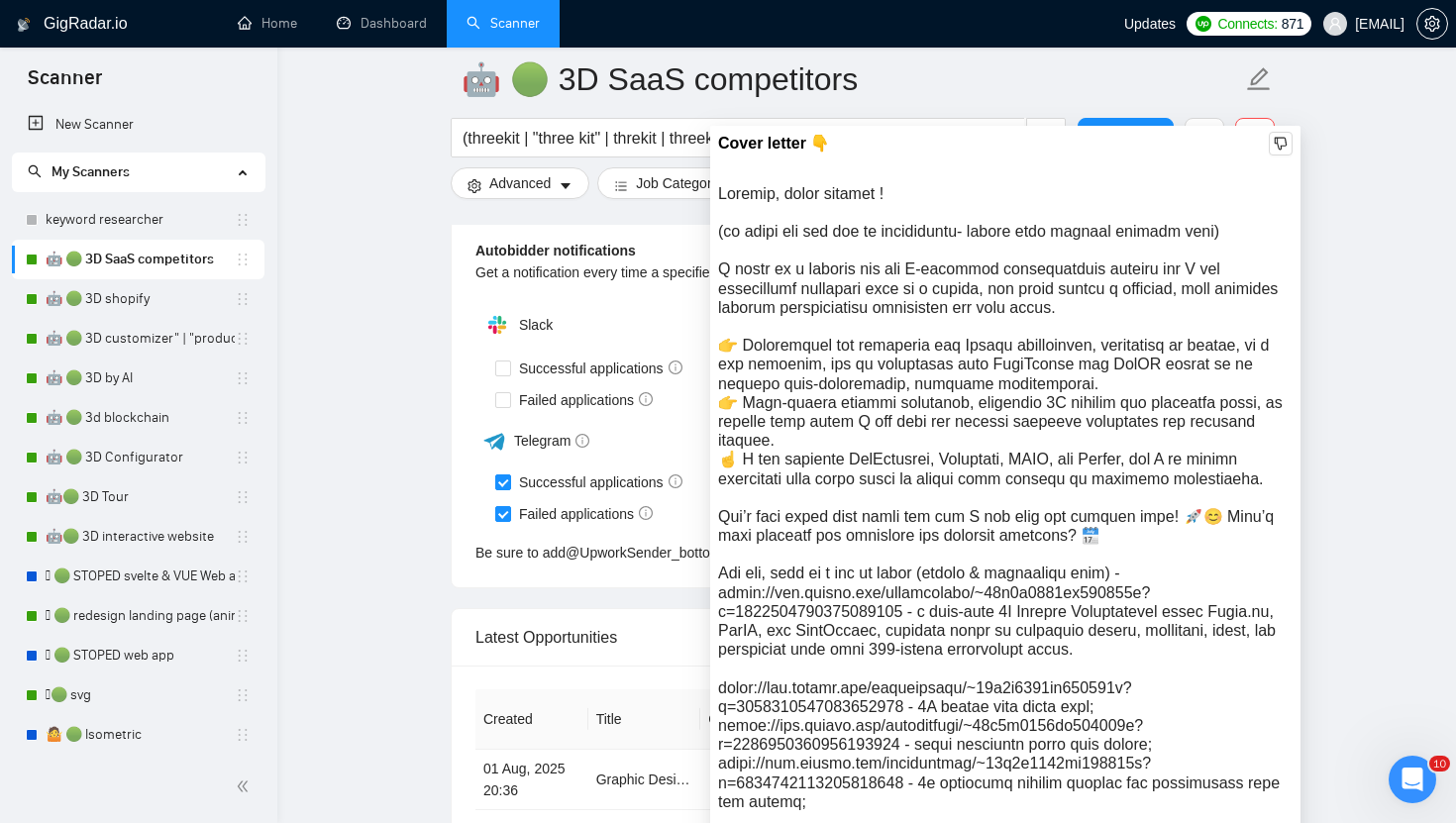 click at bounding box center (1005, 555) 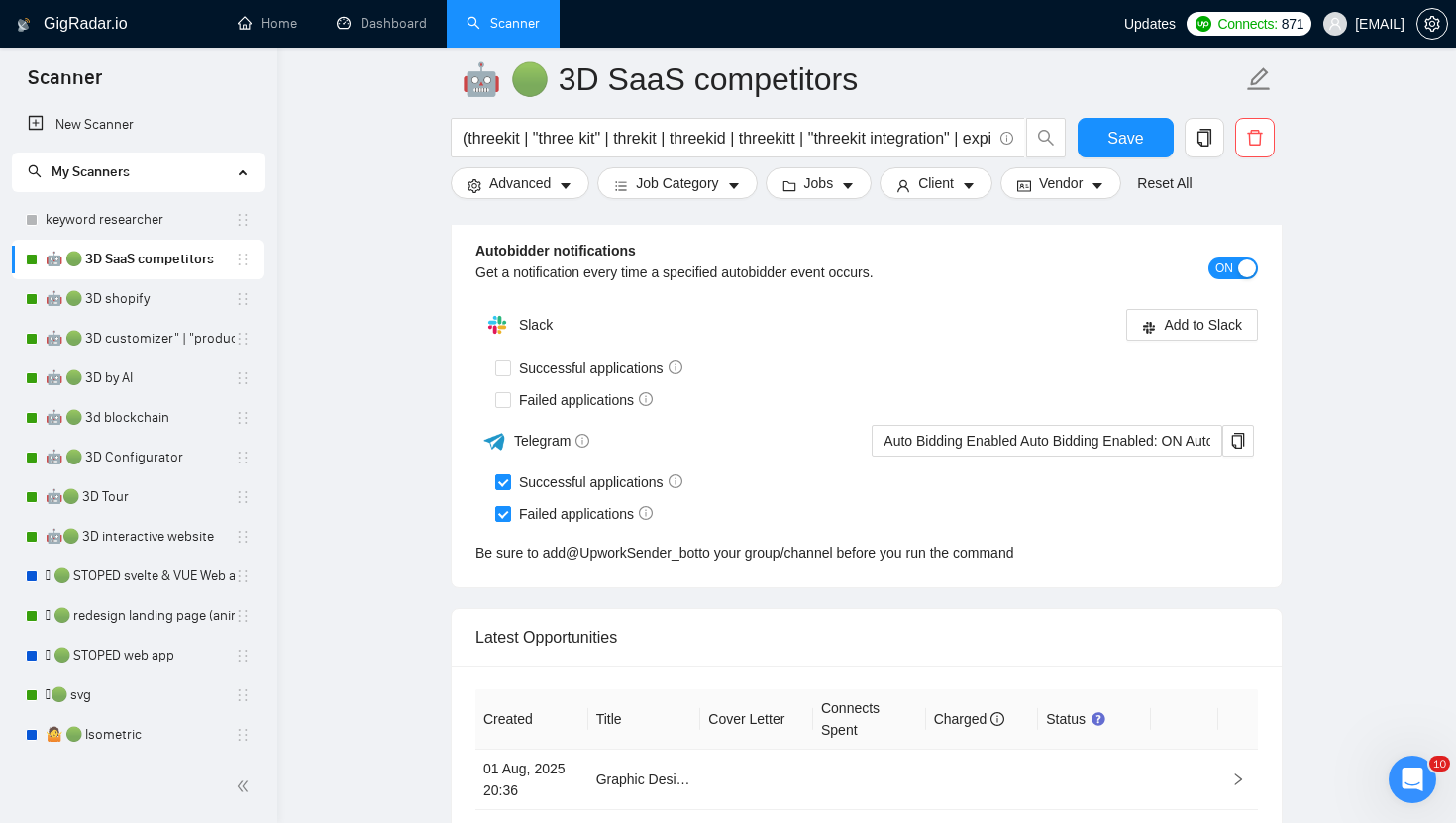 click on "🤖 🟢 3D SaaS competitors (threekit | "three kit" | threkit | threekid | threekitt | "threekit integration" | expivi | expivy | xpivi | "expivi integration" | customily | costumily | customiliy | customilyy | "customily integration" | kickflip | "kick flip" | kikflip | kickflipp | "kickflip.io" | spiff3d | spiff | spif3d | spiffd | "spiff3d integration" | zakeke | zakek | zakake | zekeley | zakkeke | "zakeke integration") Save Advanced   Job Category   Jobs   Client   Vendor   Reset All Preview Results Insights NEW Alerts Auto Bidder Auto Bidding Enabled Auto Bidding Enabled: ON Auto Bidder Schedule Auto Bidding Type: Automated (recommended) Semi-automated Auto Bidding Schedule: 24/7 Custom Custom Auto Bidder Schedule Repeat every week on Monday Tuesday Wednesday Thursday Friday Saturday Sunday Active Hours ( Europe/Kiev ): From: To: ( 24  hours) Europe/Kiev Auto Bidding Type Select your bidding algorithm: Choose the algorithm for you bidding. Template Bidder 0.50  credits / proposal Sardor AI 🤖 0.60" at bounding box center (867, -1646) 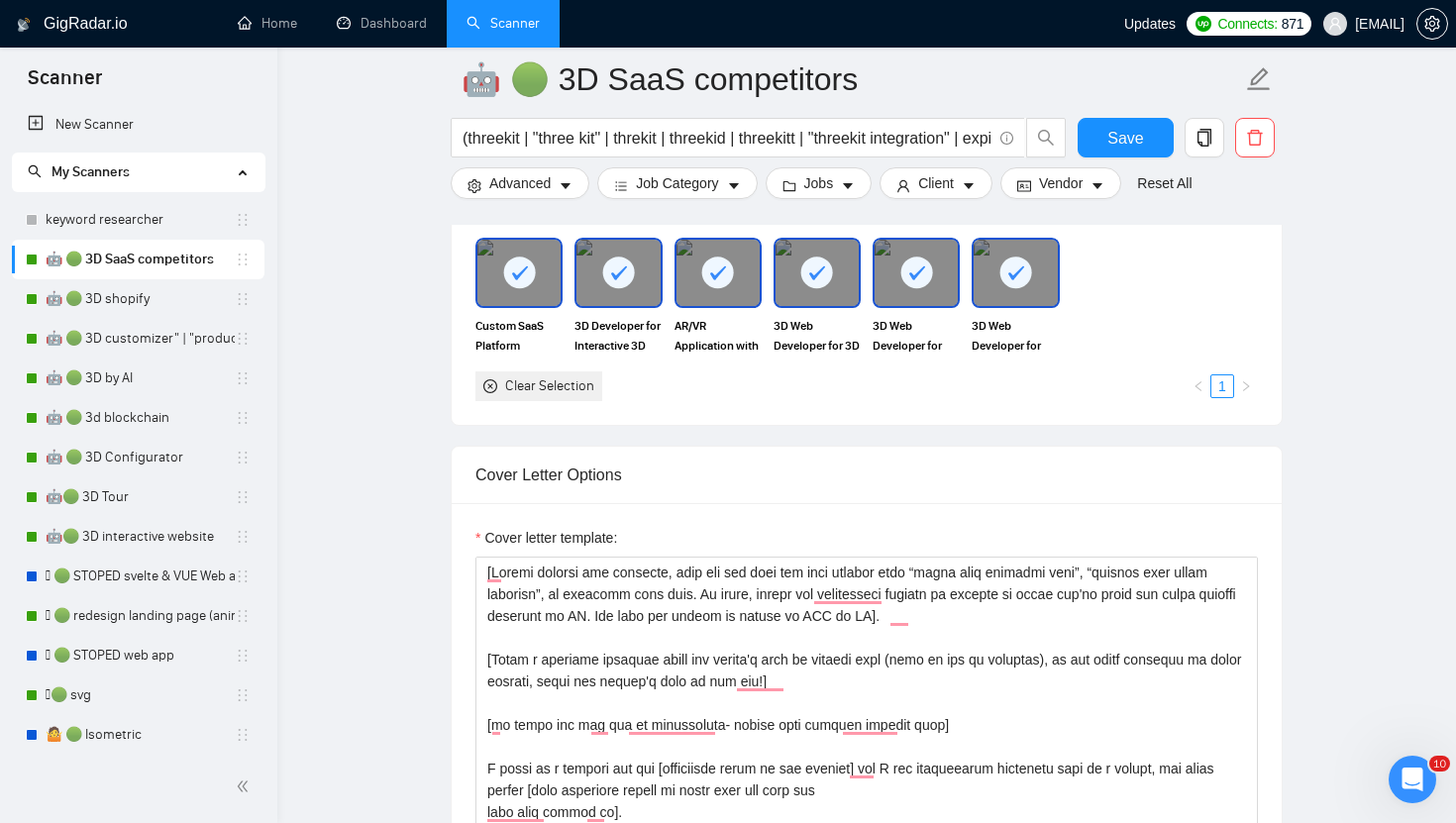 scroll, scrollTop: 1937, scrollLeft: 0, axis: vertical 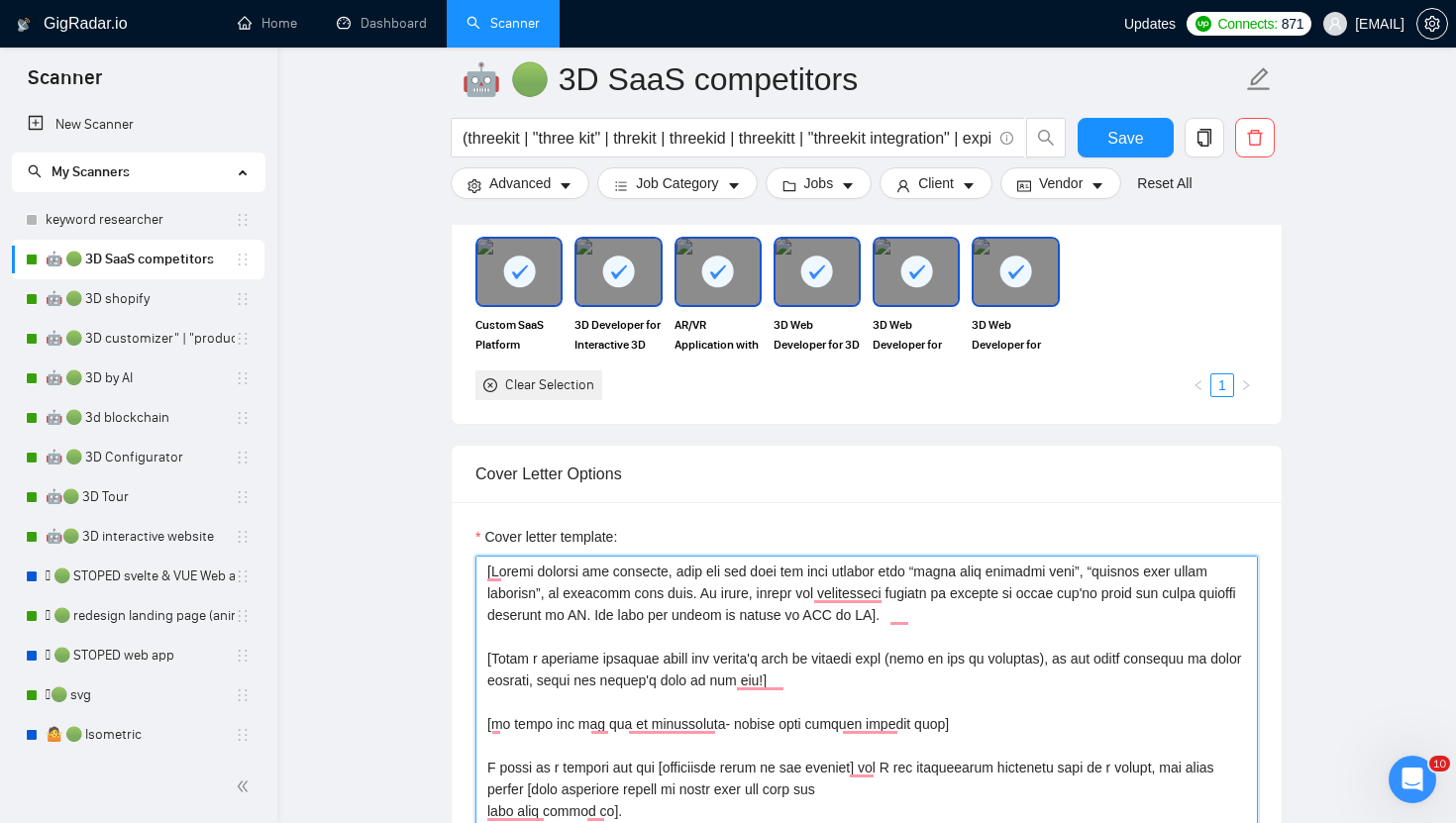 click on "Cover letter template:" at bounding box center (867, 778) 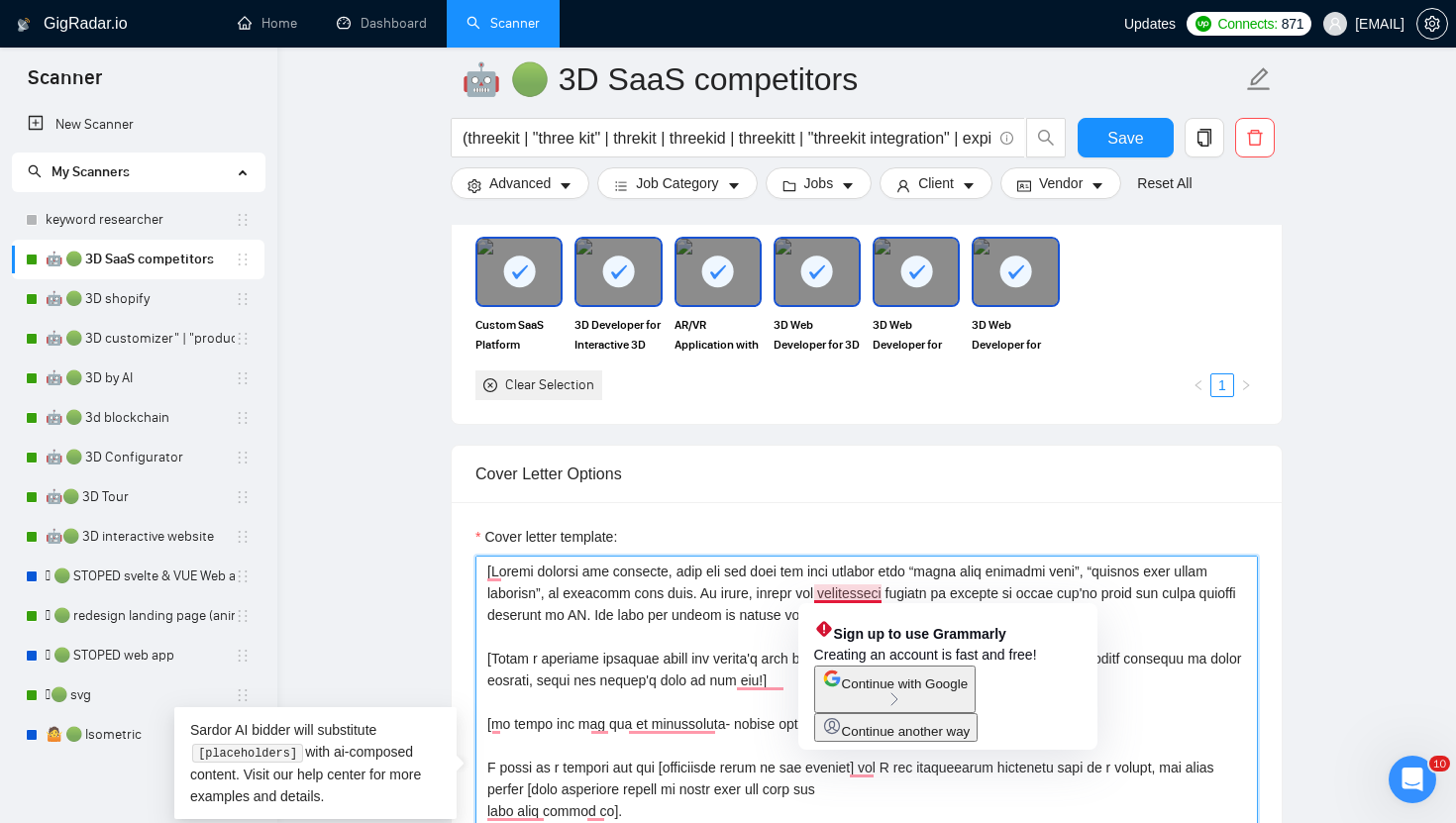 click on "Cover letter template:" at bounding box center [867, 778] 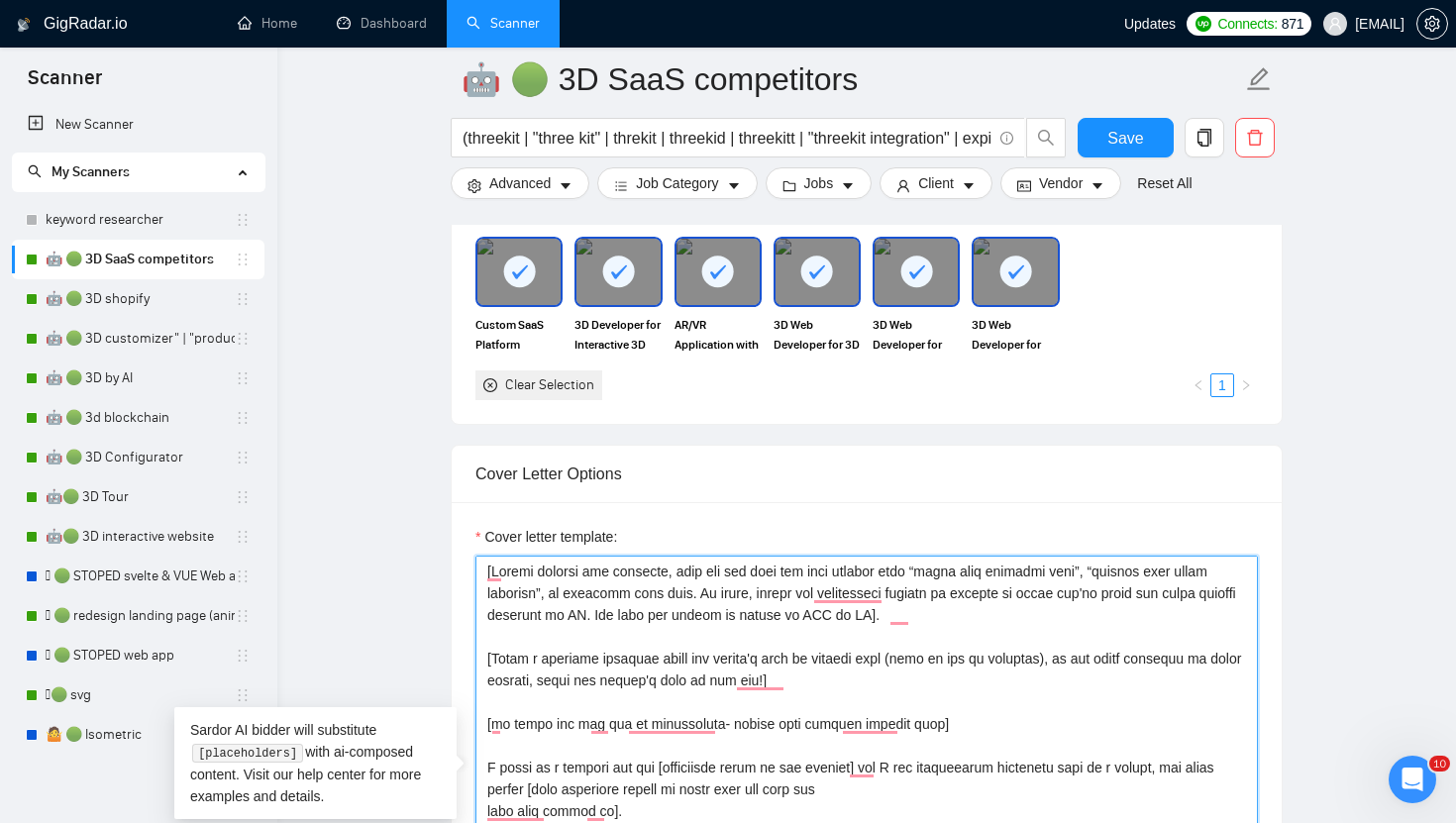 scroll, scrollTop: 32, scrollLeft: 0, axis: vertical 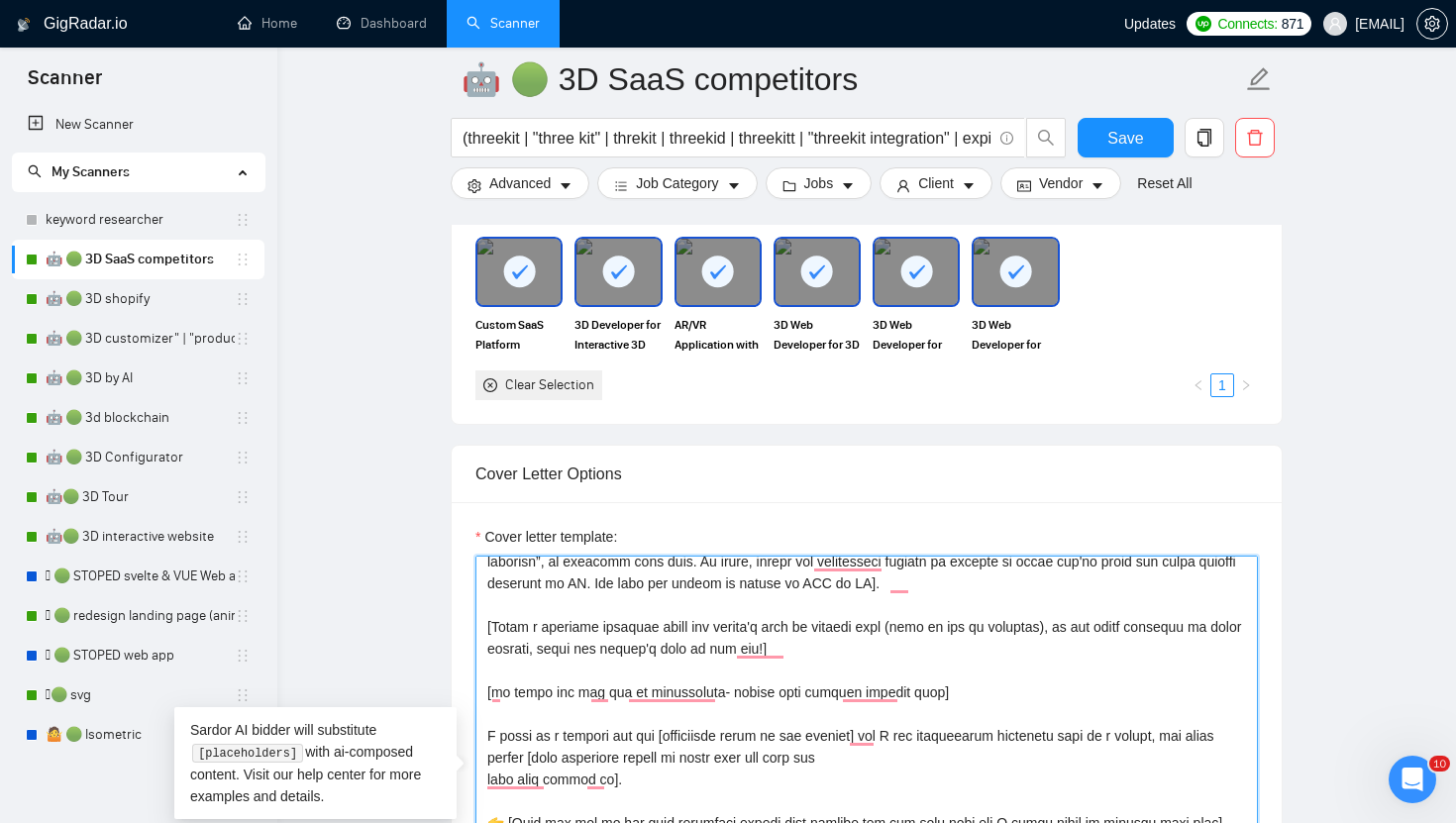 click on "Cover letter template:" at bounding box center (867, 778) 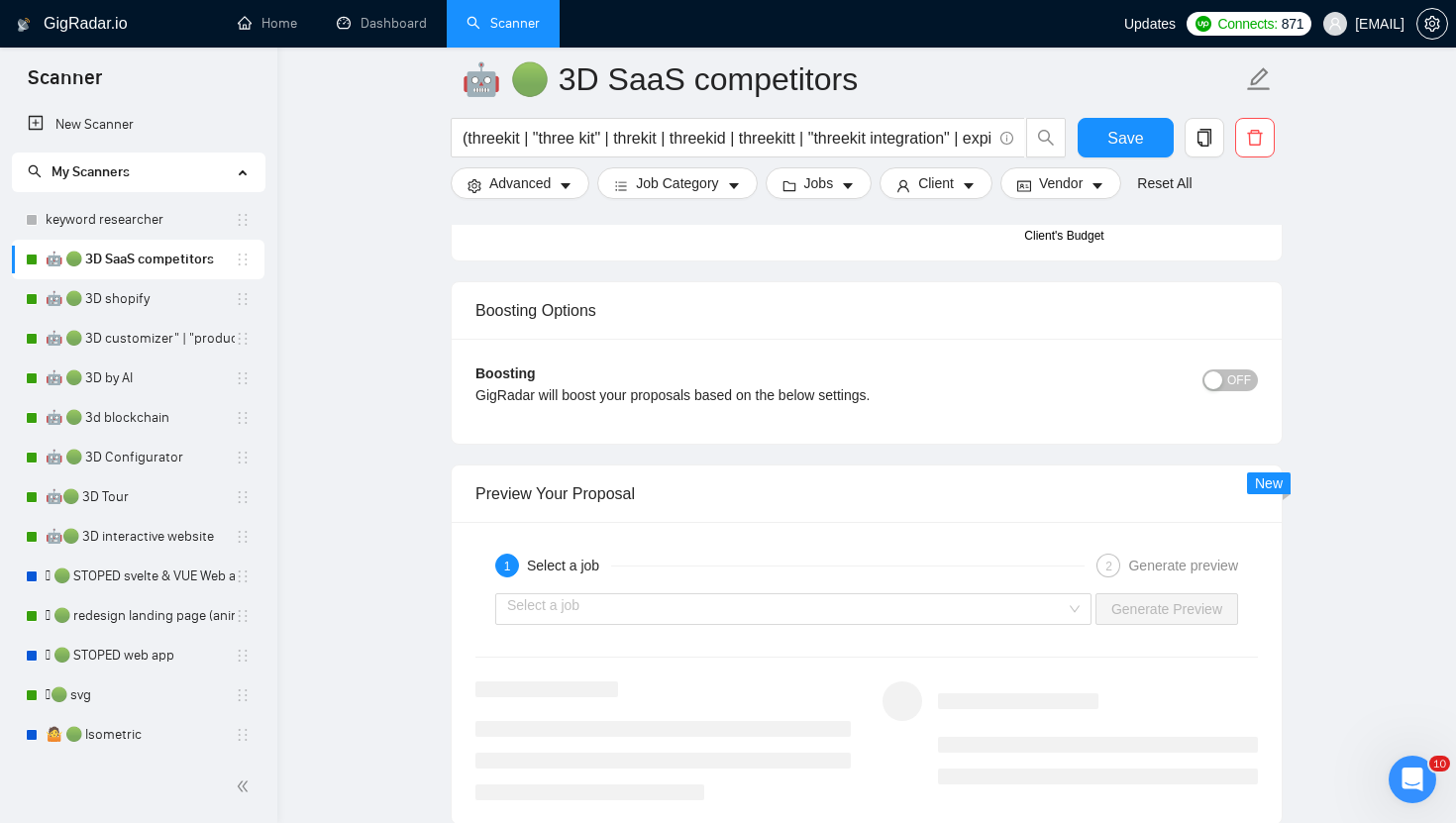 scroll, scrollTop: 3489, scrollLeft: 0, axis: vertical 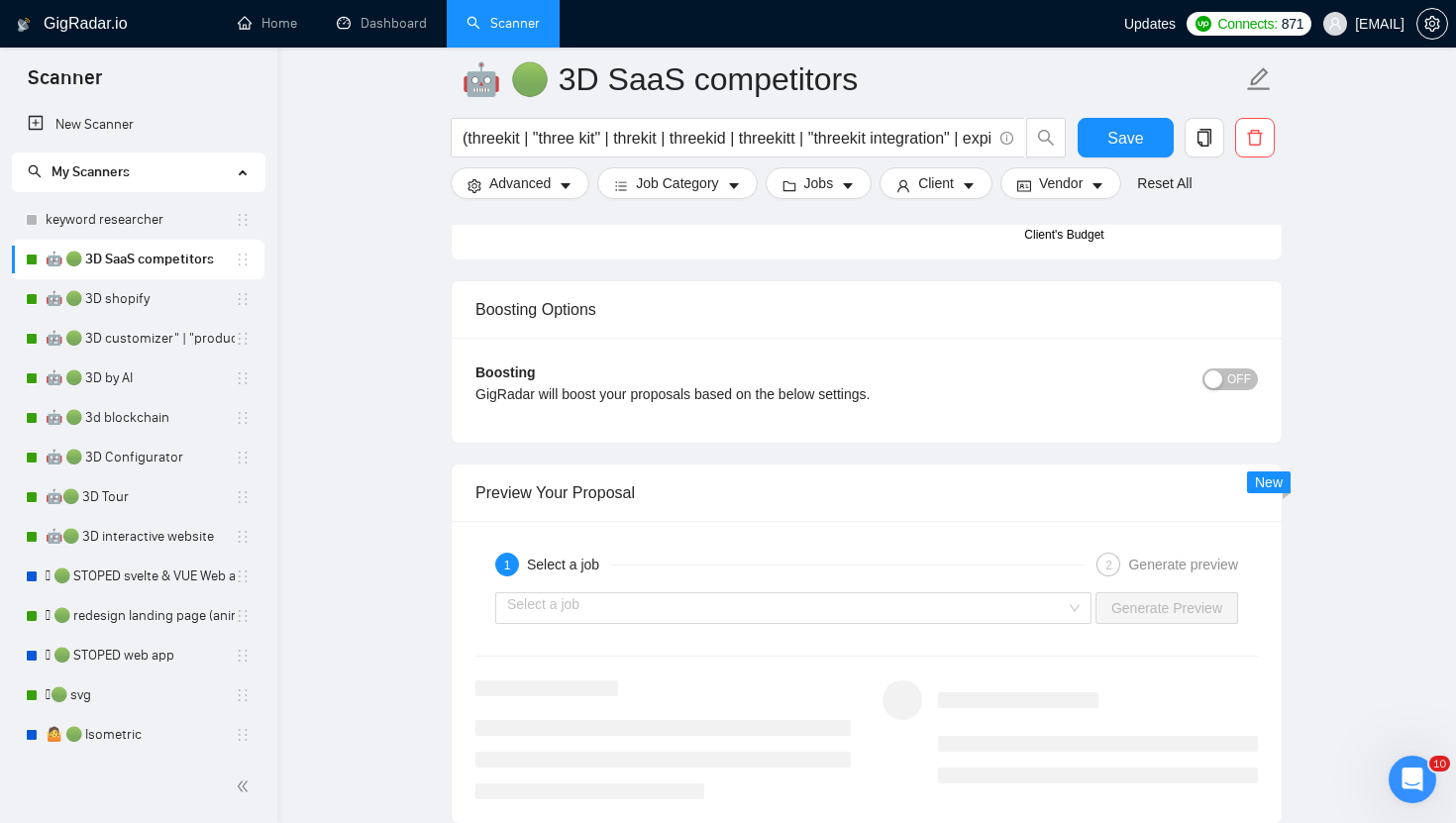 click on "OFF" at bounding box center [1239, 379] 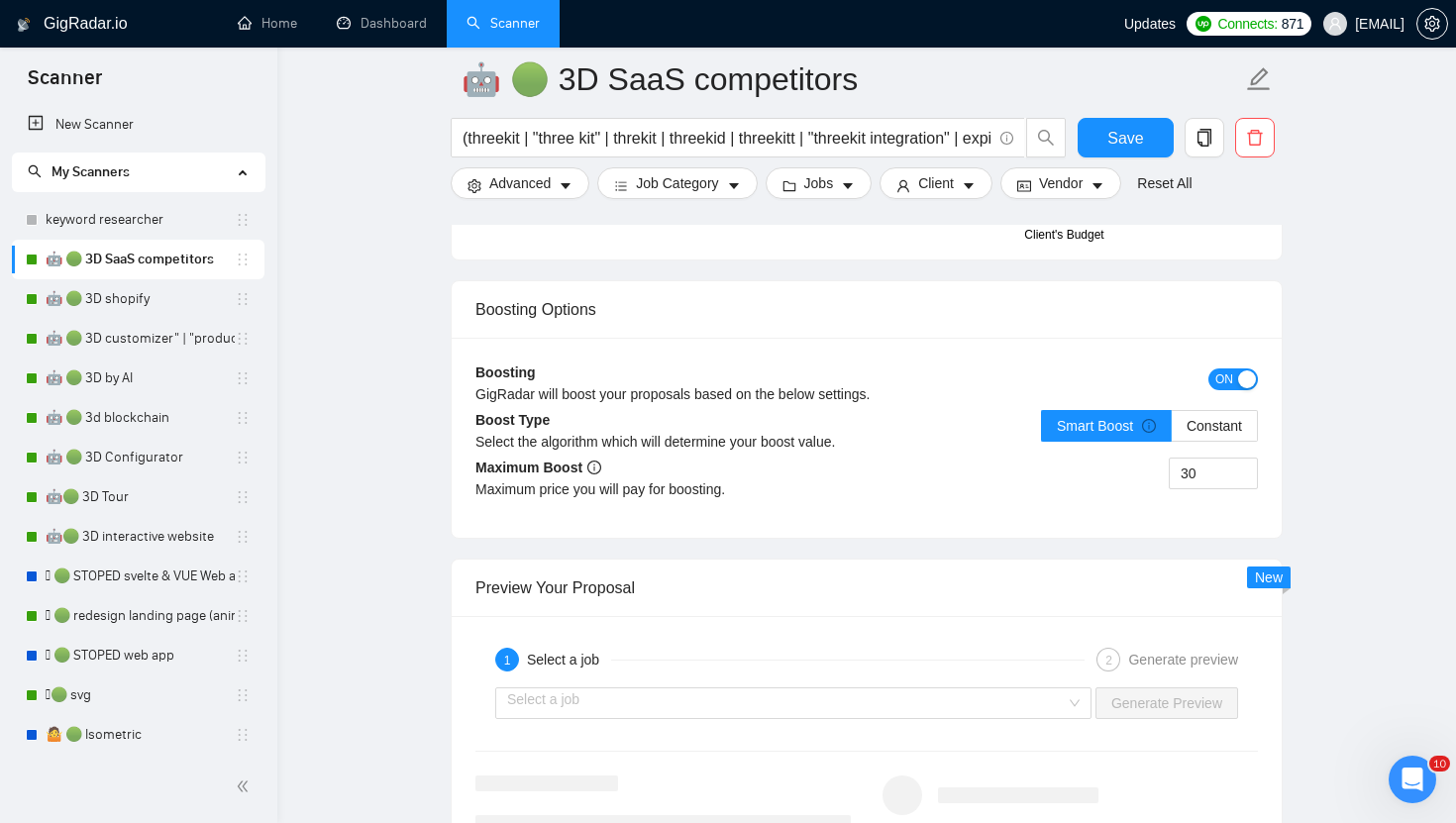 click on "ON" at bounding box center (1224, 379) 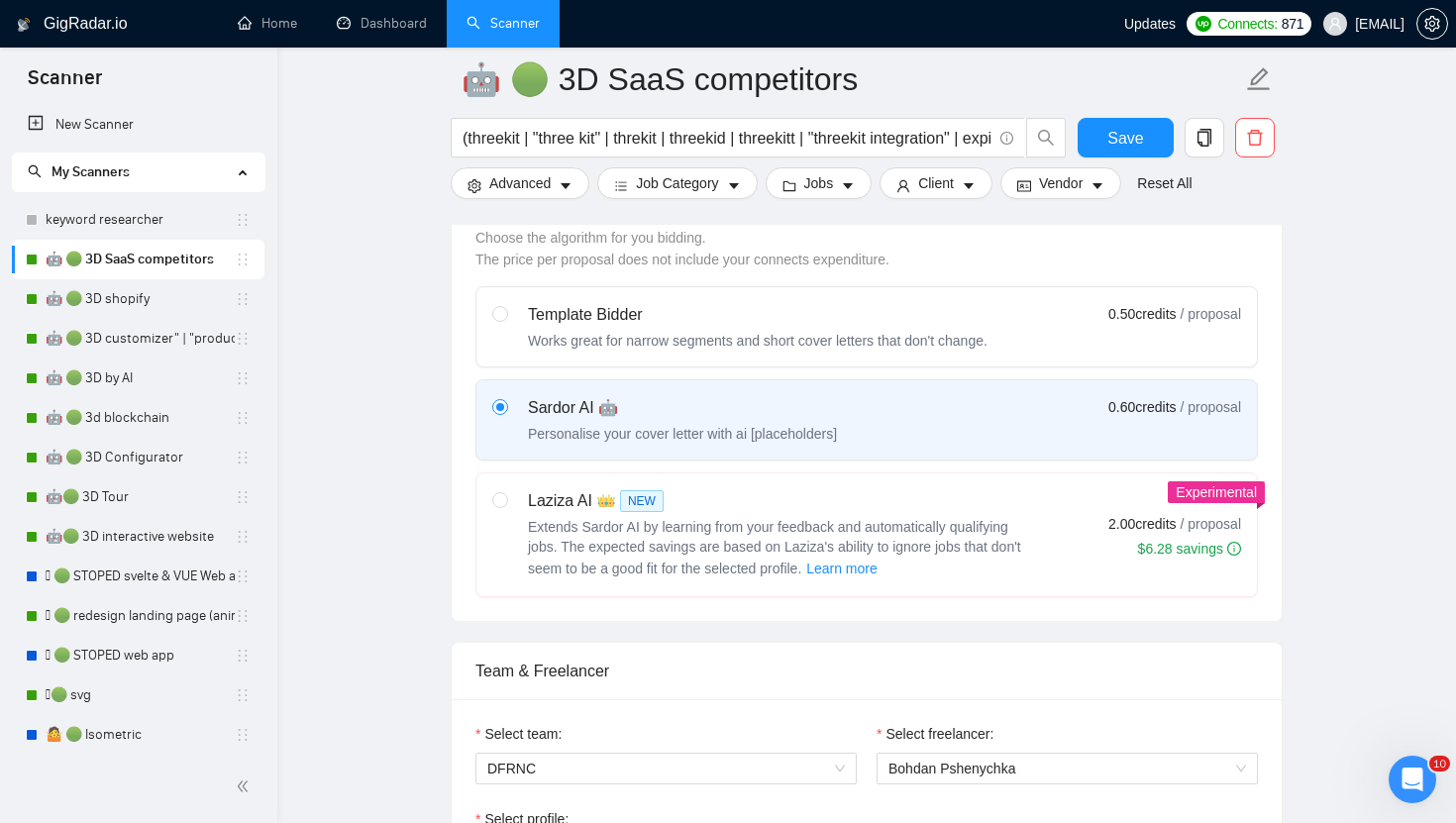 scroll, scrollTop: 574, scrollLeft: 0, axis: vertical 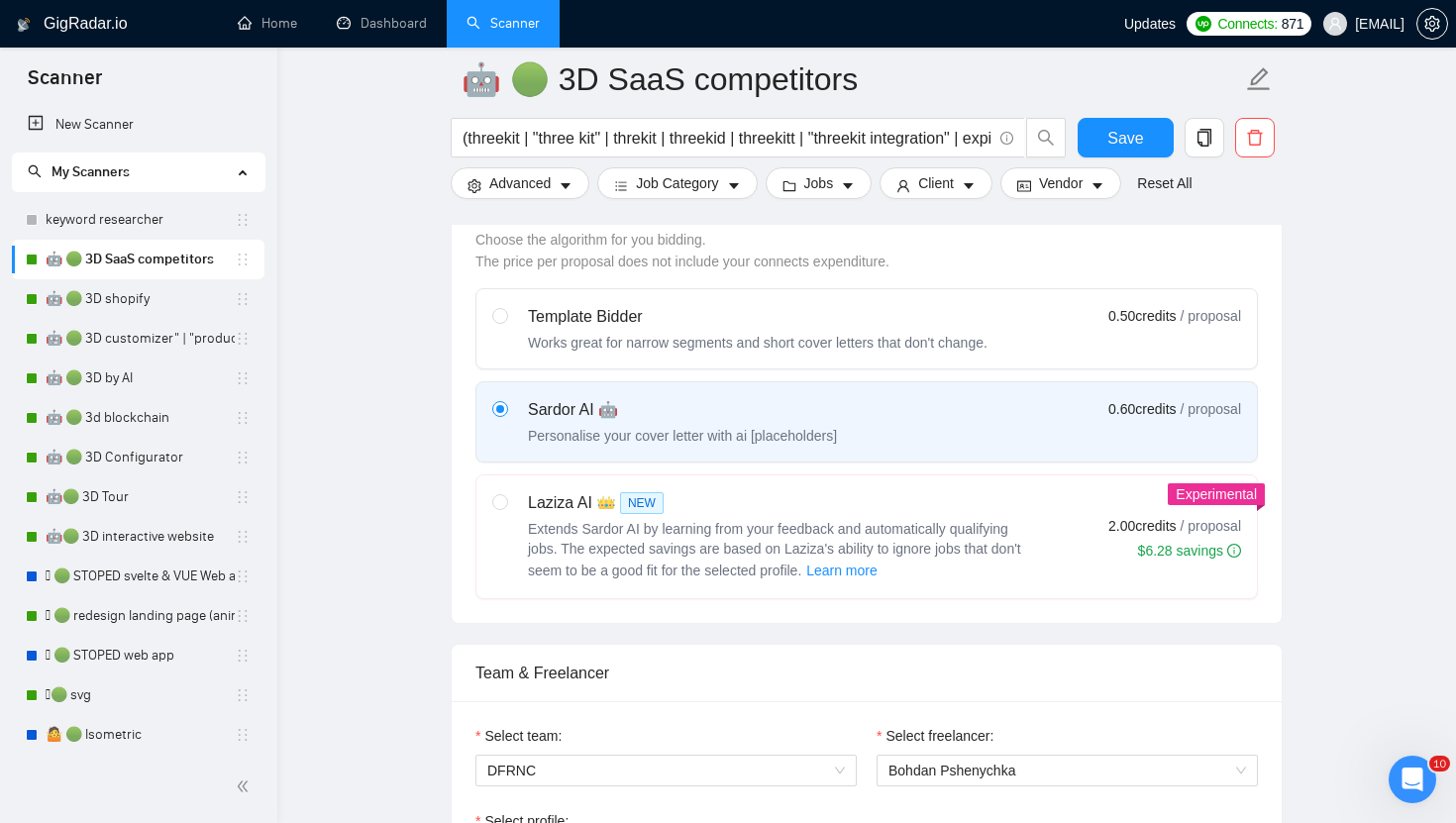 click on "Experimental" at bounding box center (1216, 494) 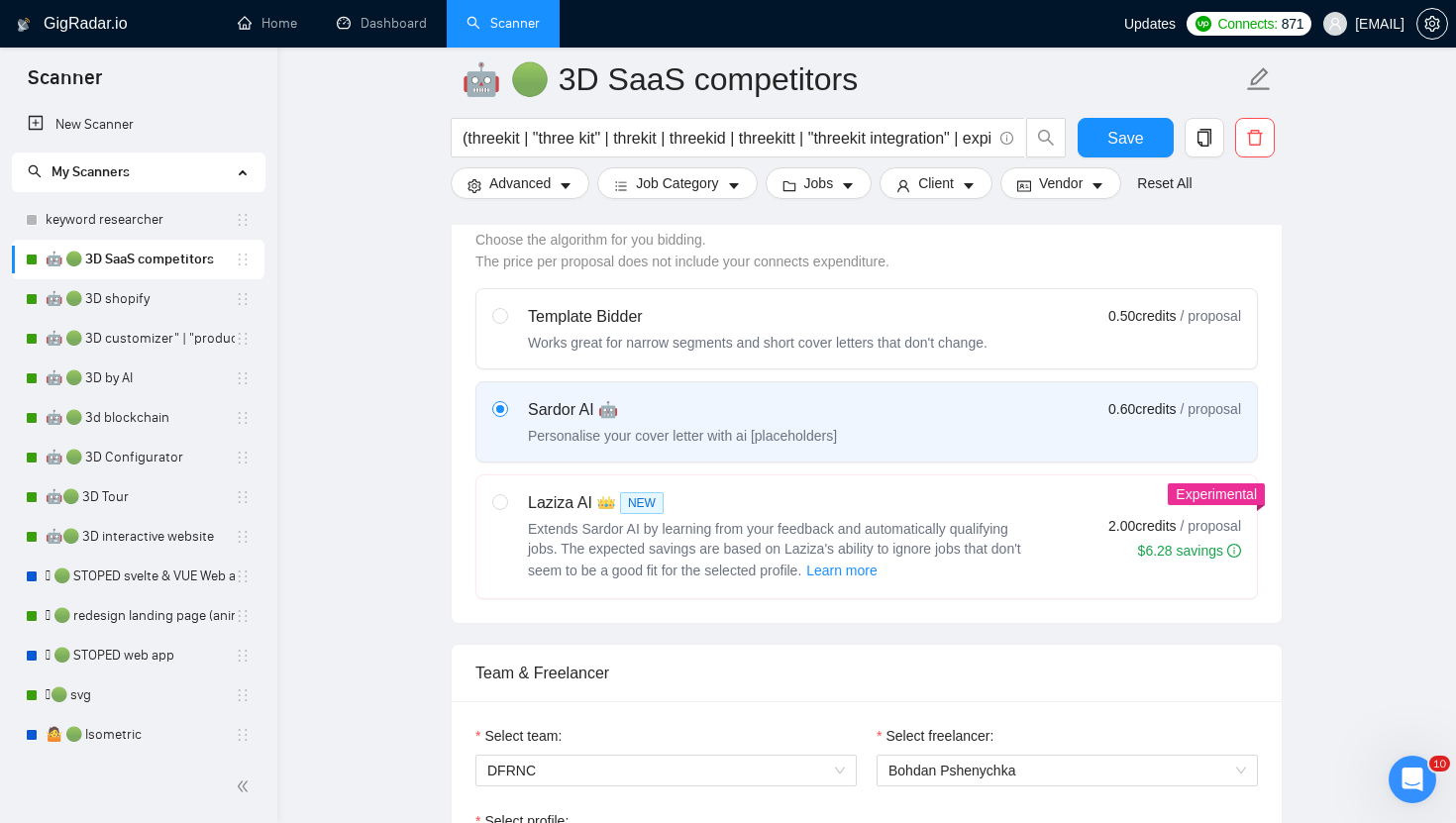 click on "Extends Sardor AI by learning from your feedback and automatically qualifying jobs. The expected savings are based on Laziza's ability to ignore jobs that don't seem to be a good fit for the selected profile.   Learn more" at bounding box center [775, 550] 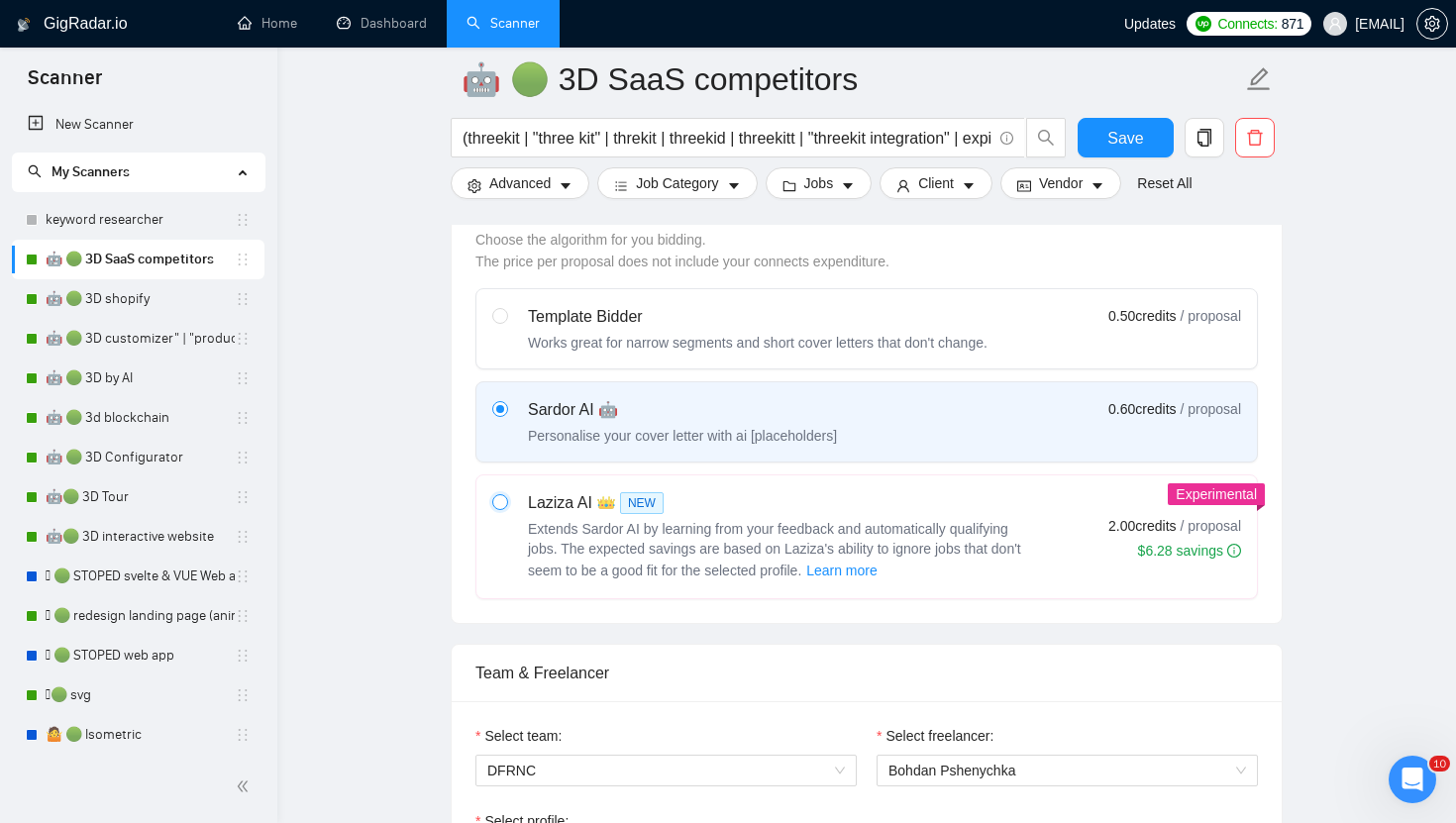 click at bounding box center [499, 501] 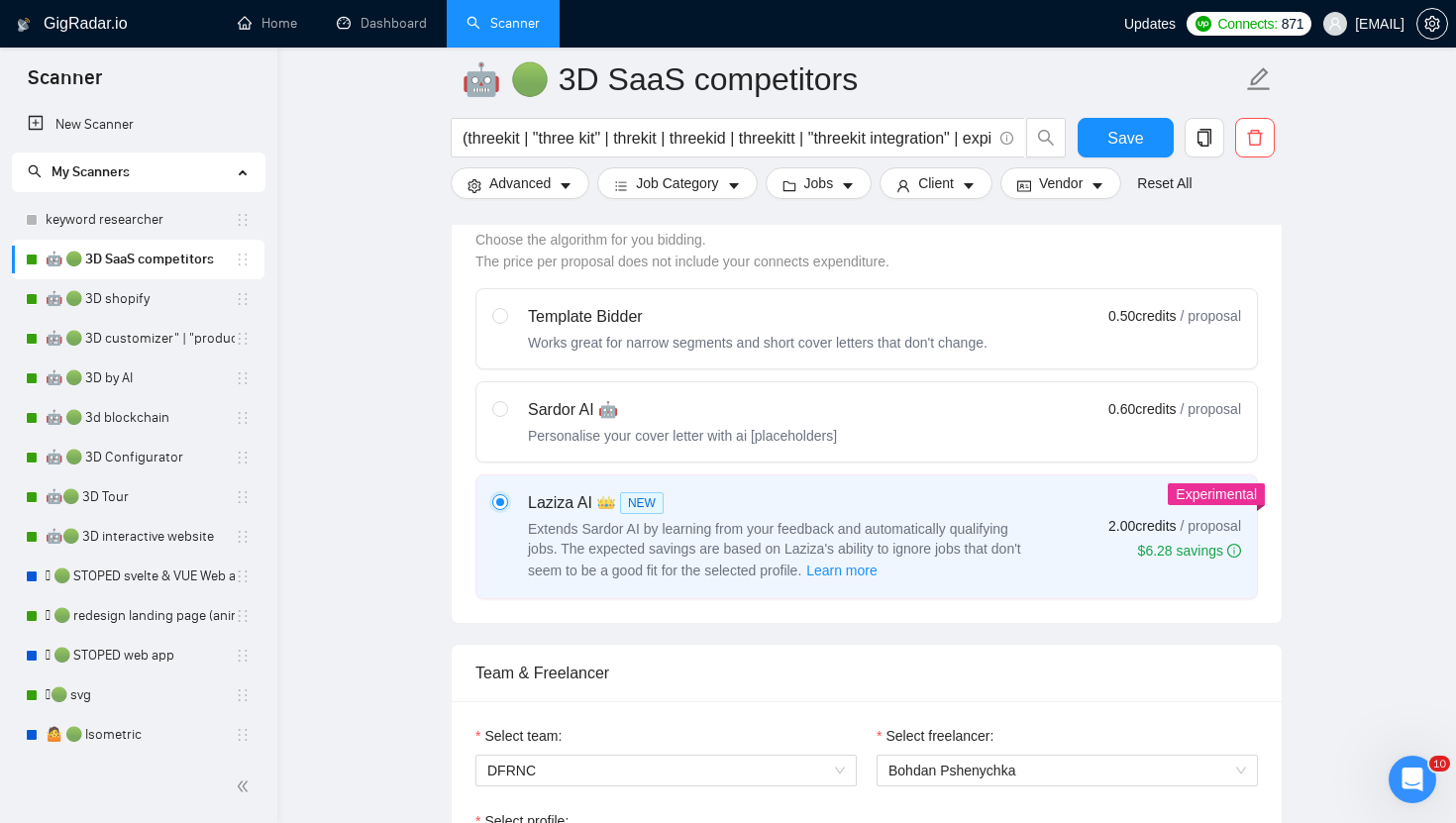 type 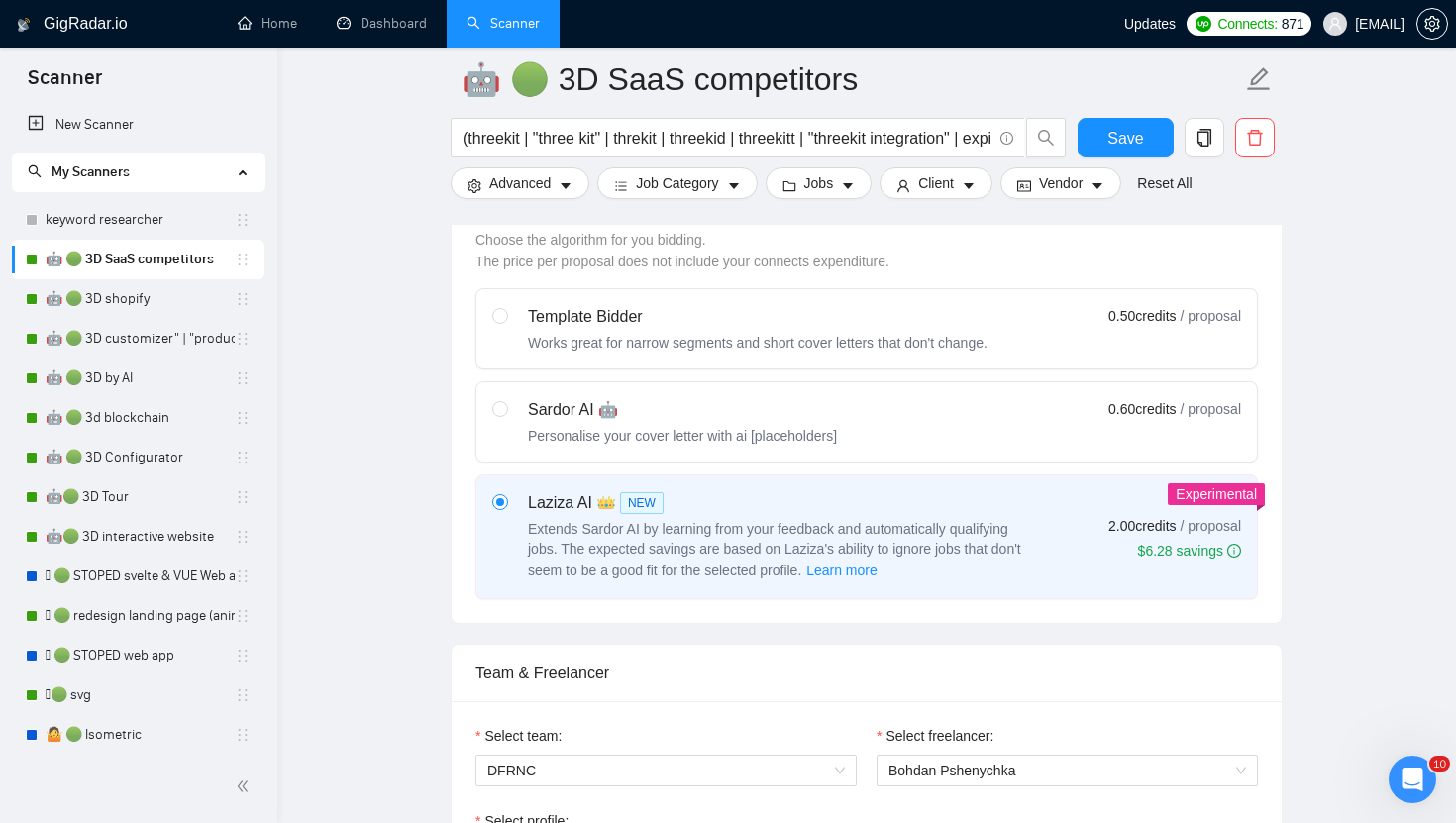 click on "Personalise your cover letter with ai [placeholders]" at bounding box center [682, 436] 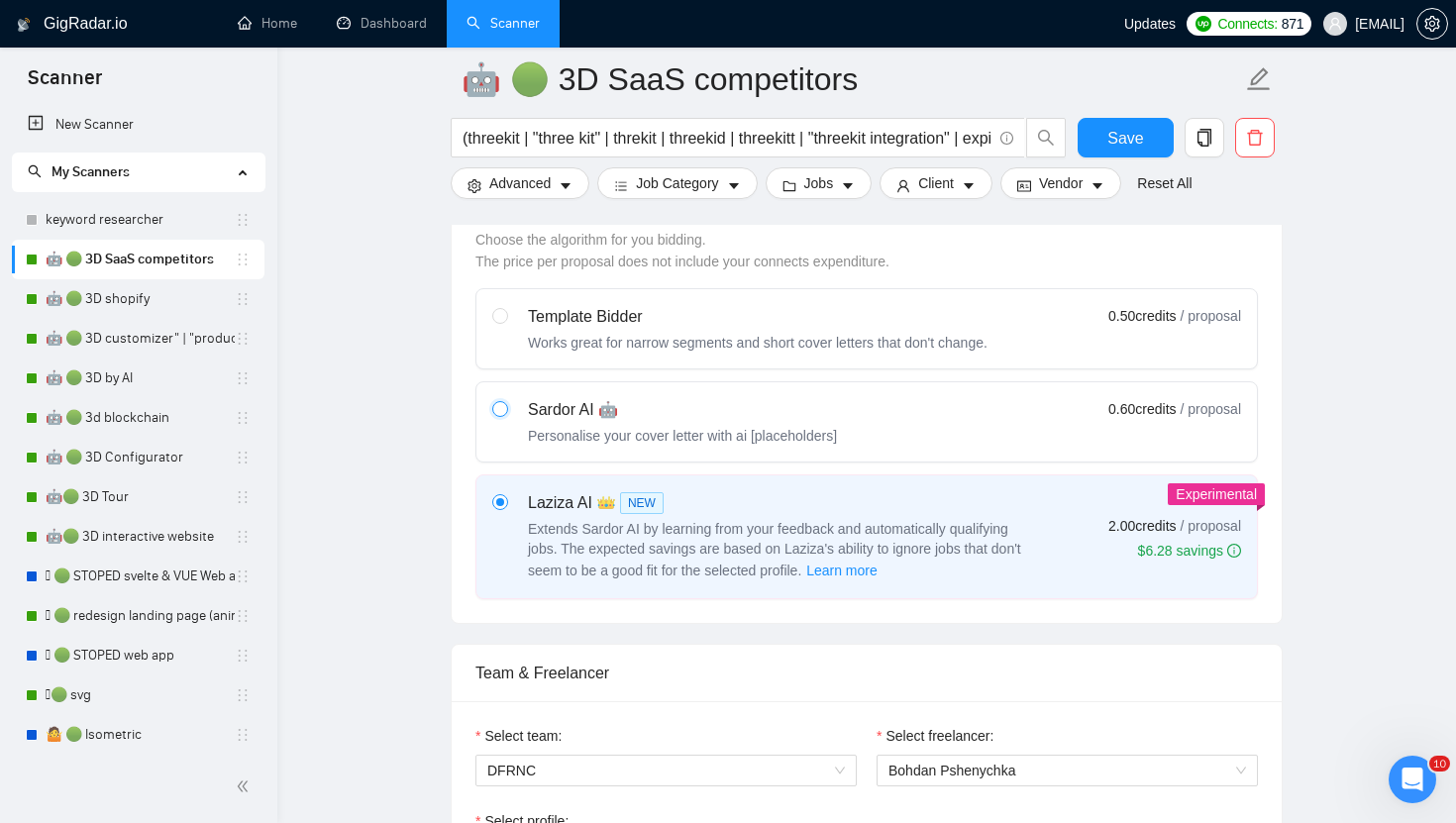 click at bounding box center [499, 408] 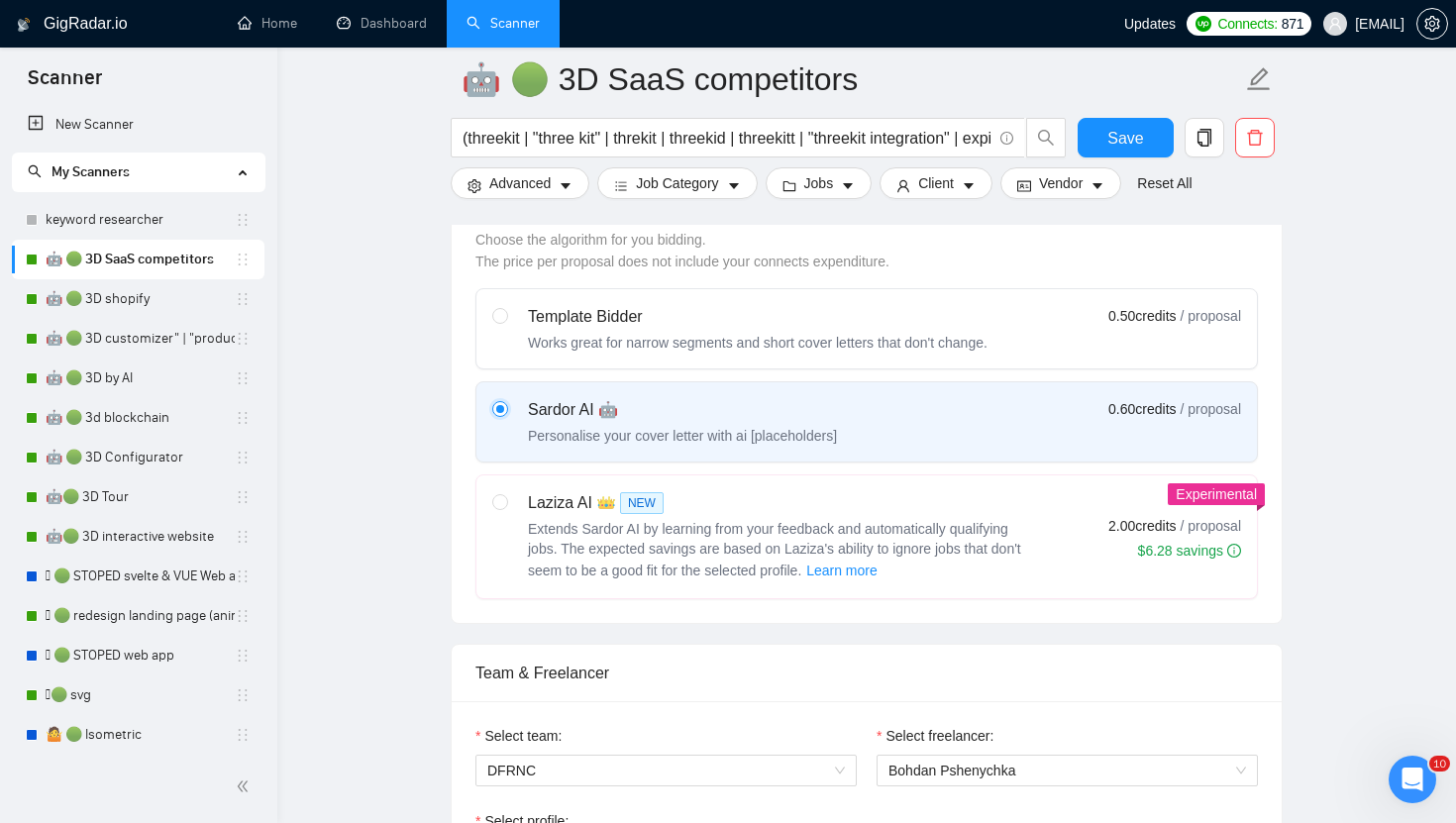 type 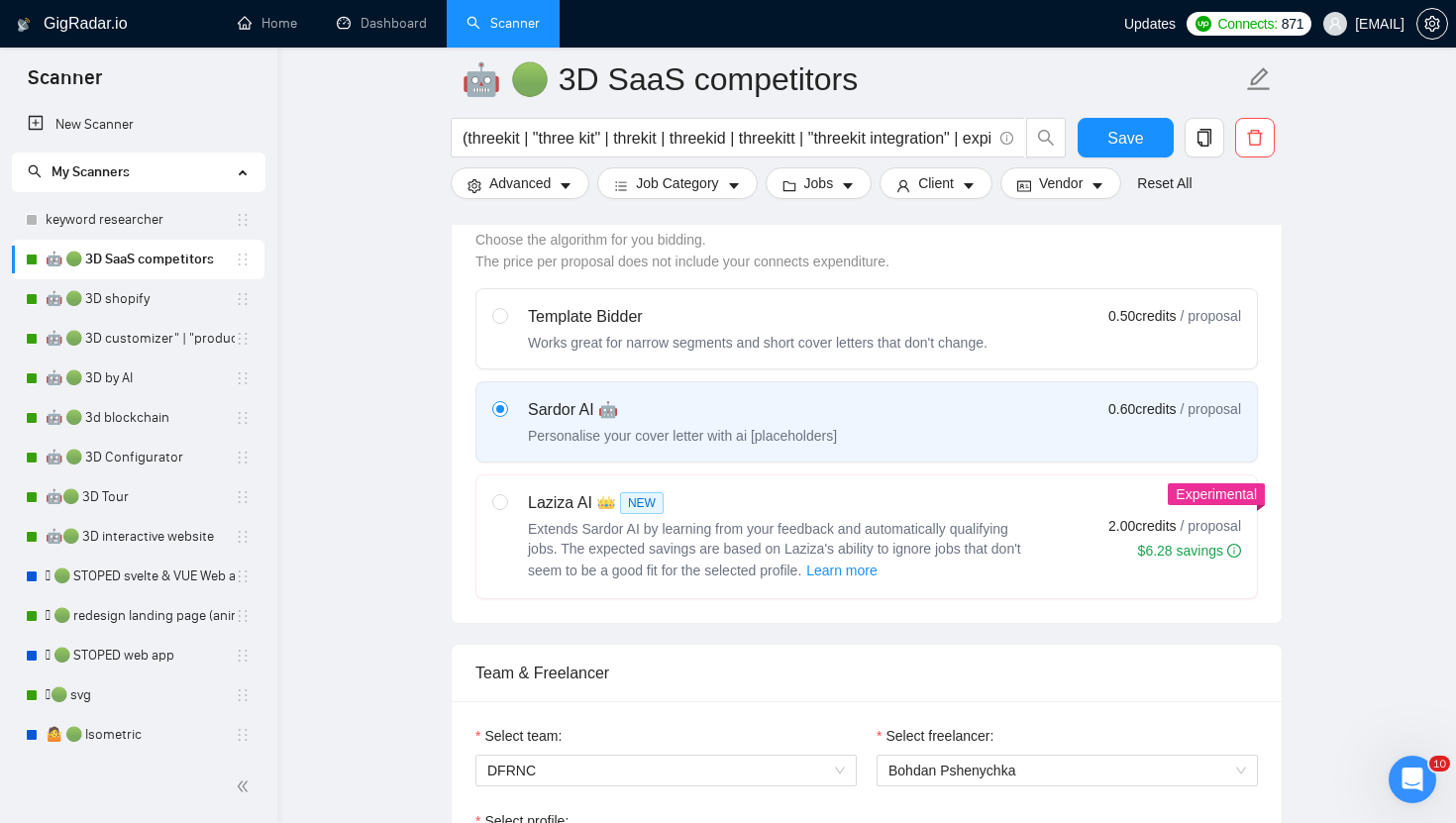 click on "Extends Sardor AI by learning from your feedback and automatically qualifying jobs. The expected savings are based on Laziza's ability to ignore jobs that don't seem to be a good fit for the selected profile.   Learn more" at bounding box center (775, 550) 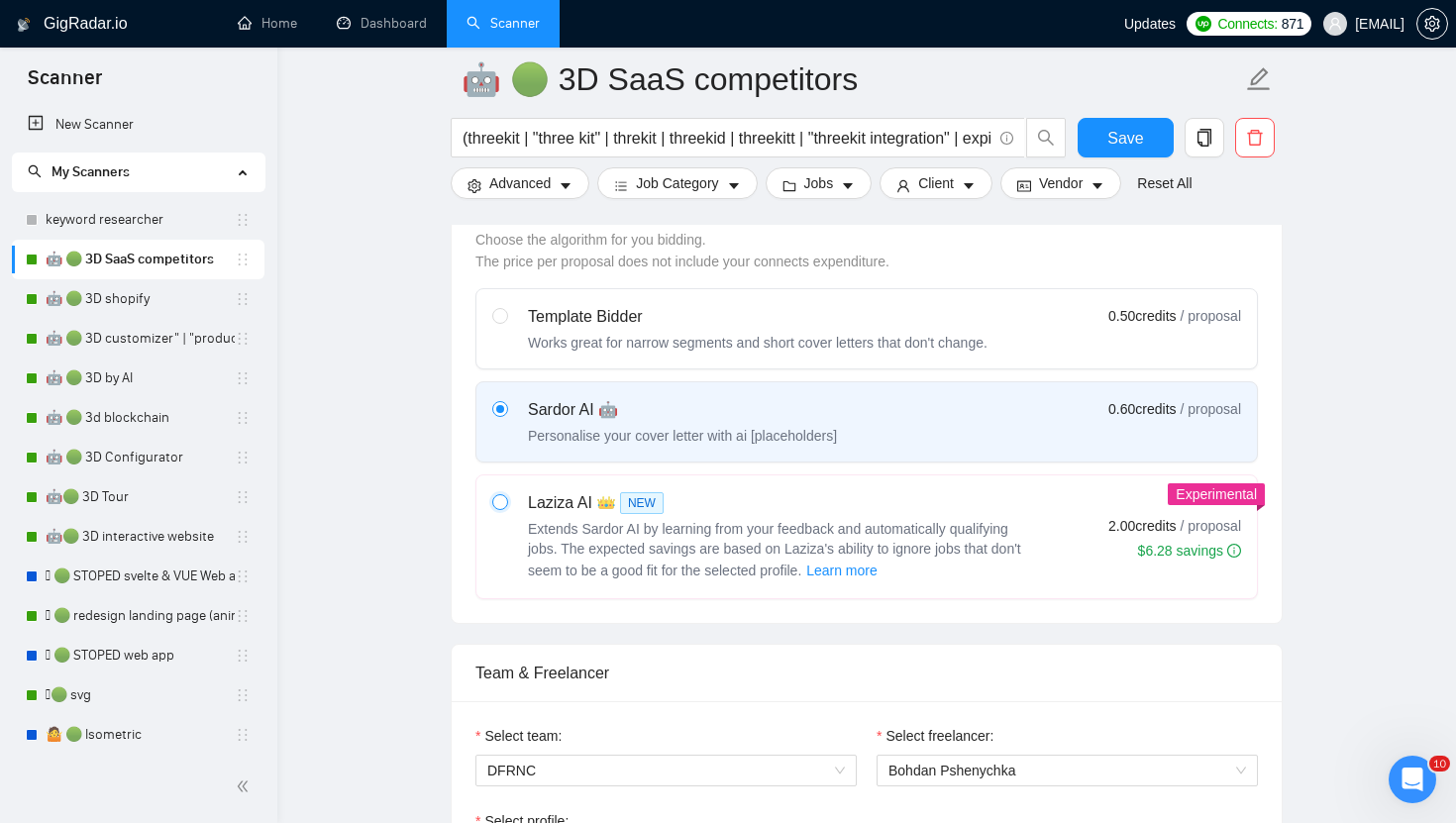 click at bounding box center (499, 501) 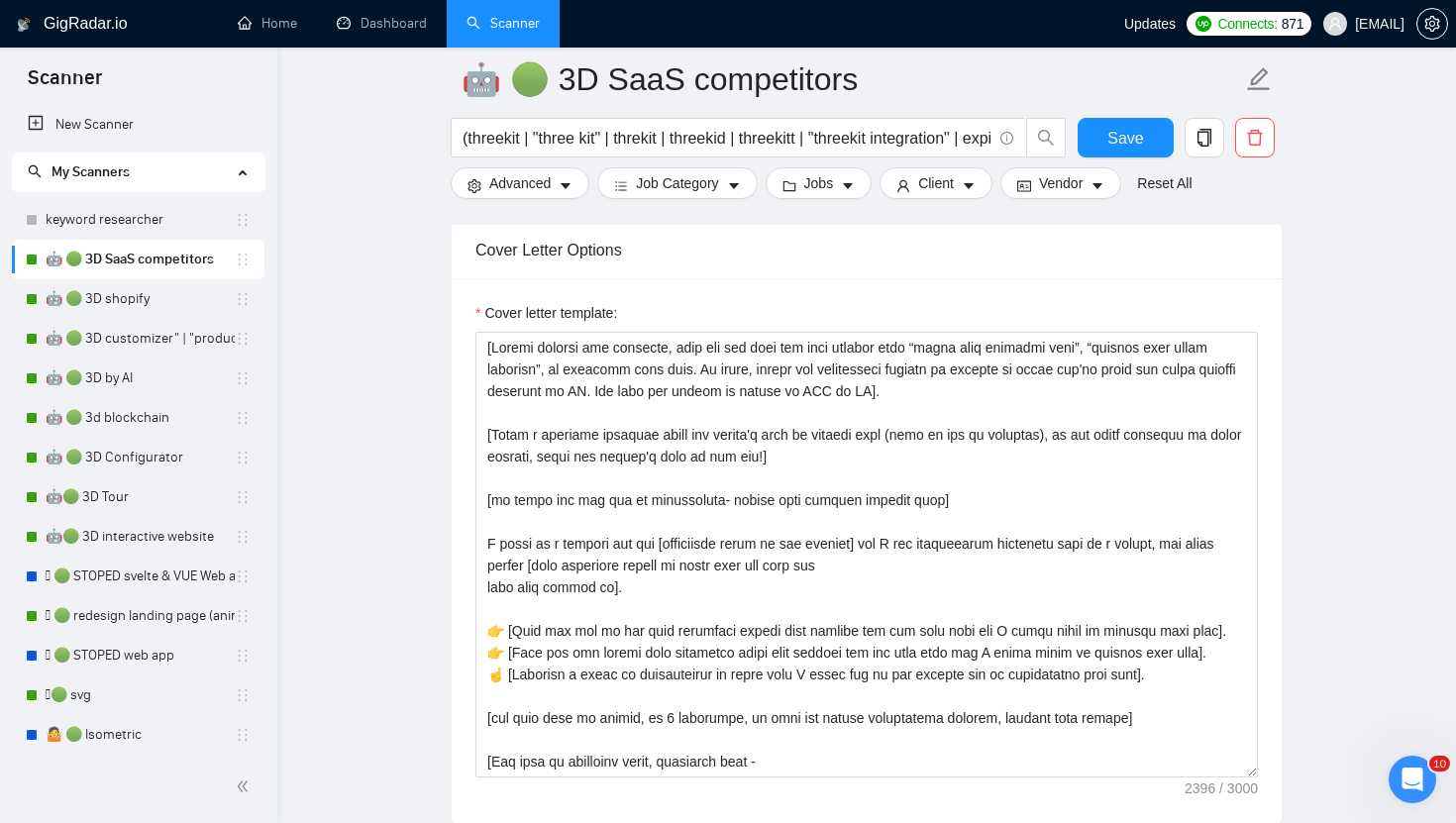 scroll, scrollTop: 2212, scrollLeft: 0, axis: vertical 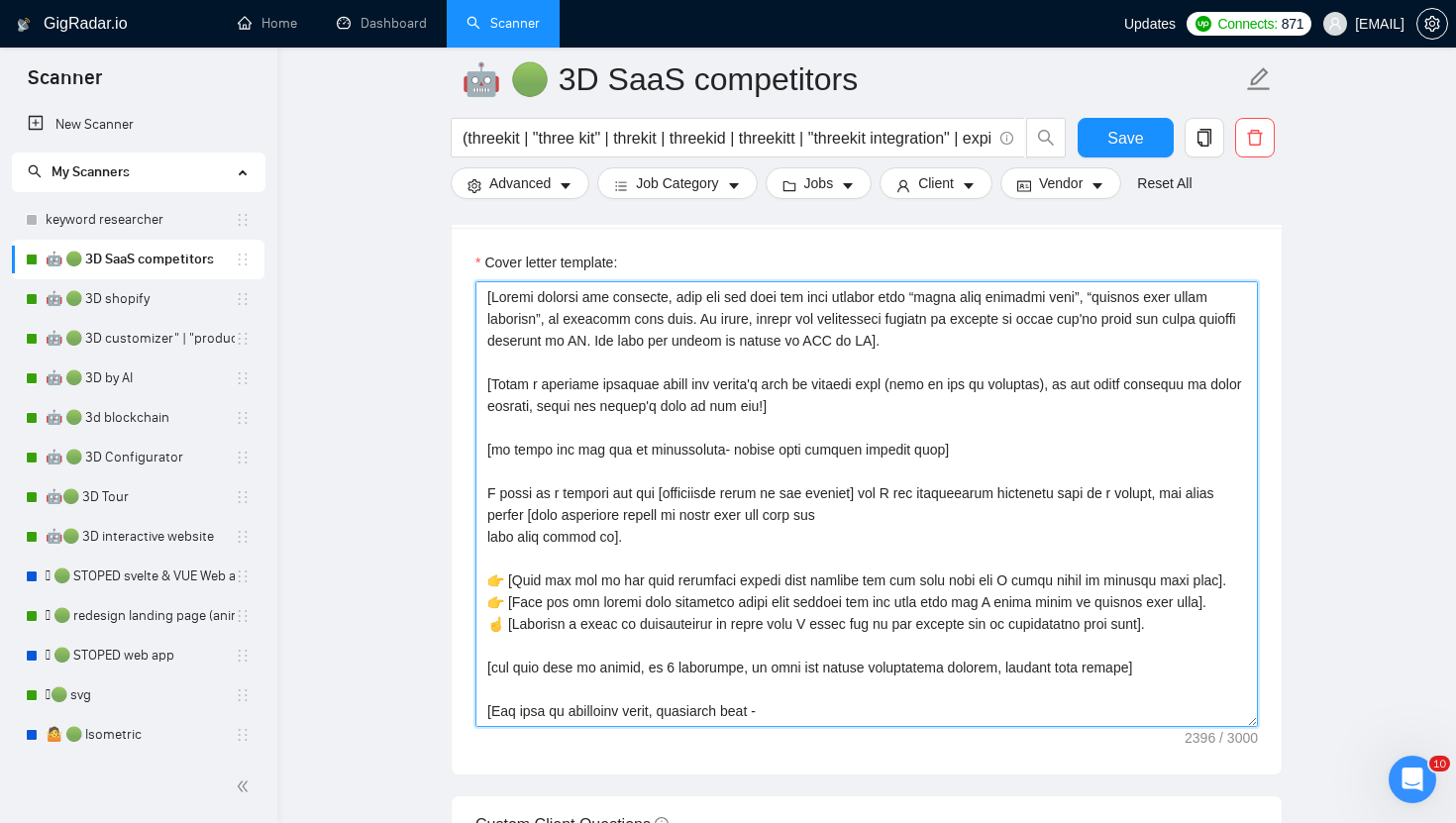 click on "Cover letter template:" at bounding box center (867, 504) 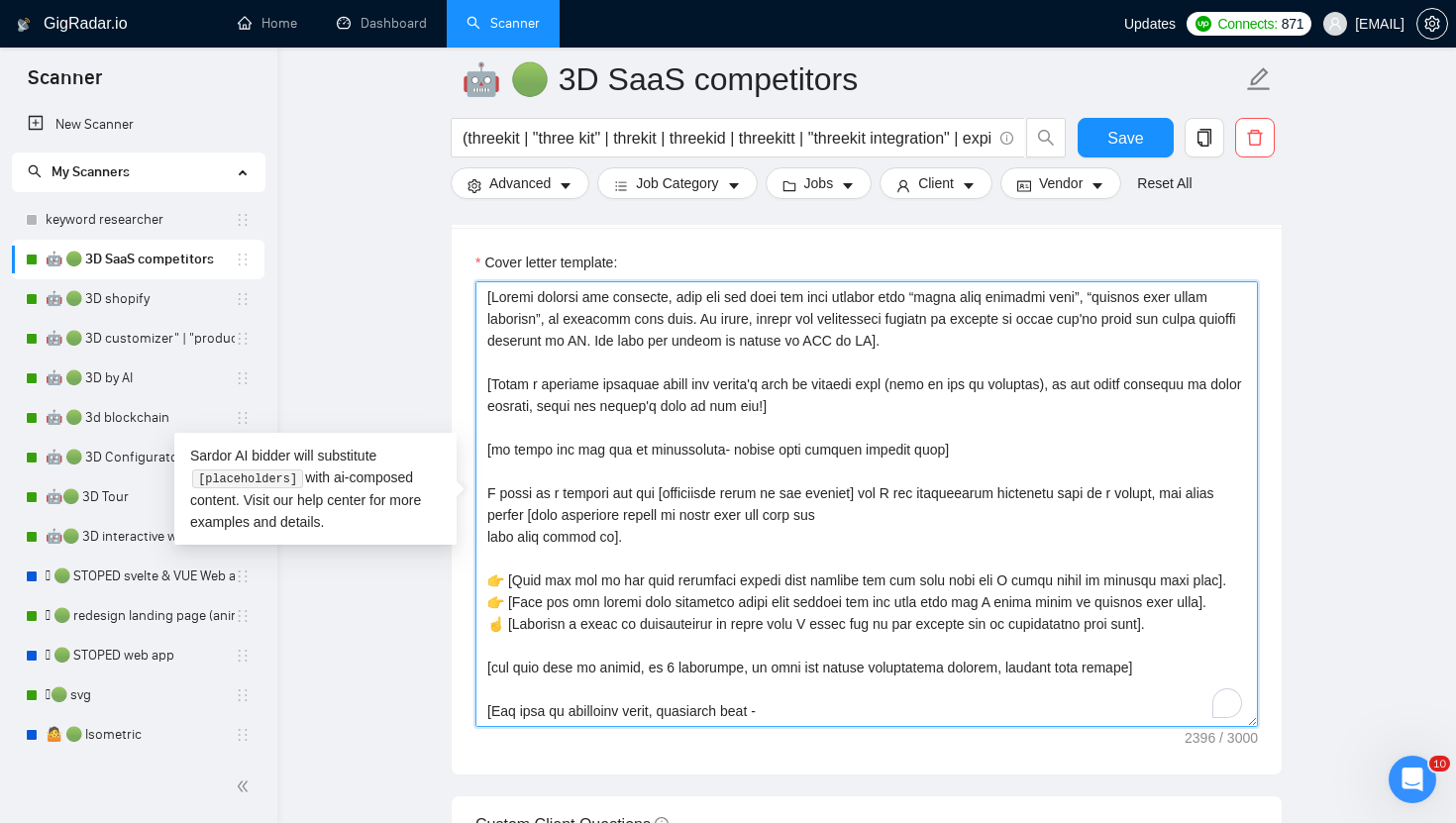click on "Cover letter template:" at bounding box center (867, 504) 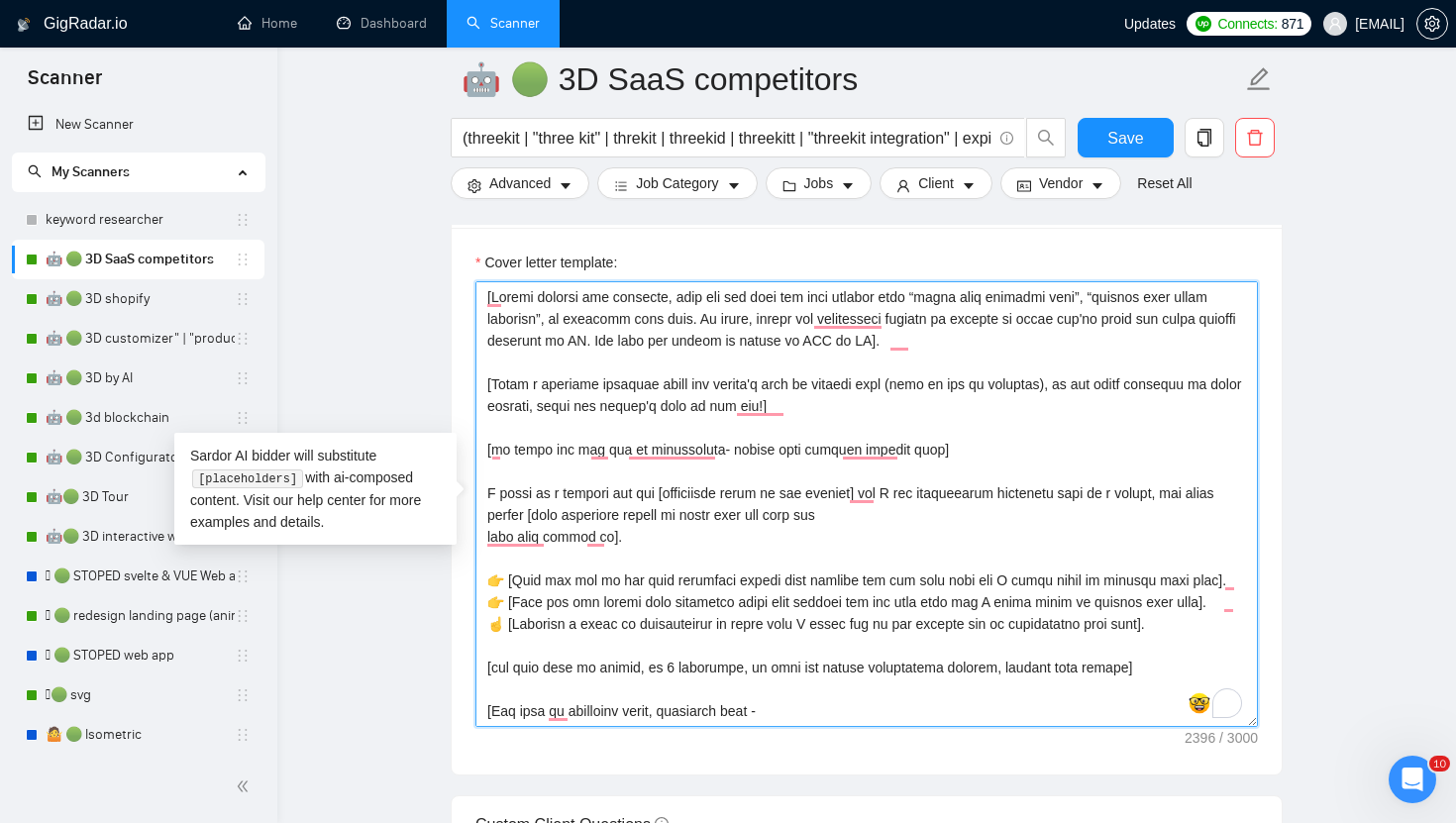 scroll, scrollTop: 22, scrollLeft: 0, axis: vertical 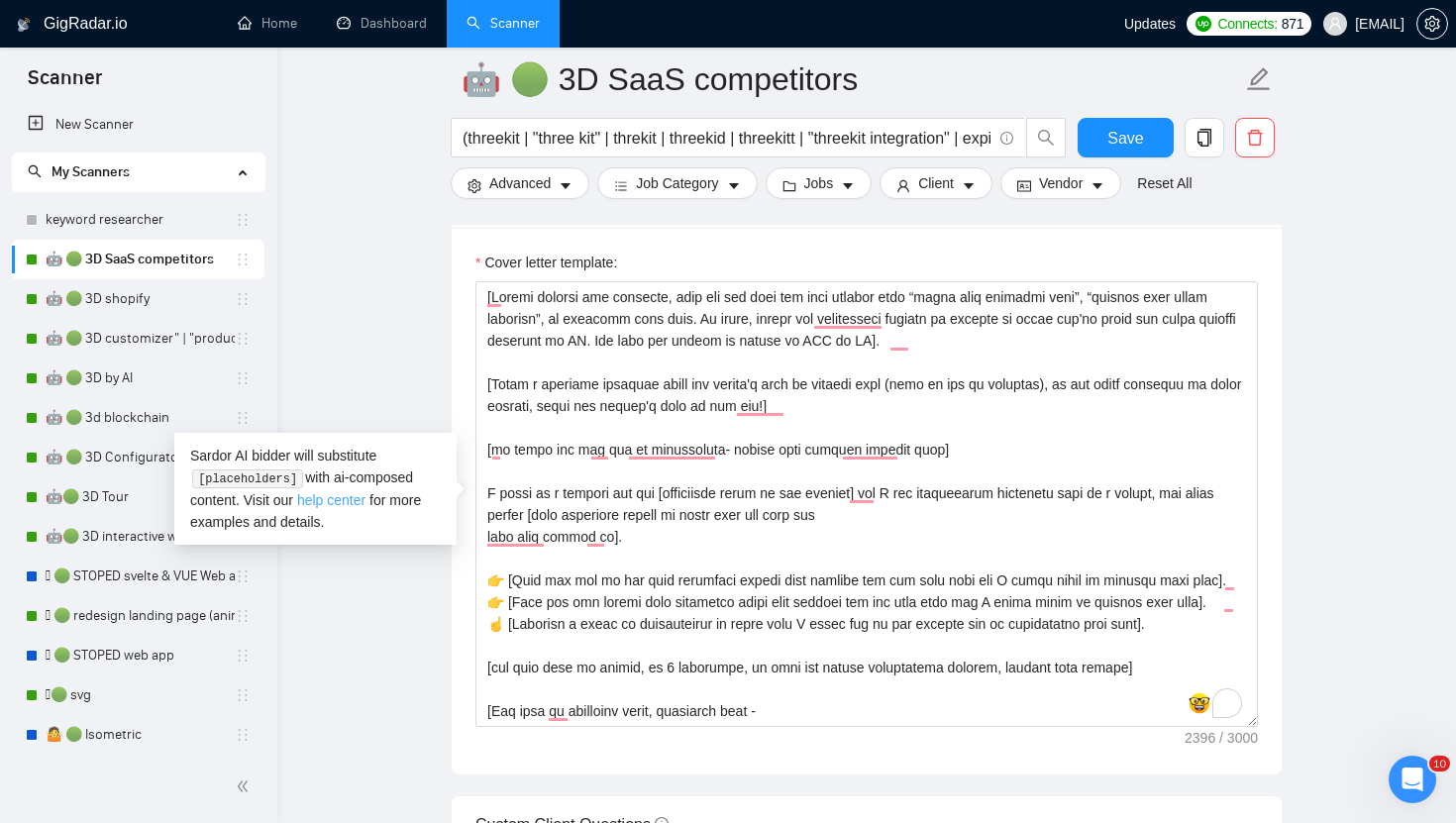 click on "help center" at bounding box center (331, 500) 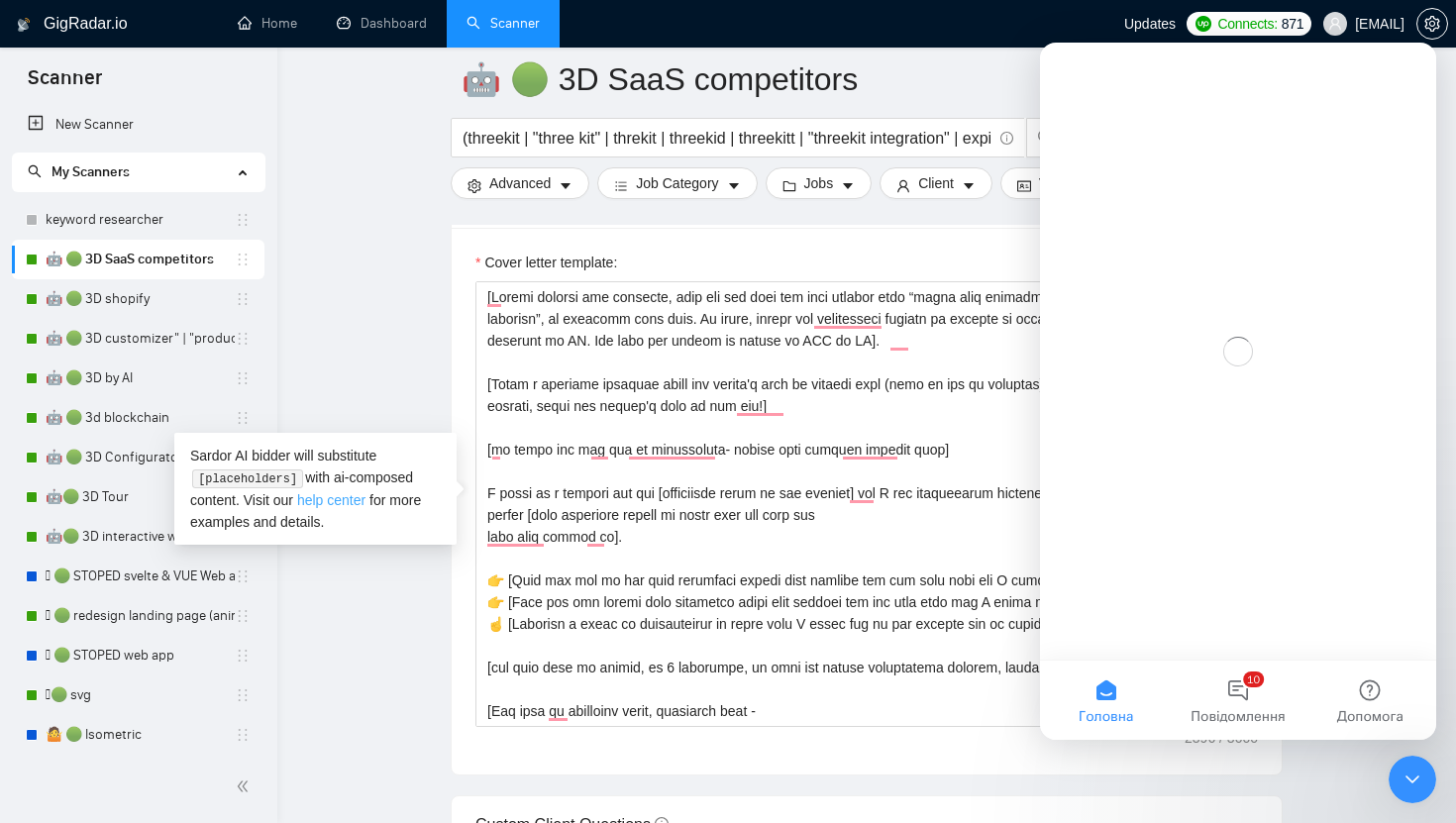 scroll, scrollTop: 0, scrollLeft: 0, axis: both 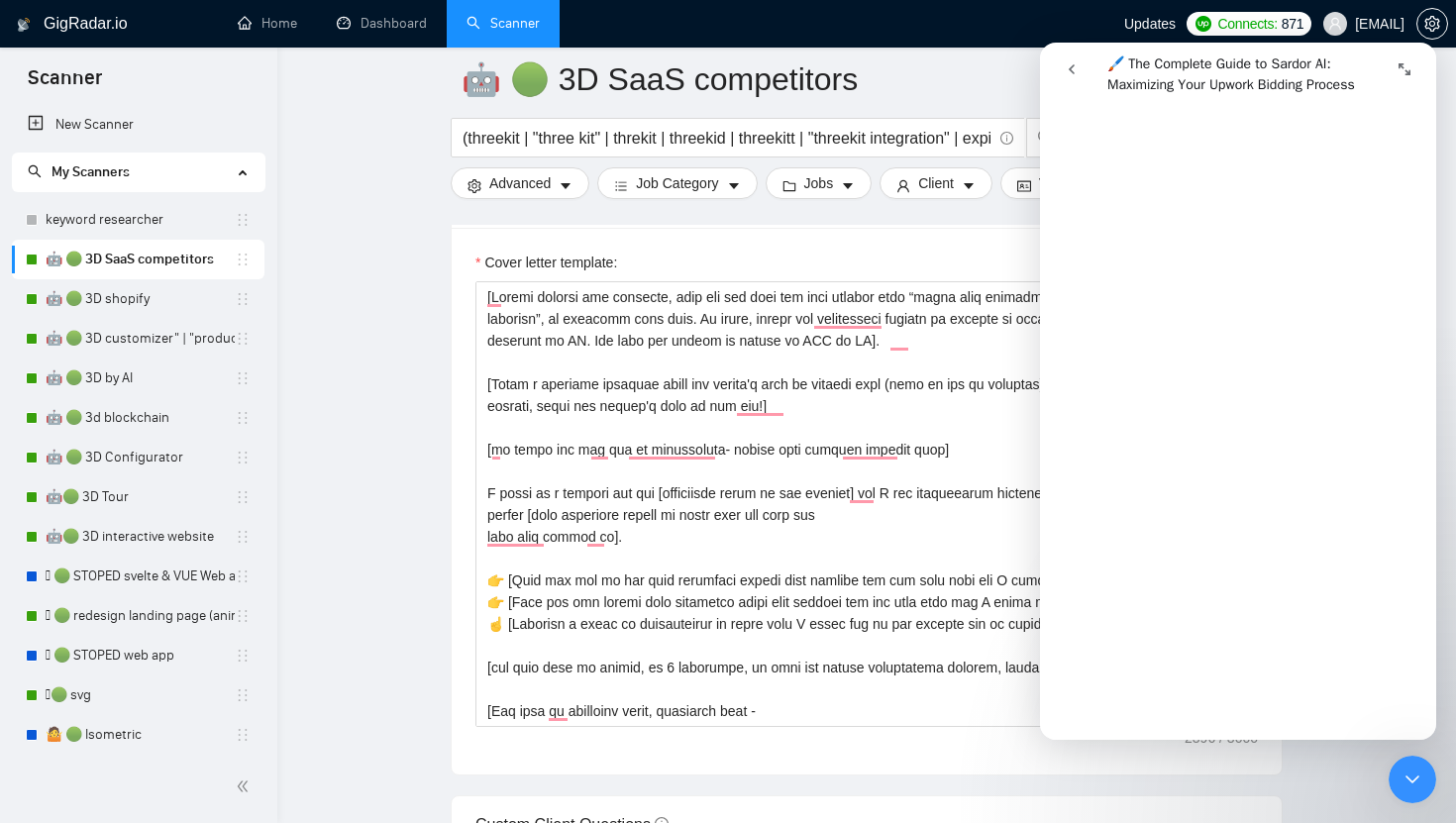 click 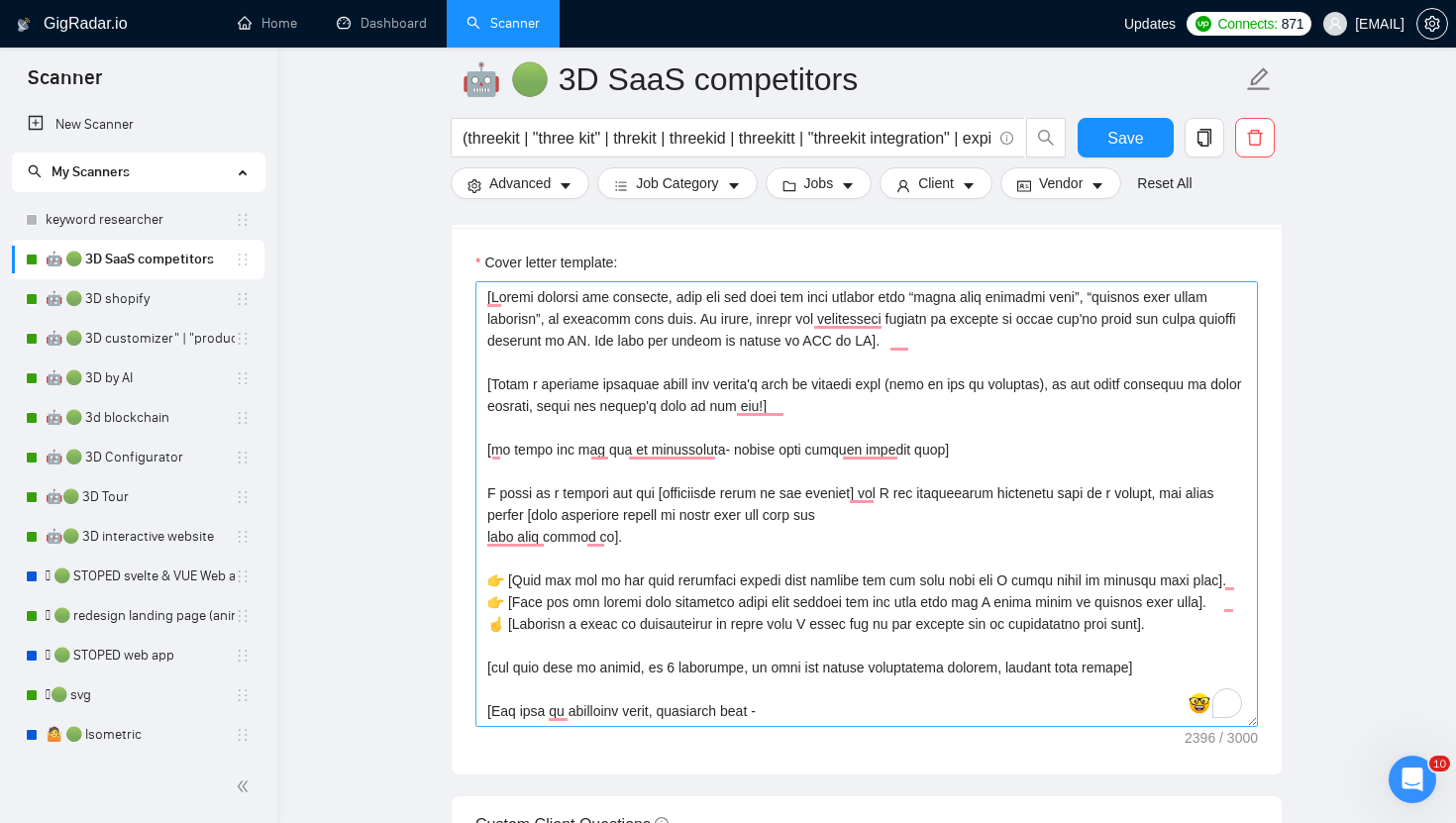 scroll, scrollTop: 0, scrollLeft: 0, axis: both 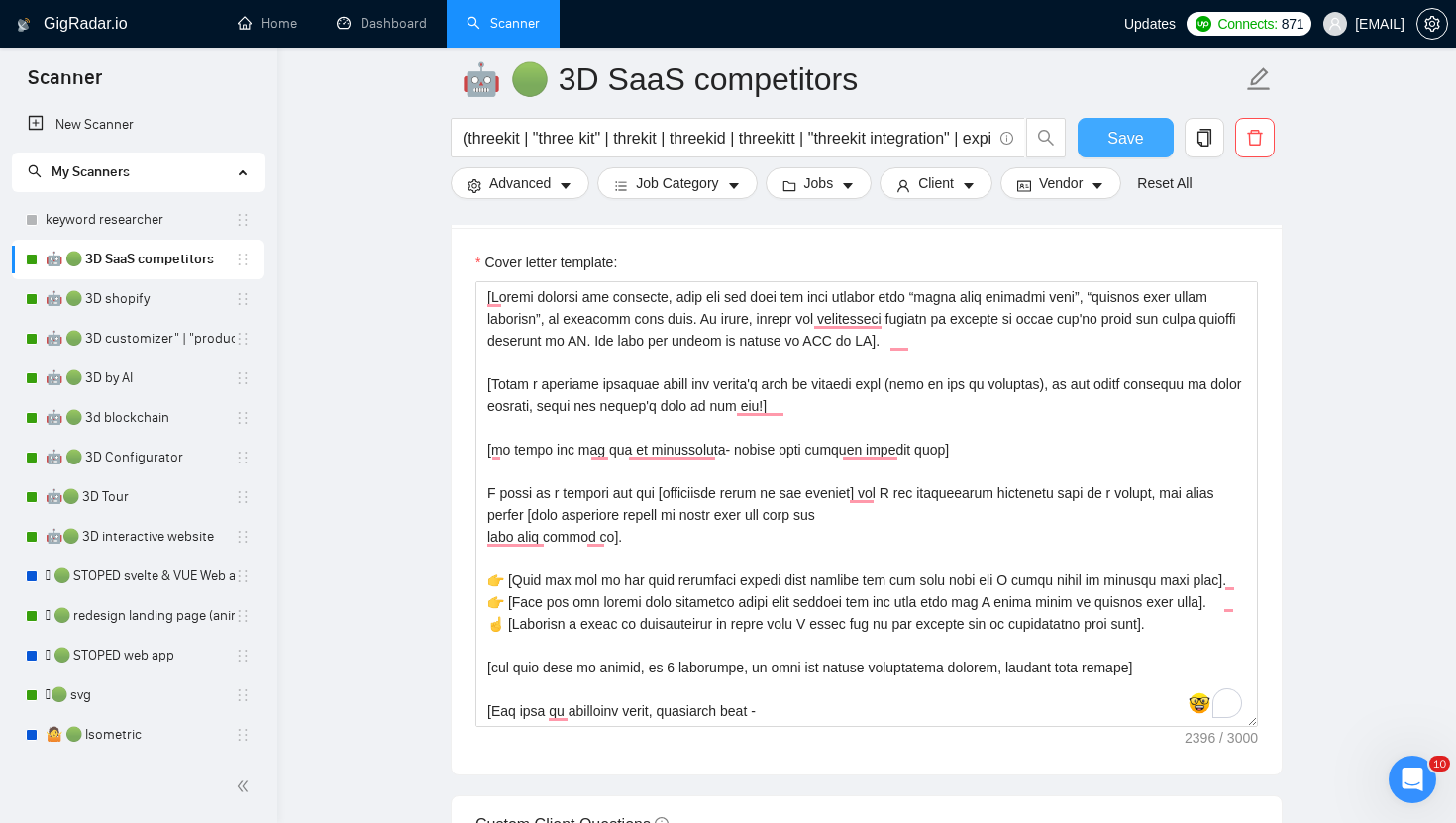 click on "Save" at bounding box center [1125, 138] 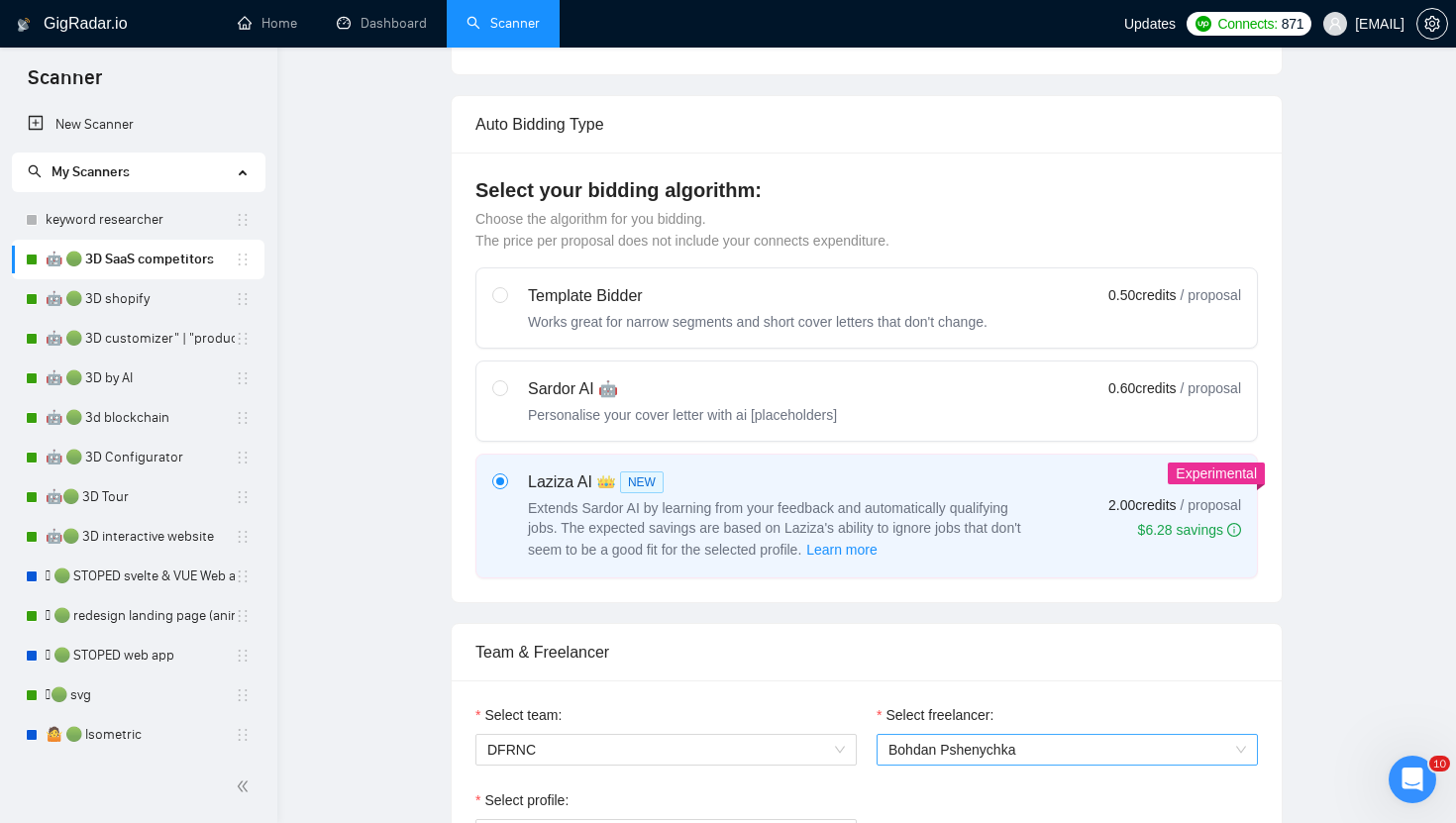 scroll, scrollTop: 0, scrollLeft: 0, axis: both 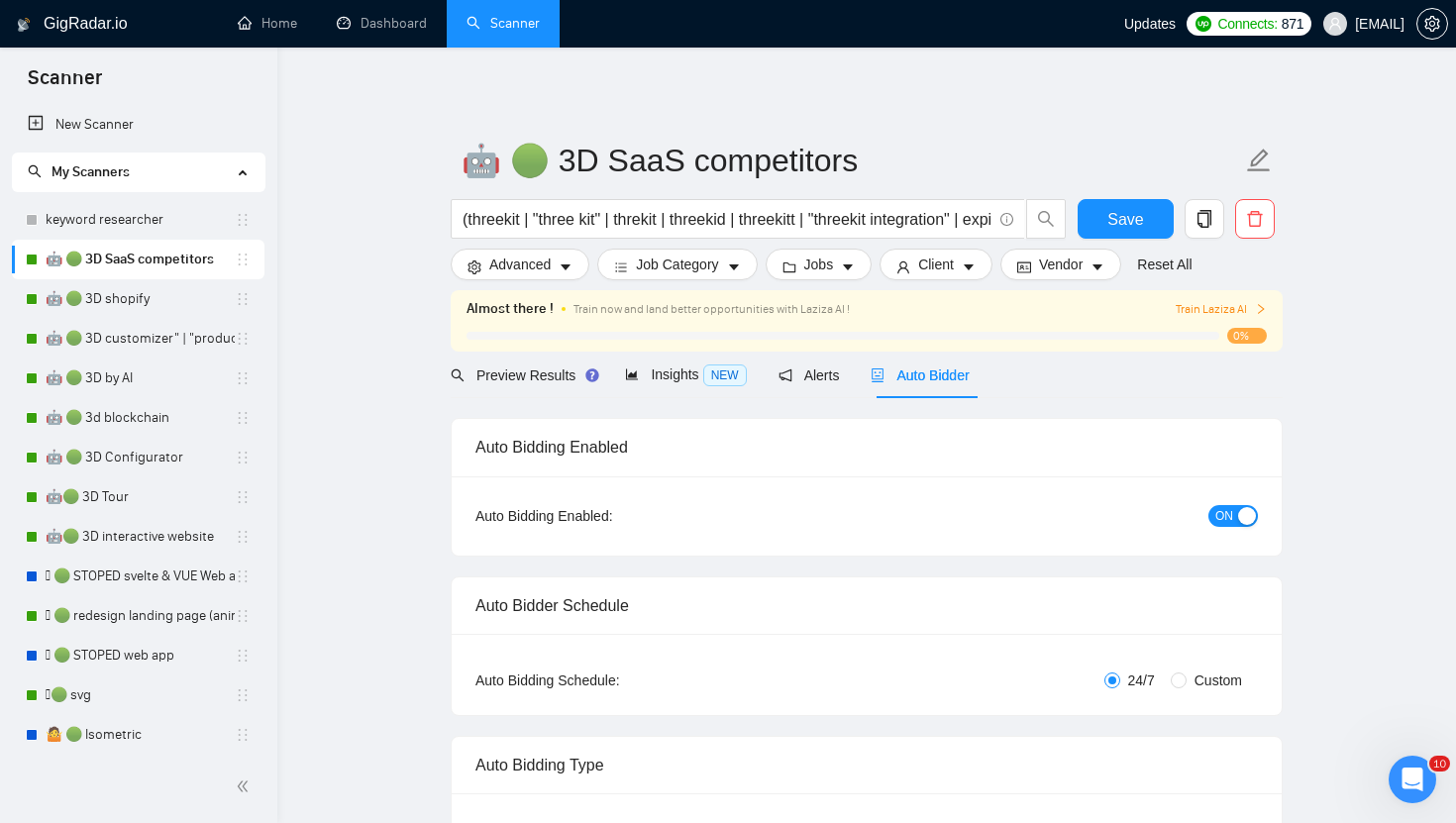 click 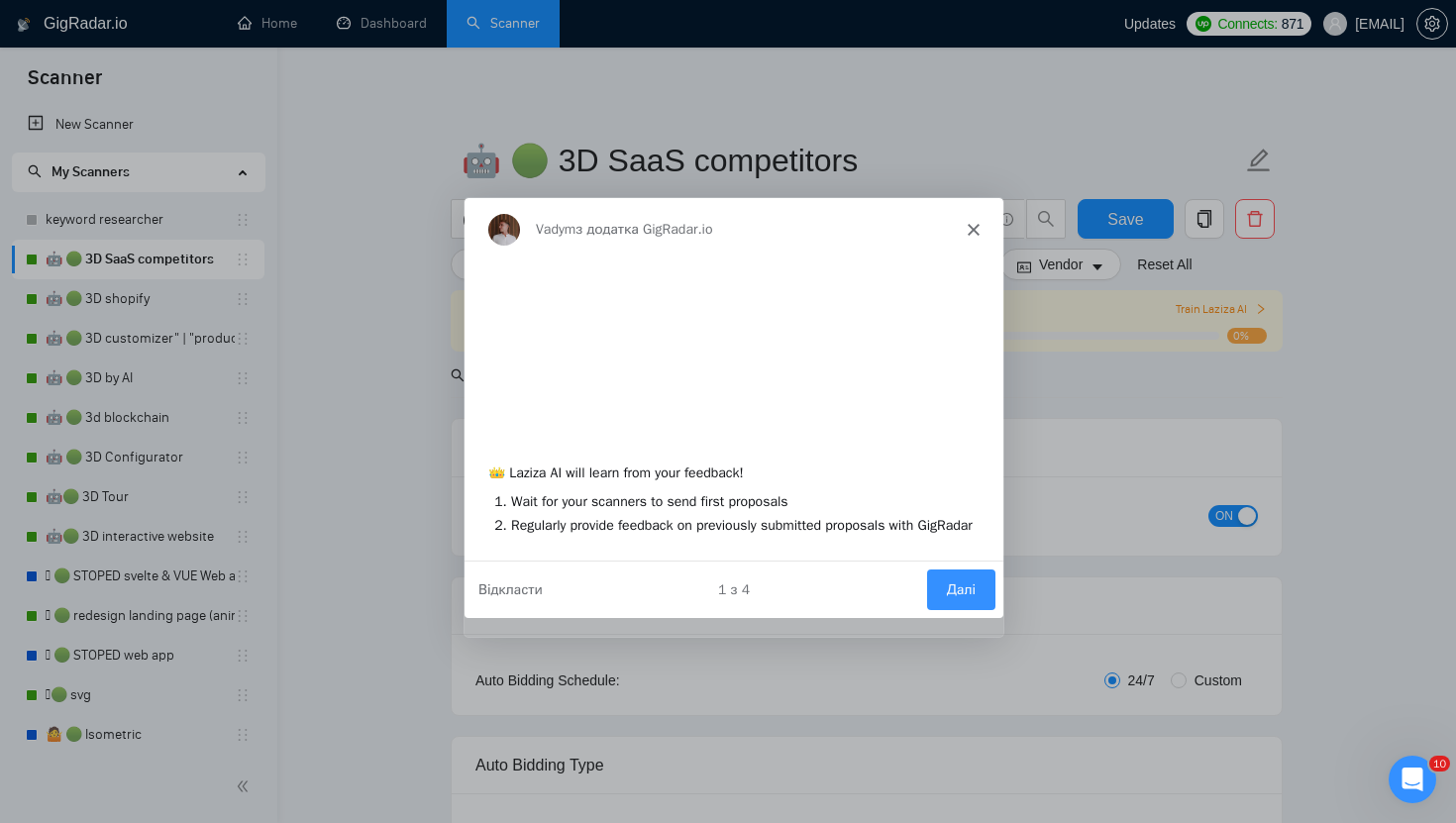 scroll, scrollTop: 0, scrollLeft: 0, axis: both 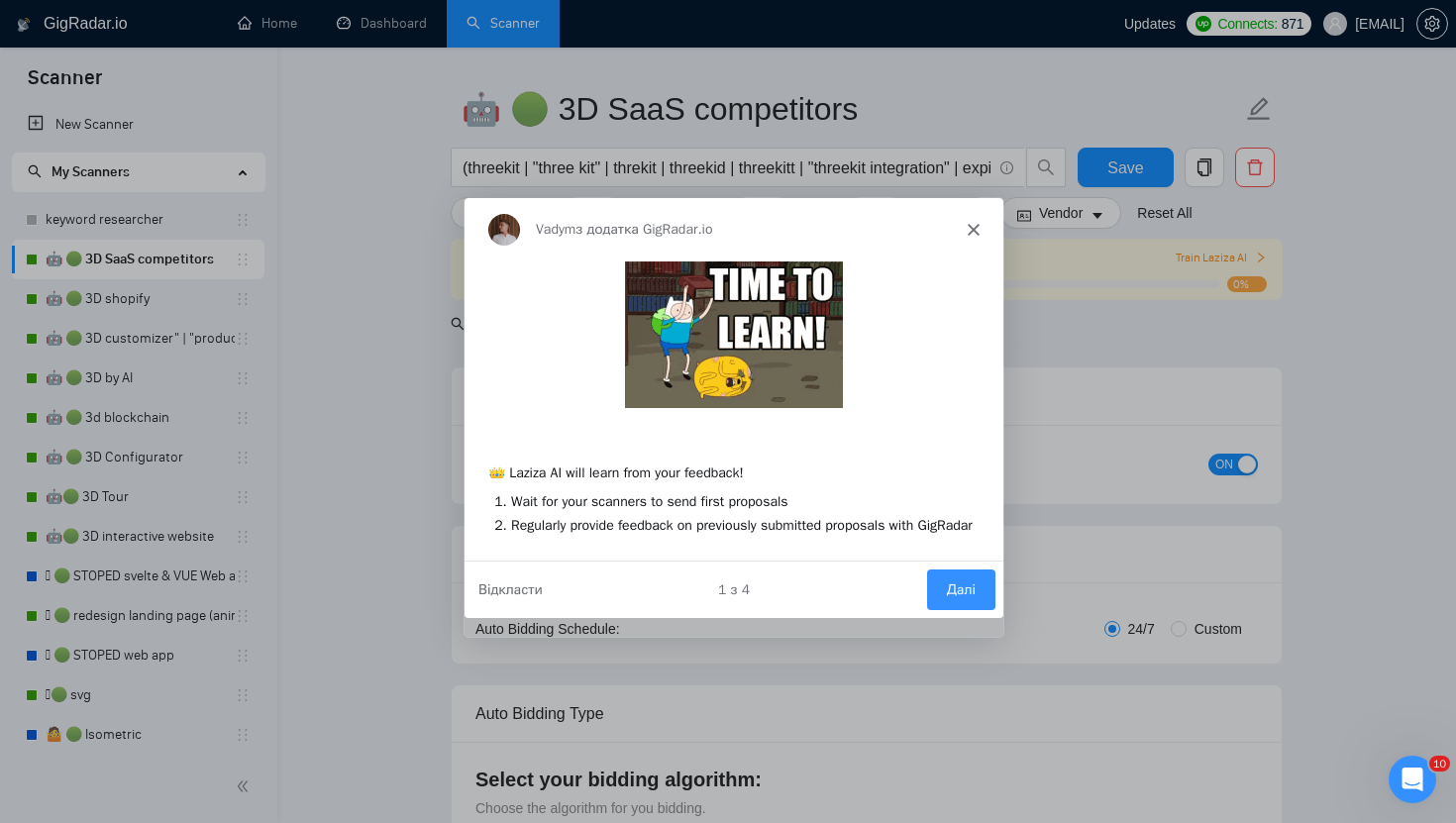 click on "Далі" at bounding box center [960, 588] 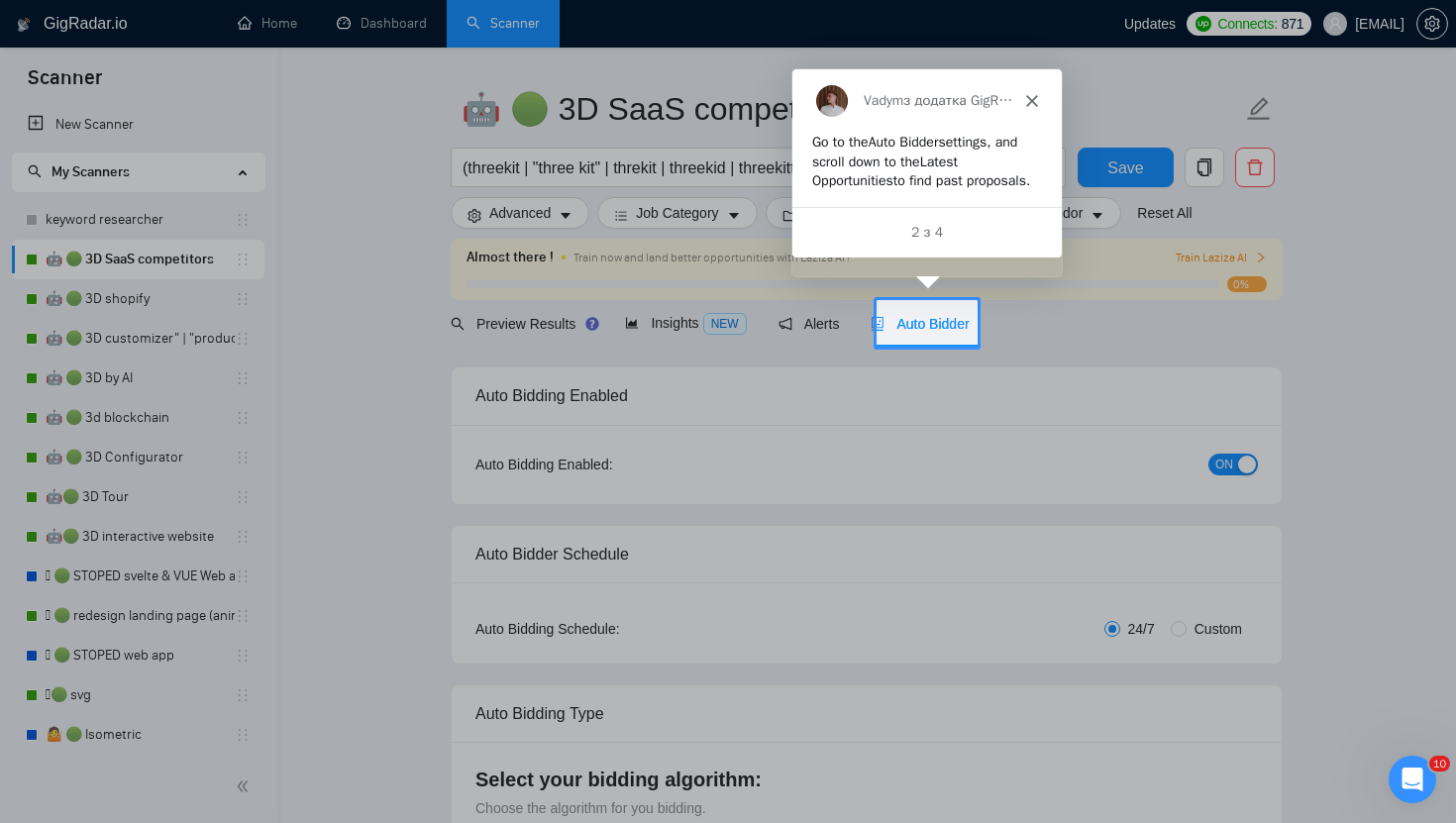 scroll, scrollTop: 0, scrollLeft: 0, axis: both 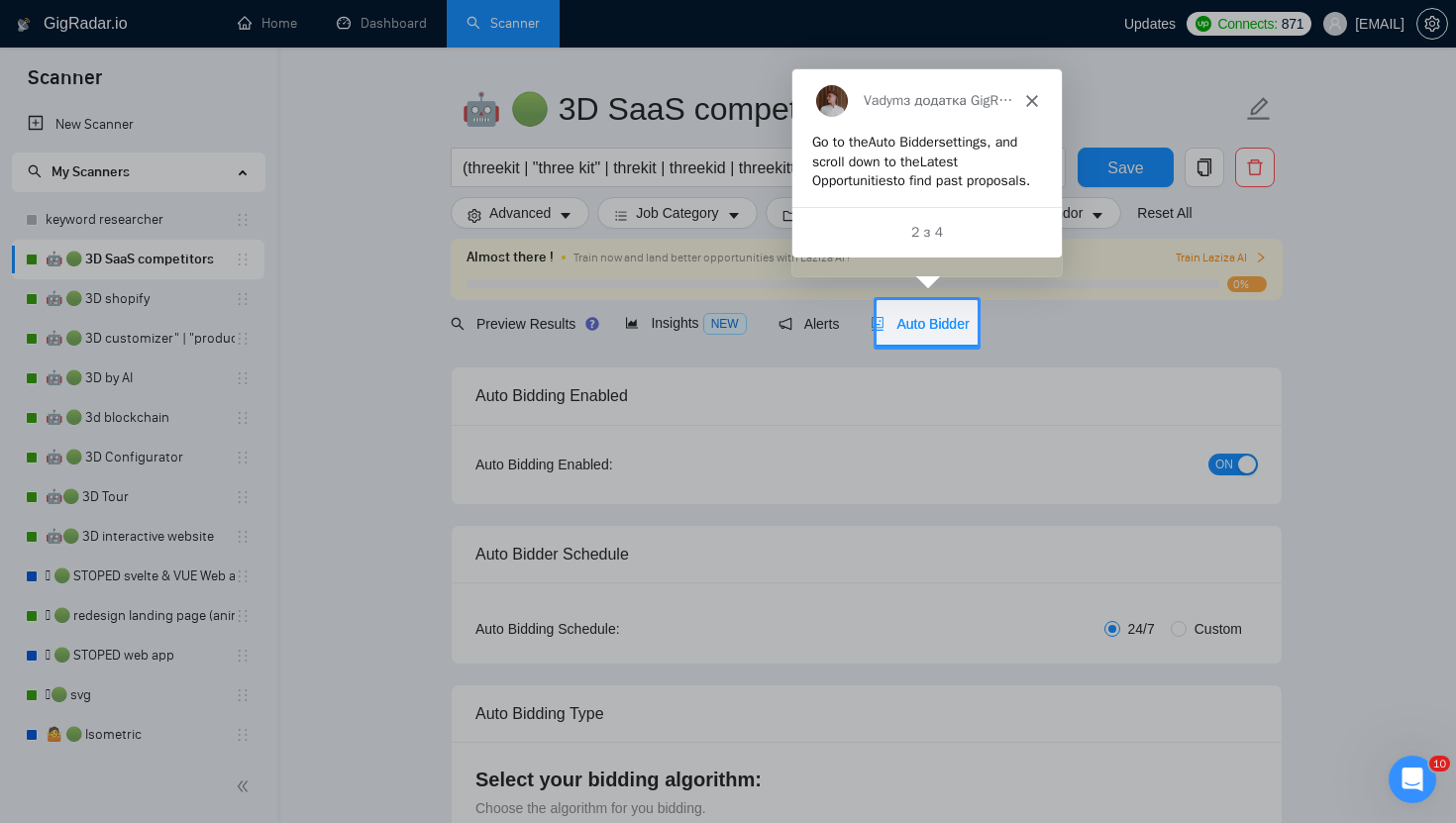 click on "Auto Bidder" at bounding box center [919, 324] 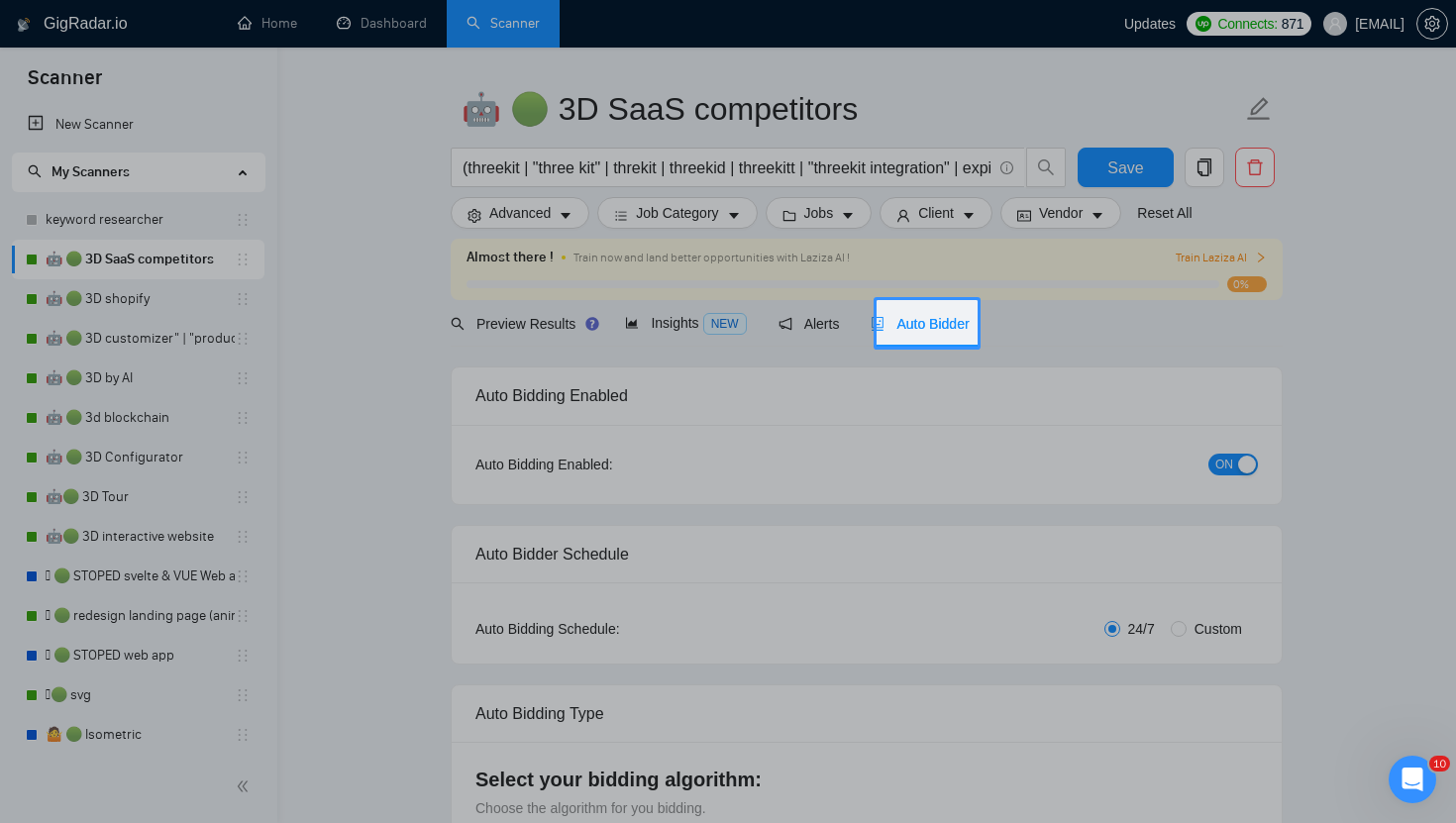 click at bounding box center [1216, 323] 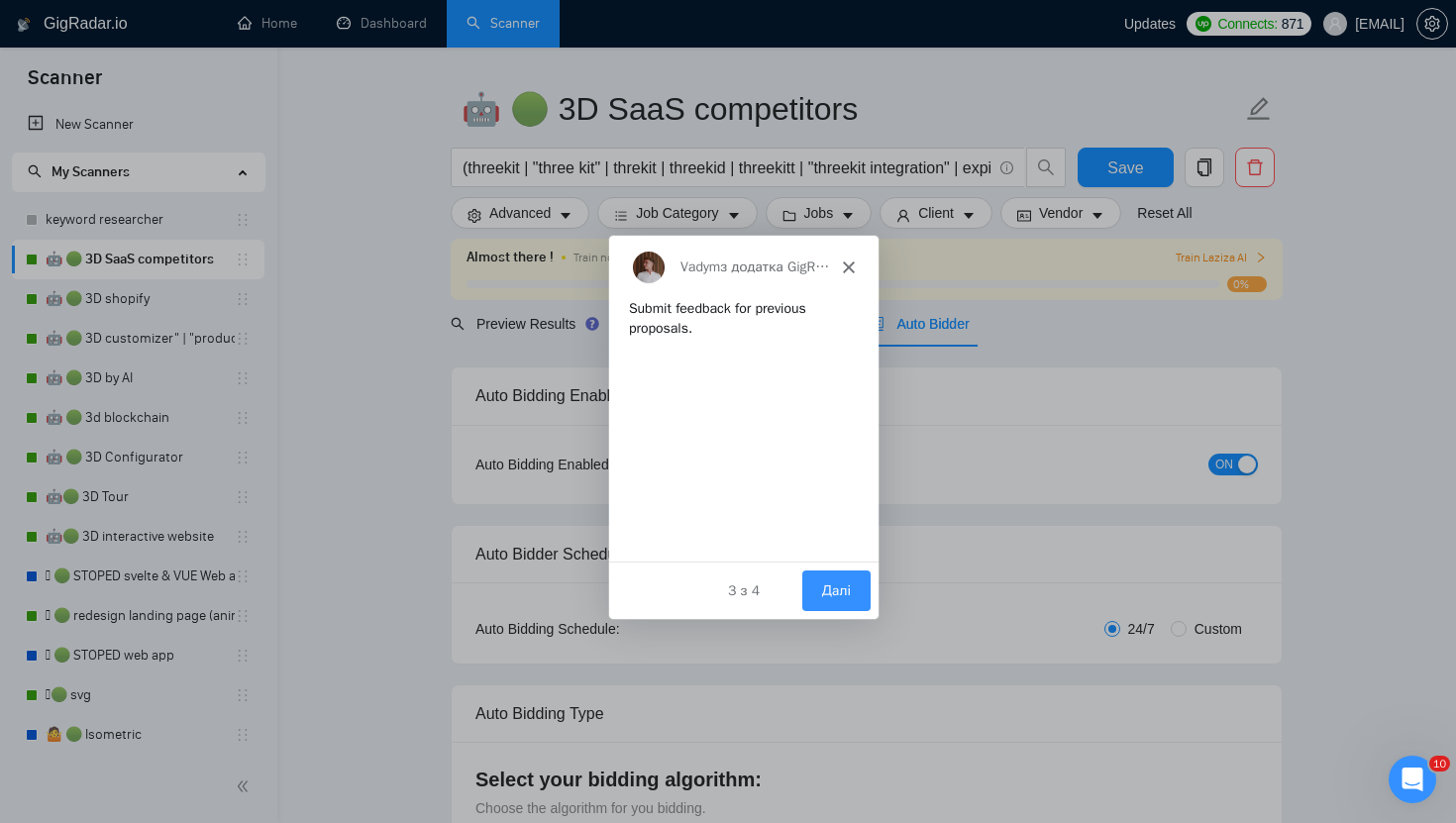 scroll, scrollTop: 0, scrollLeft: 0, axis: both 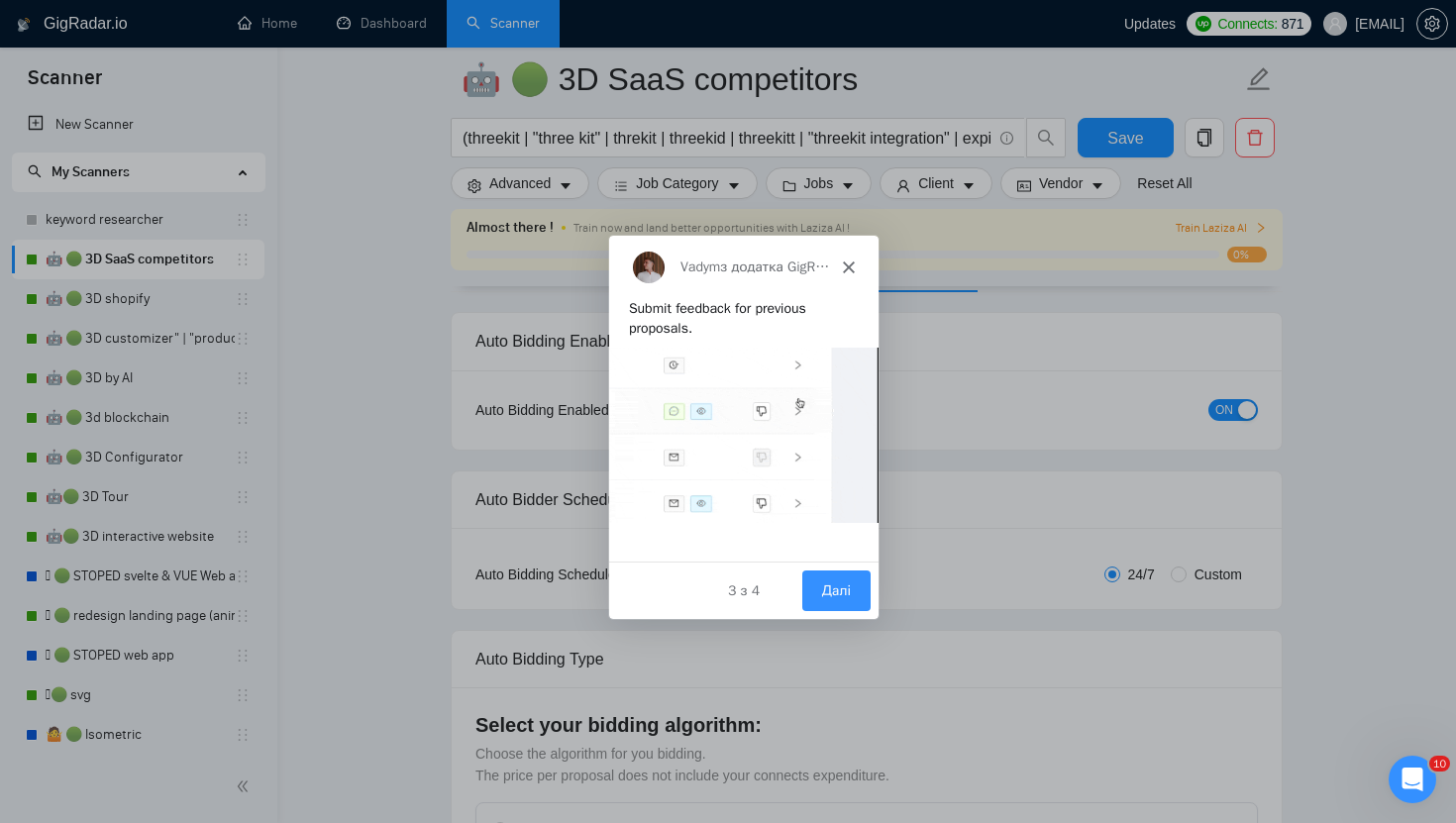 click on "Далі" at bounding box center [835, 588] 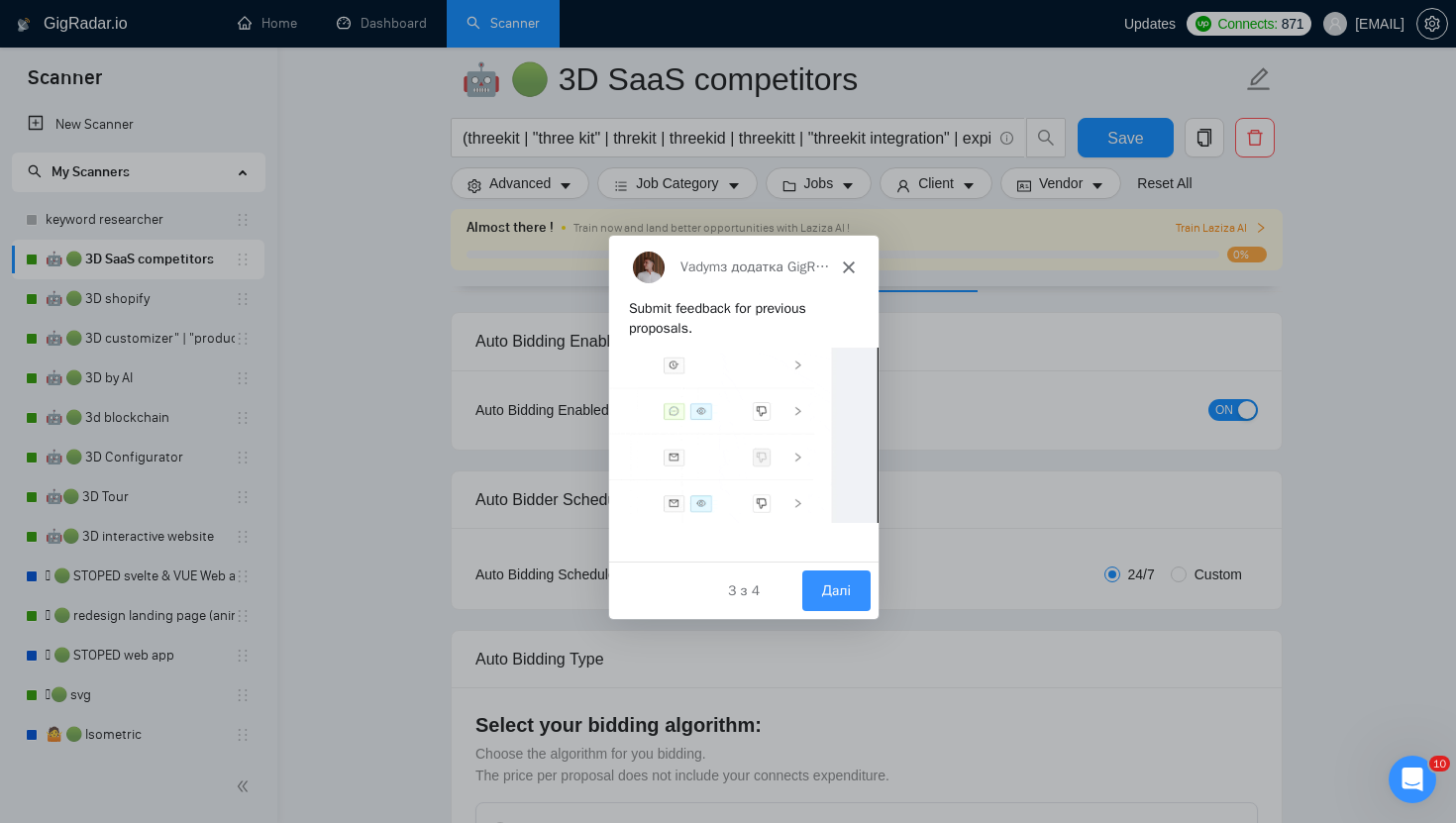 scroll, scrollTop: 0, scrollLeft: 0, axis: both 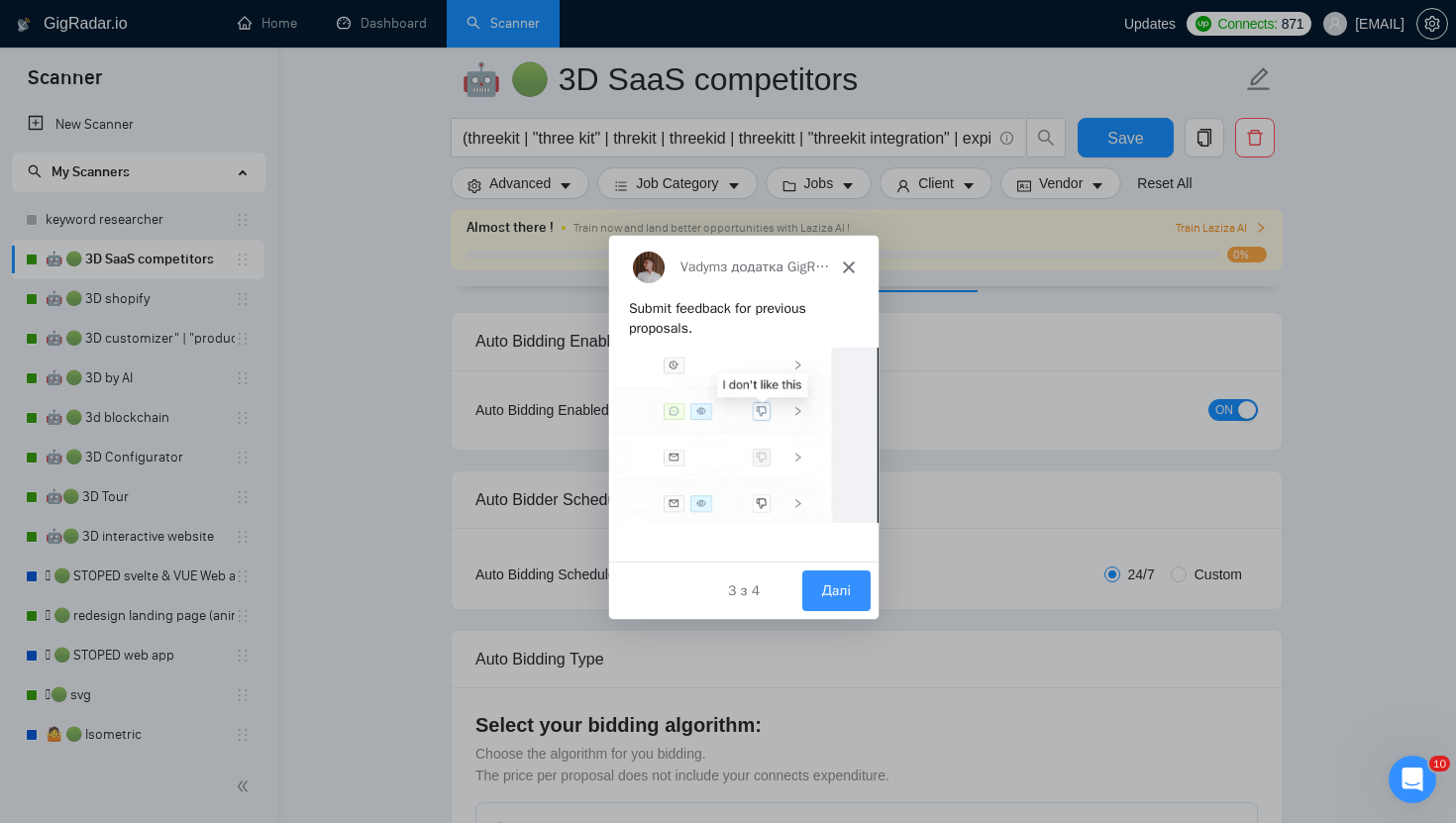click on "Далі" at bounding box center (835, 588) 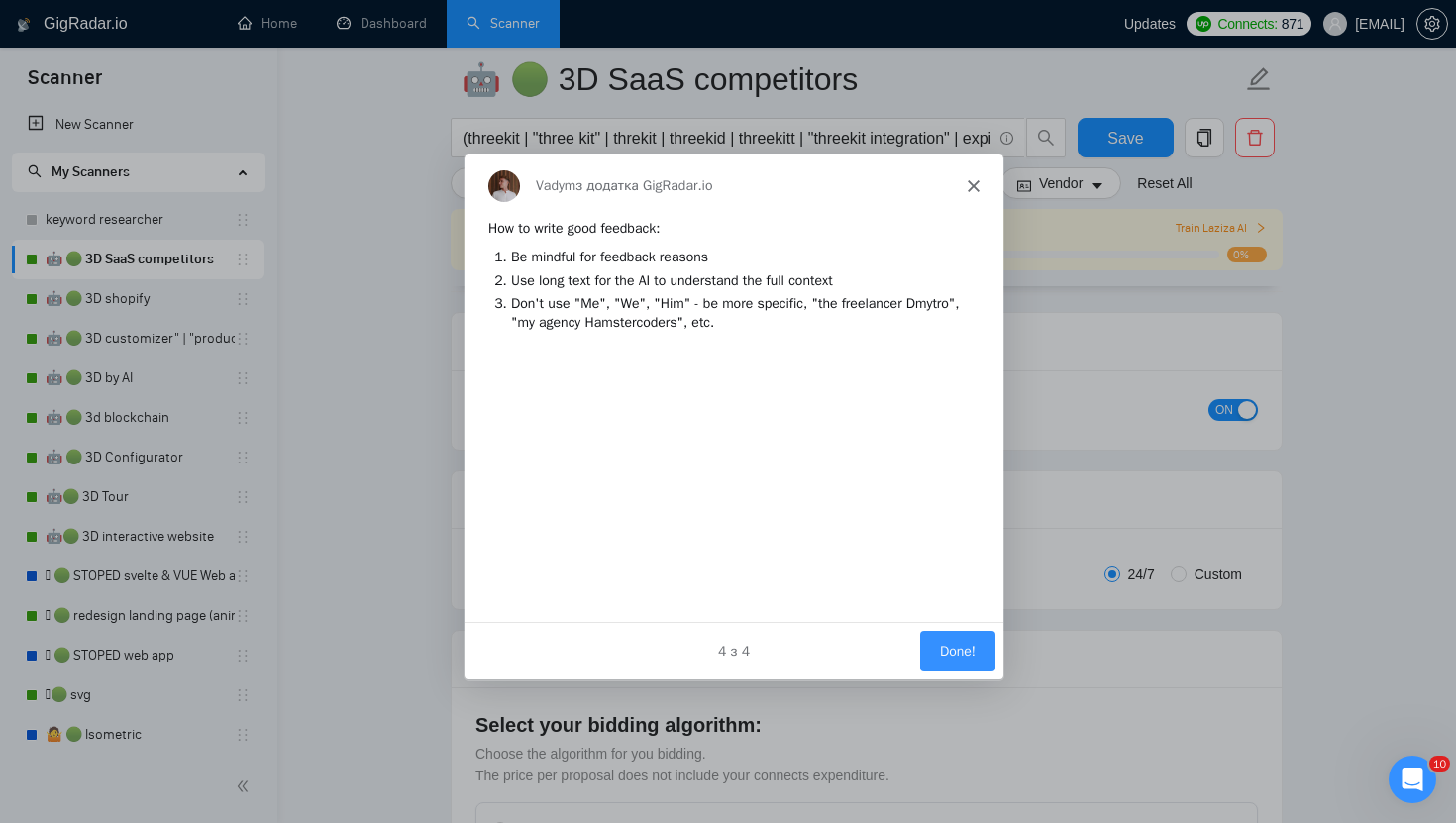 scroll, scrollTop: 0, scrollLeft: 0, axis: both 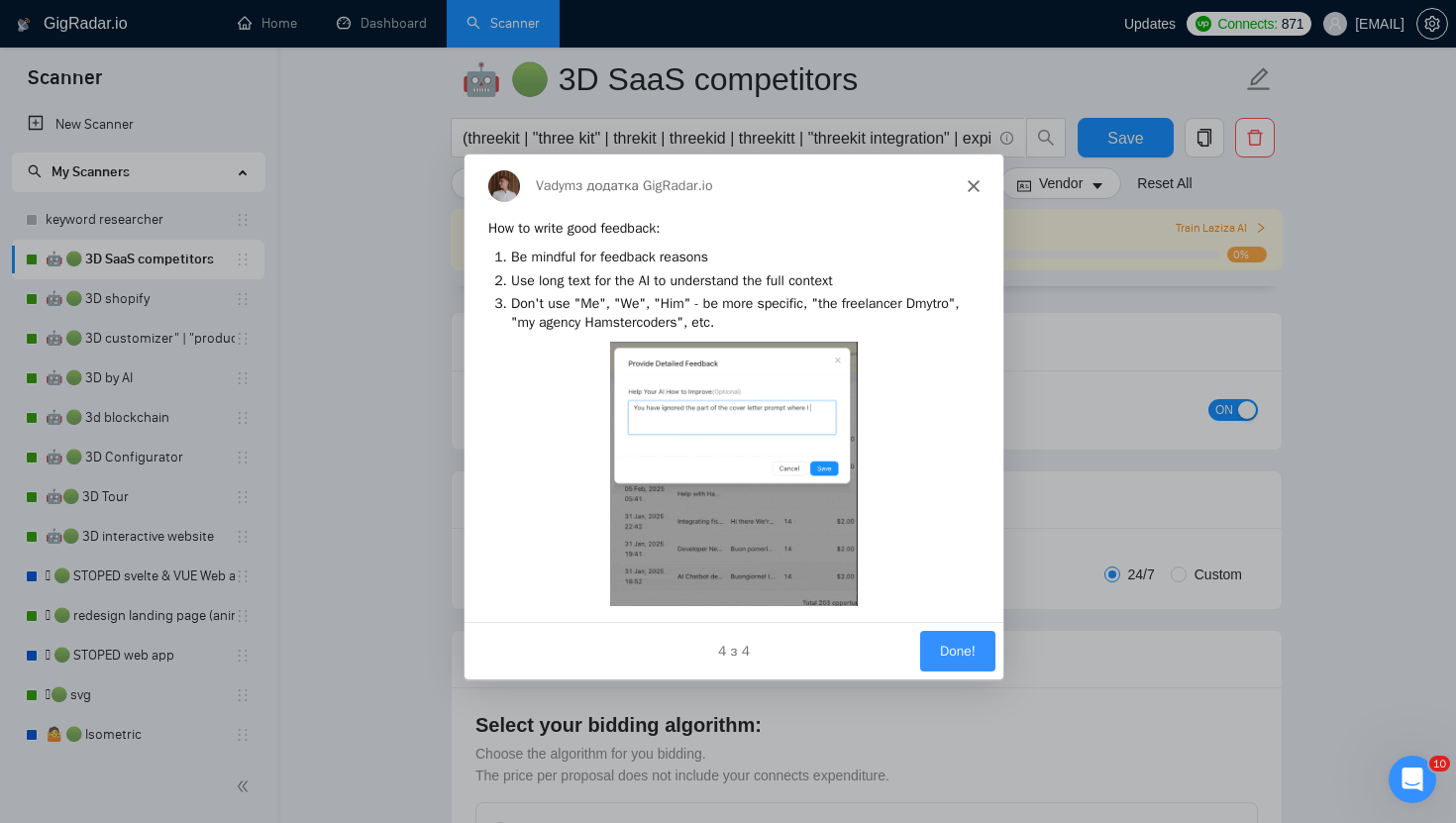 click on "Done!" at bounding box center [957, 650] 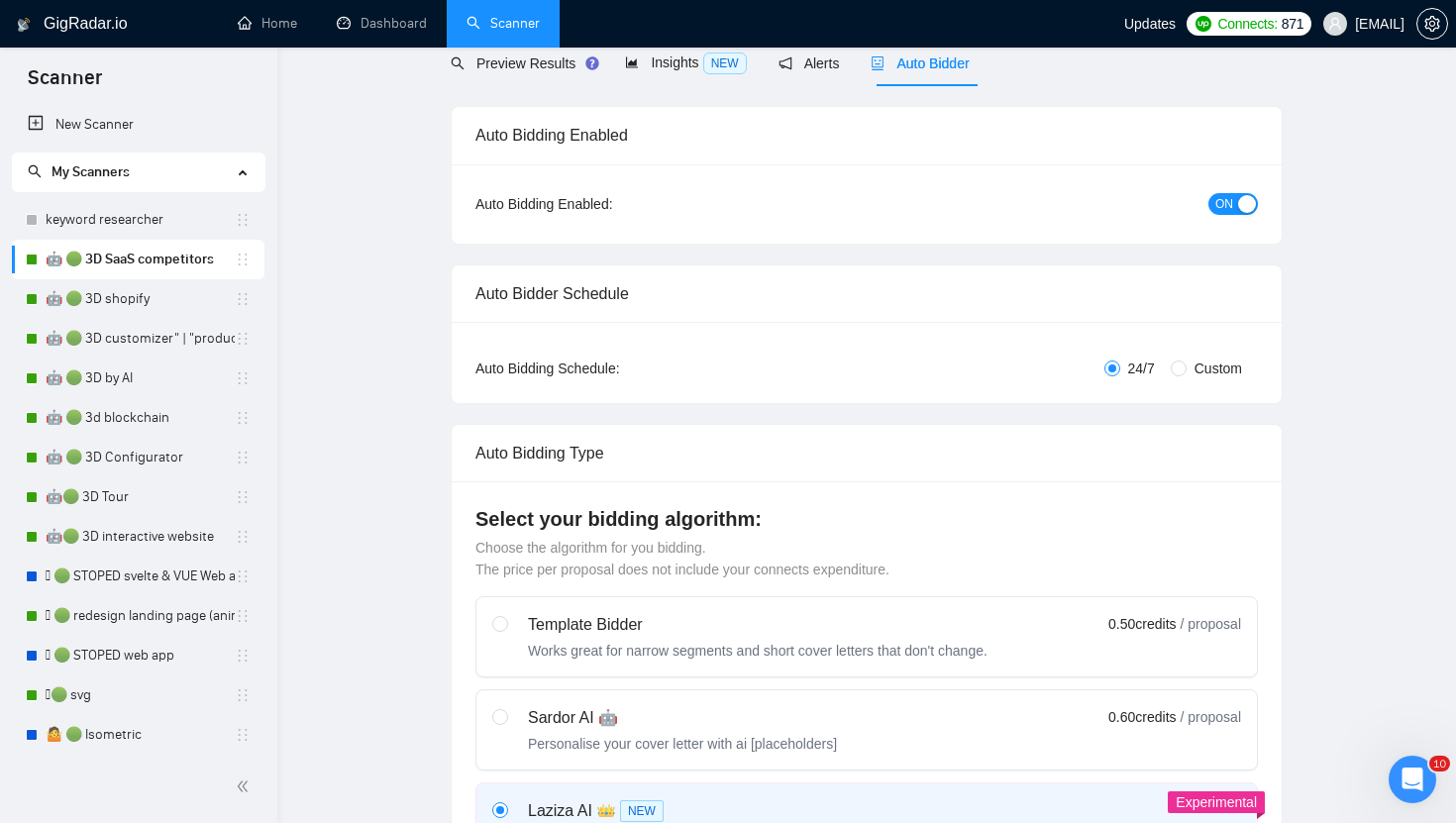 scroll, scrollTop: 0, scrollLeft: 0, axis: both 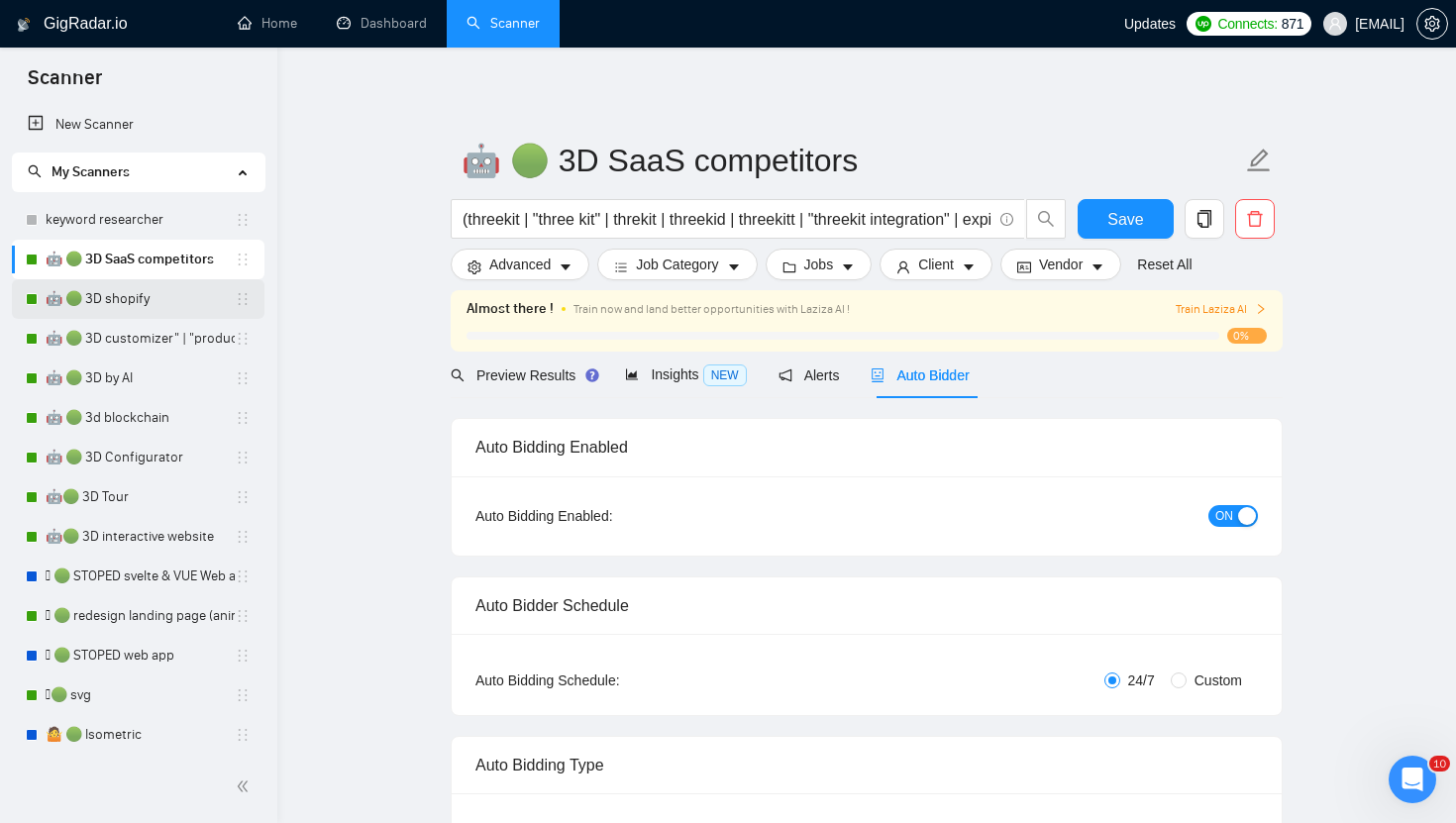 click on "🤖 🟢 3D shopify" at bounding box center [140, 299] 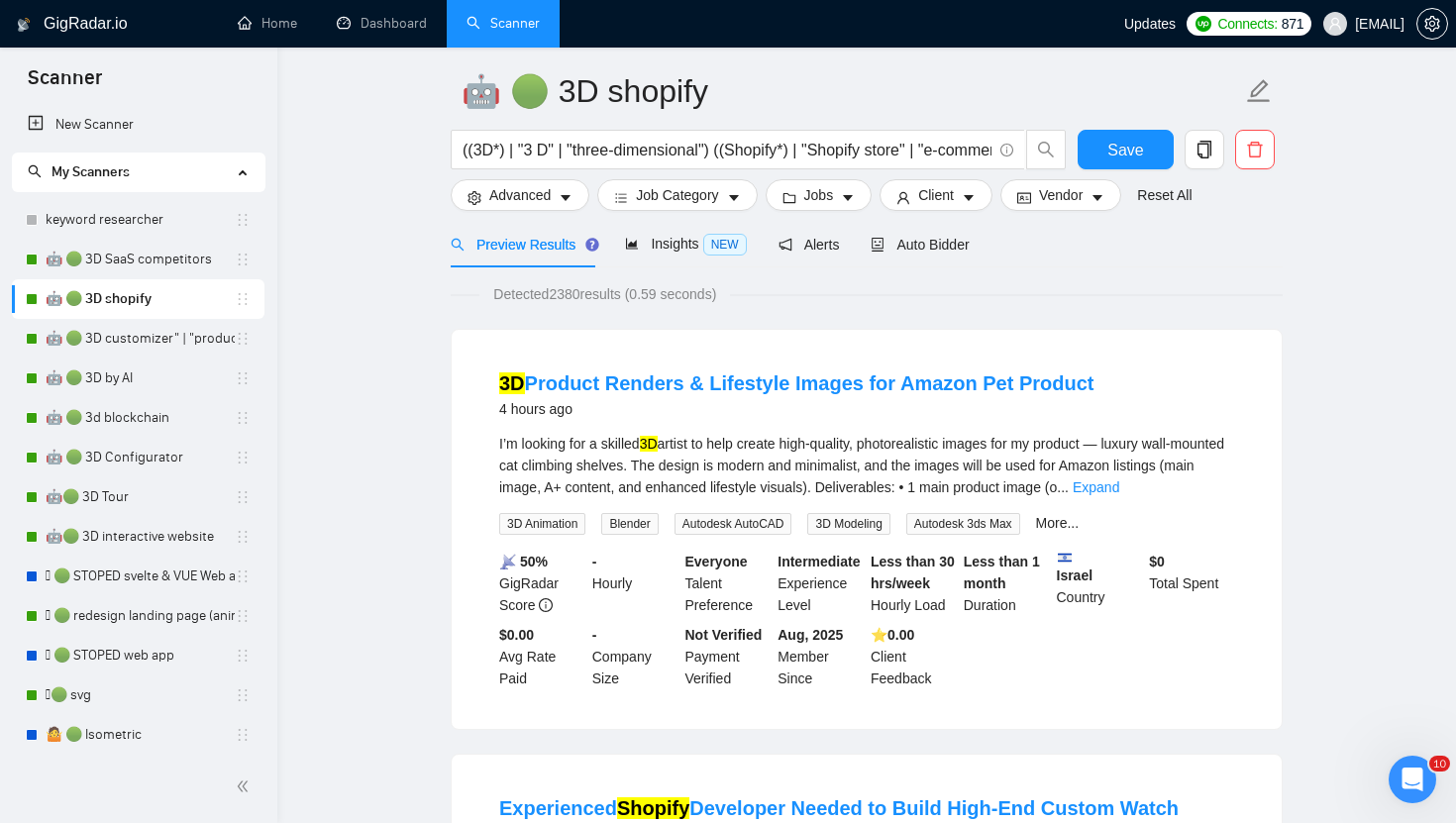 scroll, scrollTop: 0, scrollLeft: 0, axis: both 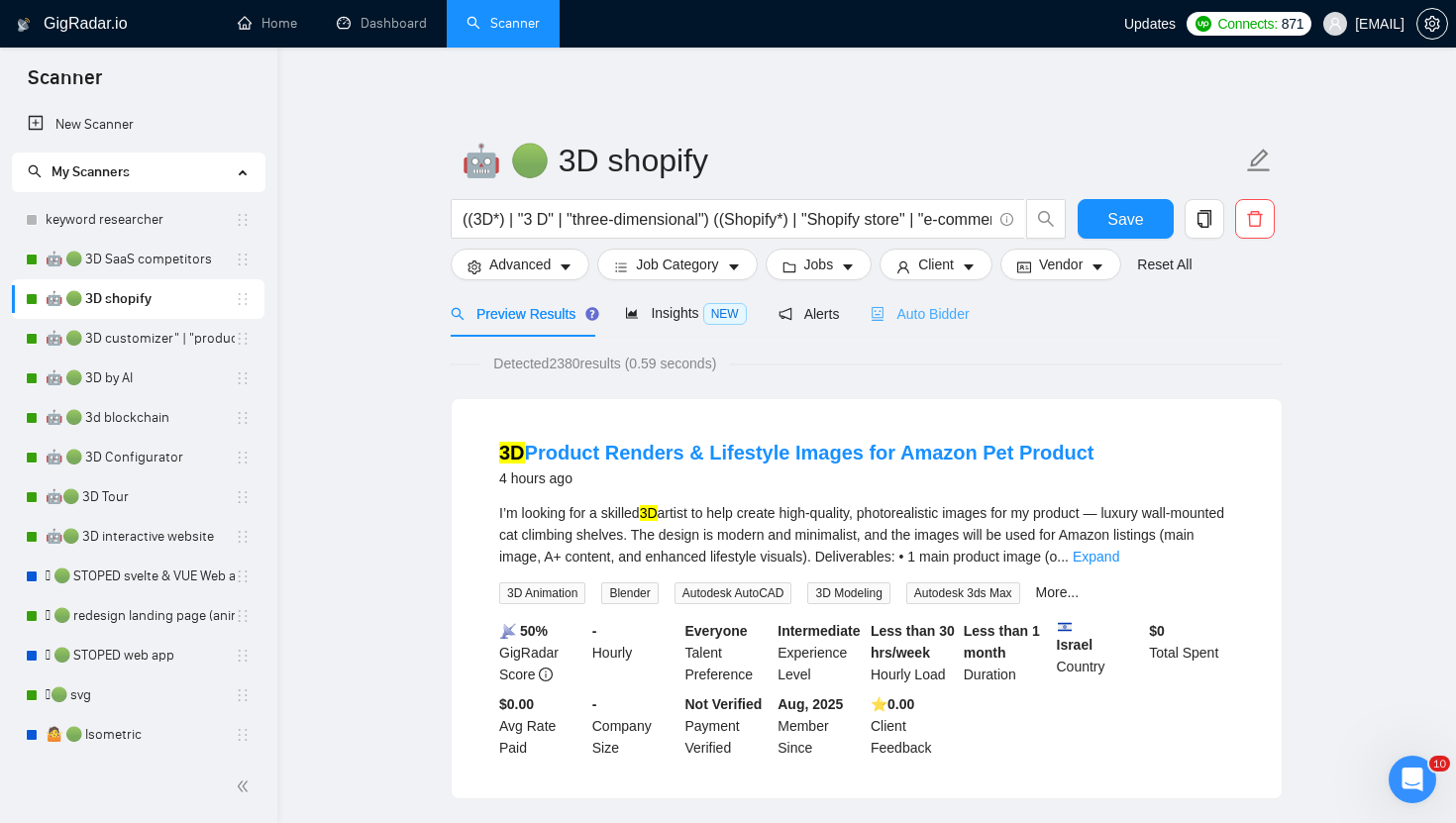 click on "Auto Bidder" at bounding box center (919, 313) 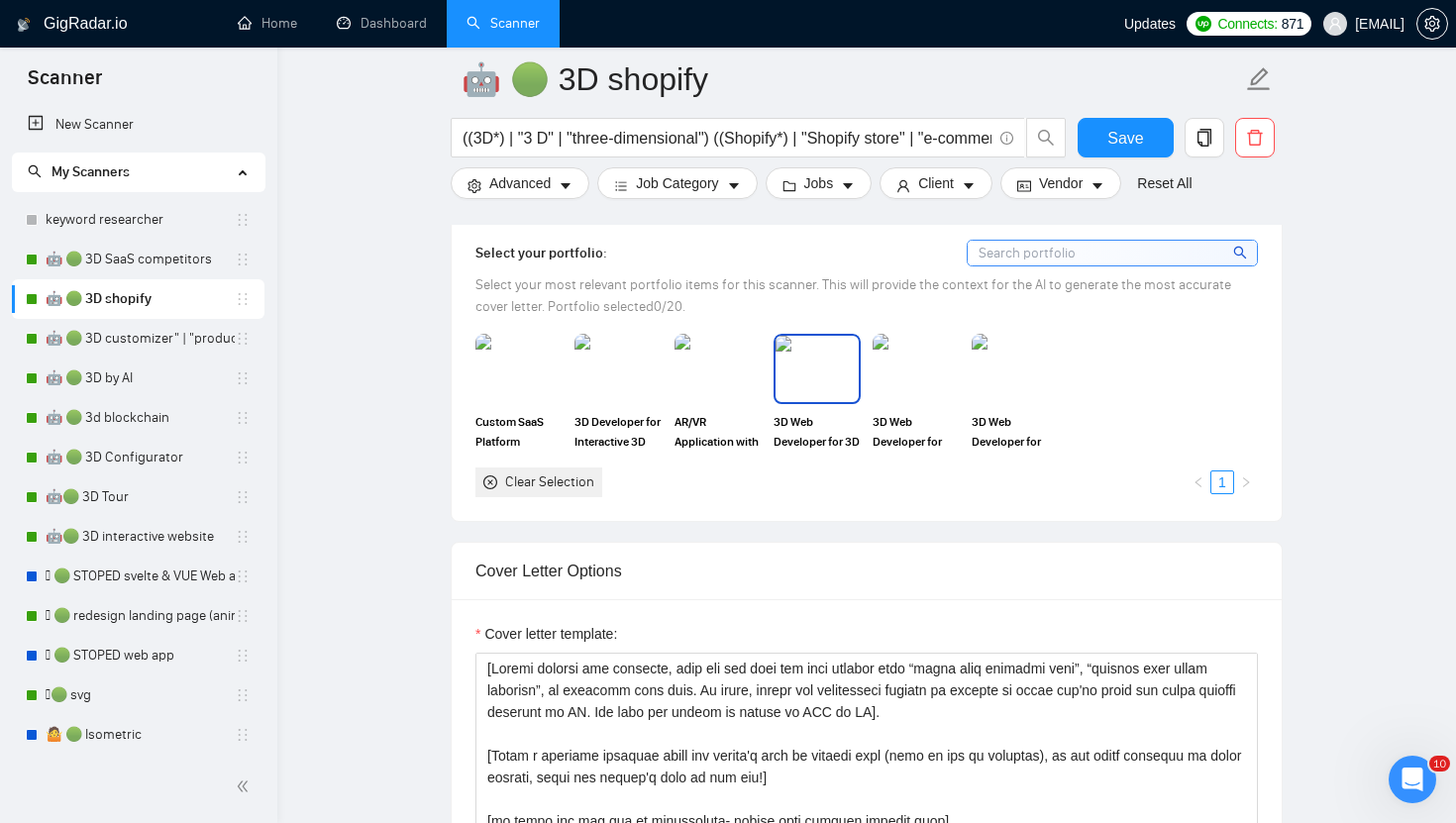 scroll, scrollTop: 1843, scrollLeft: 0, axis: vertical 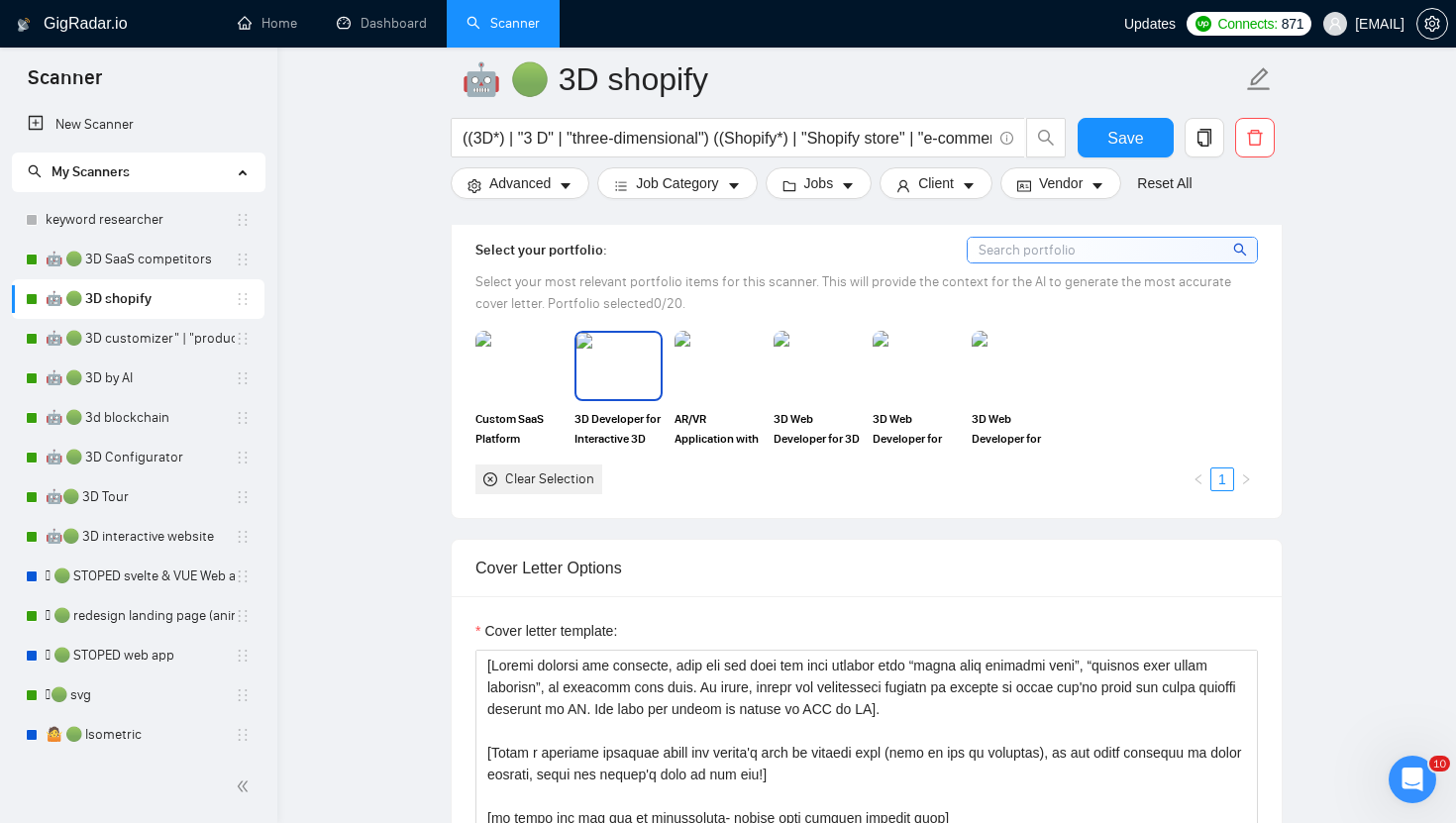 click on "3D Developer for Interactive 3D Website with Horizontal Scroll" at bounding box center [618, 429] 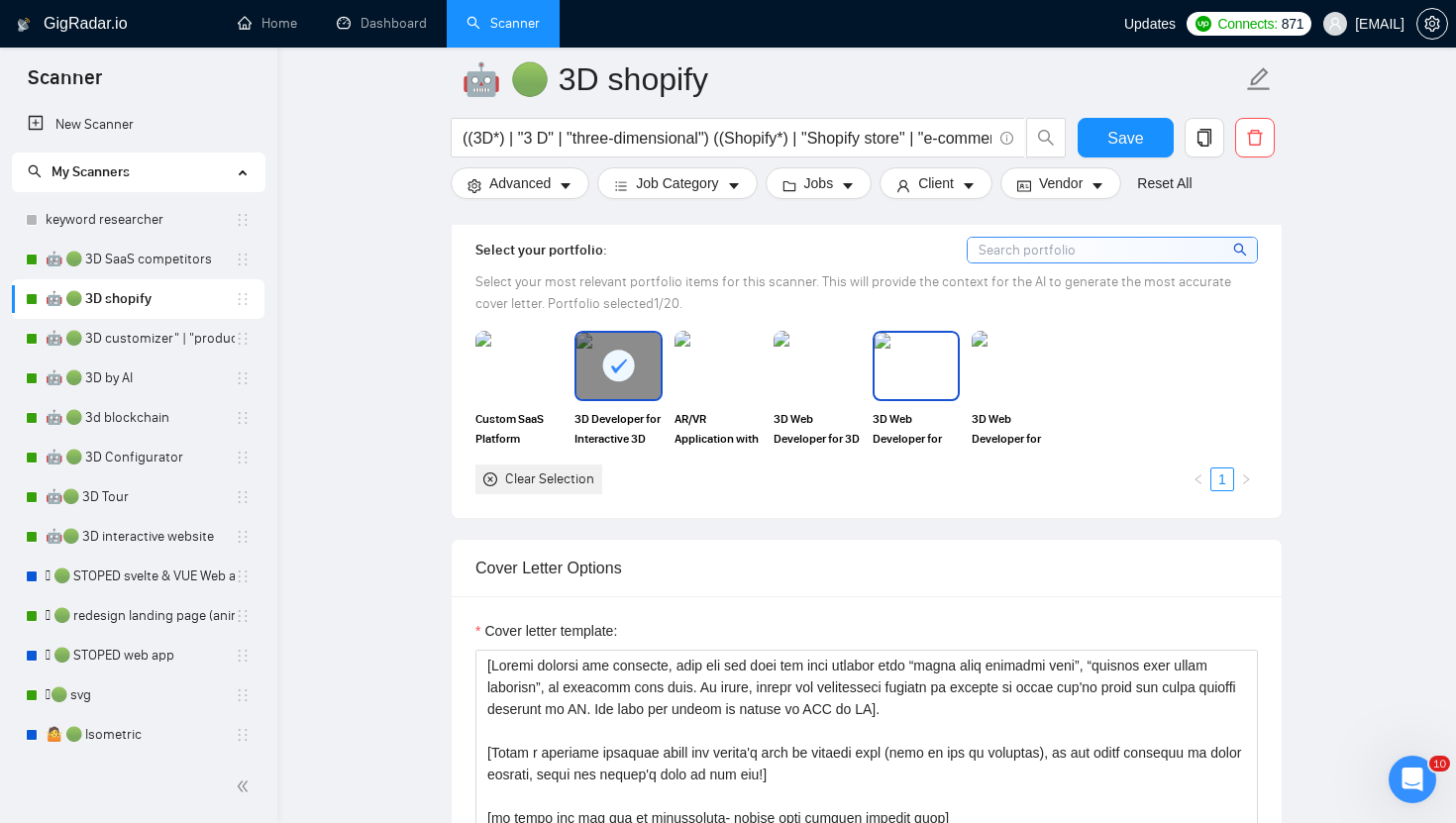 click on "3D Web Developer for Custom 3D Interactive Page made with Three.js" at bounding box center [916, 429] 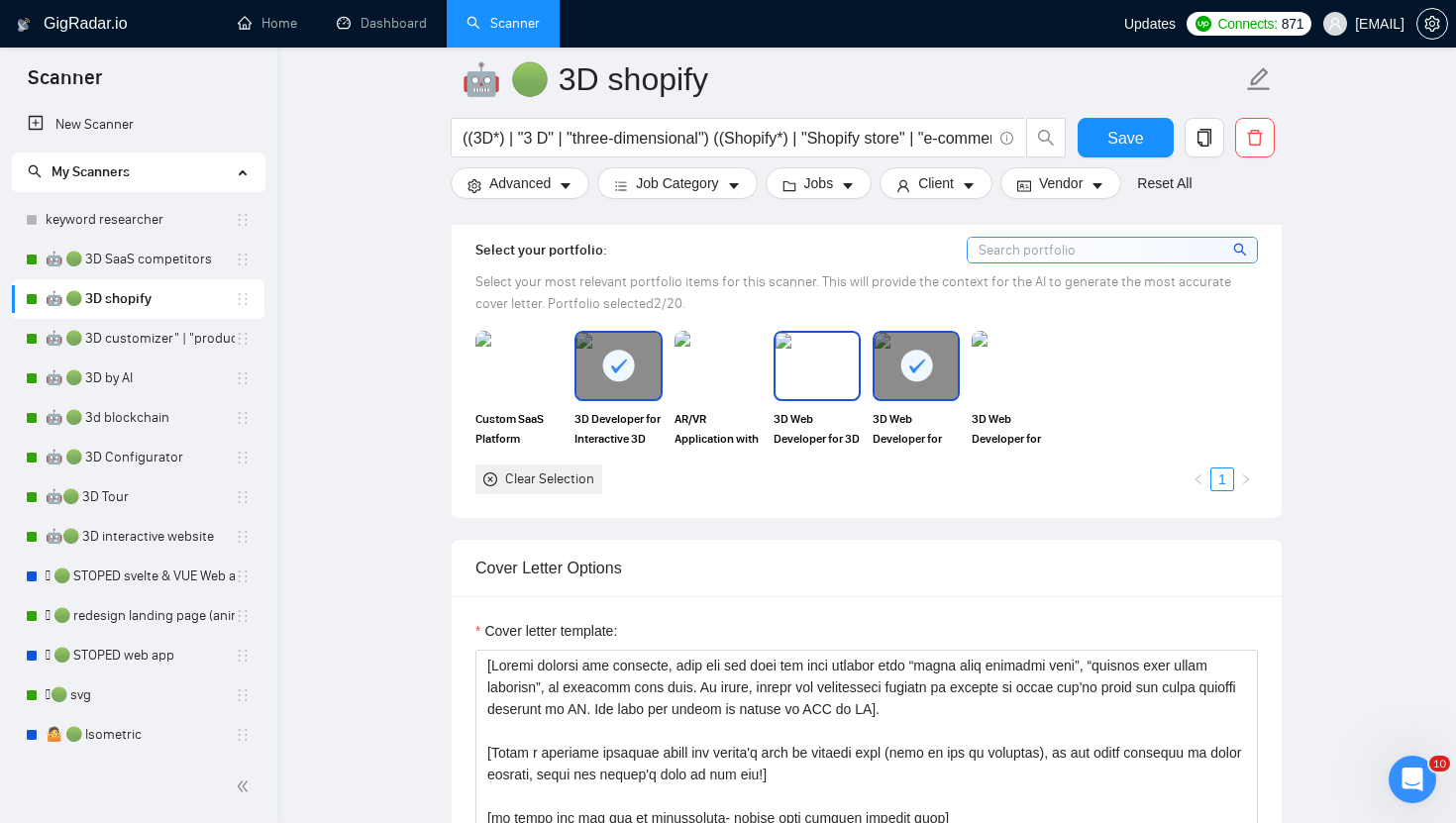 click on "3D Web Developer for 3D Configurator with WebGL, React, and Three.js" at bounding box center (817, 429) 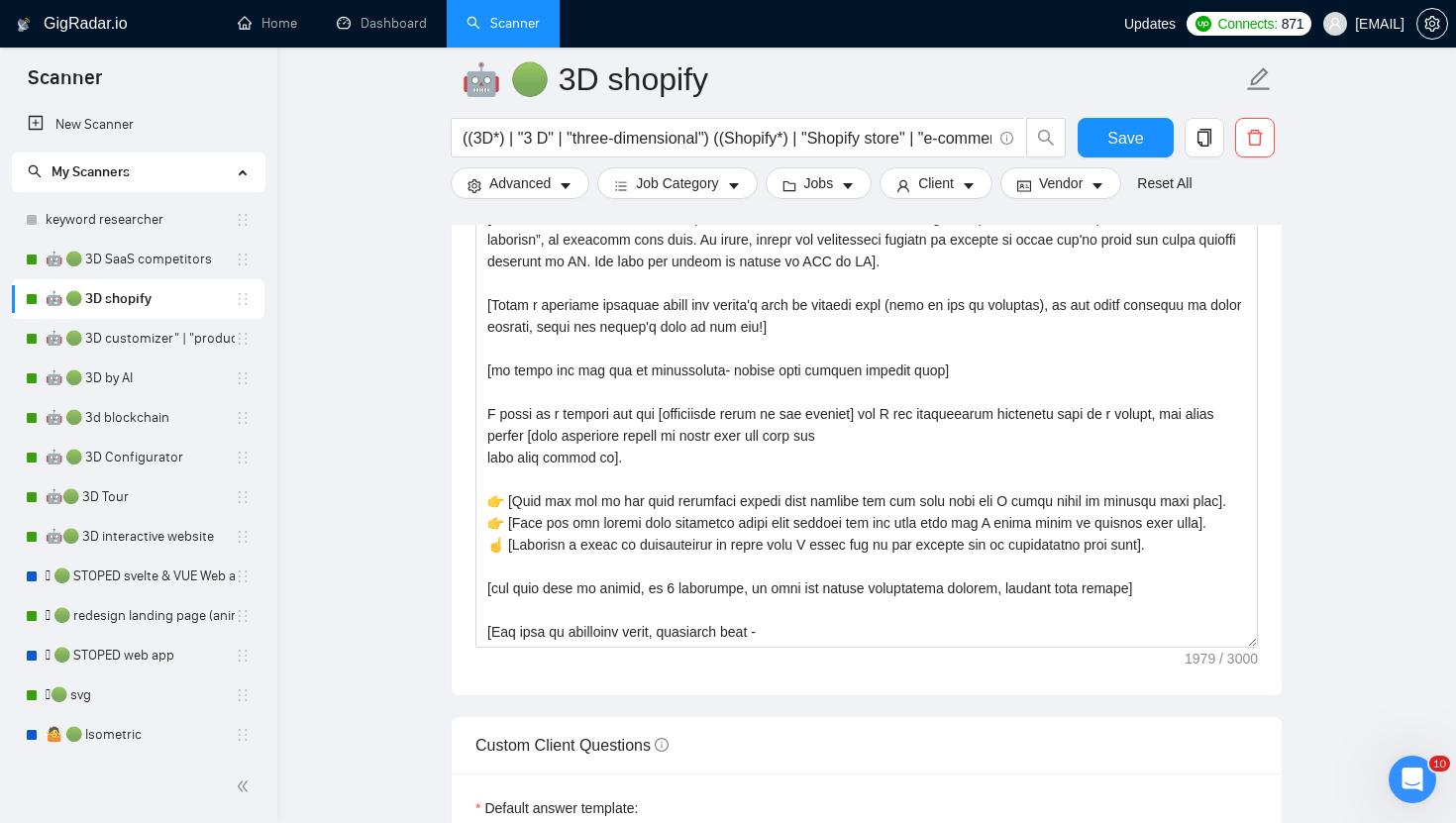 scroll, scrollTop: 2293, scrollLeft: 0, axis: vertical 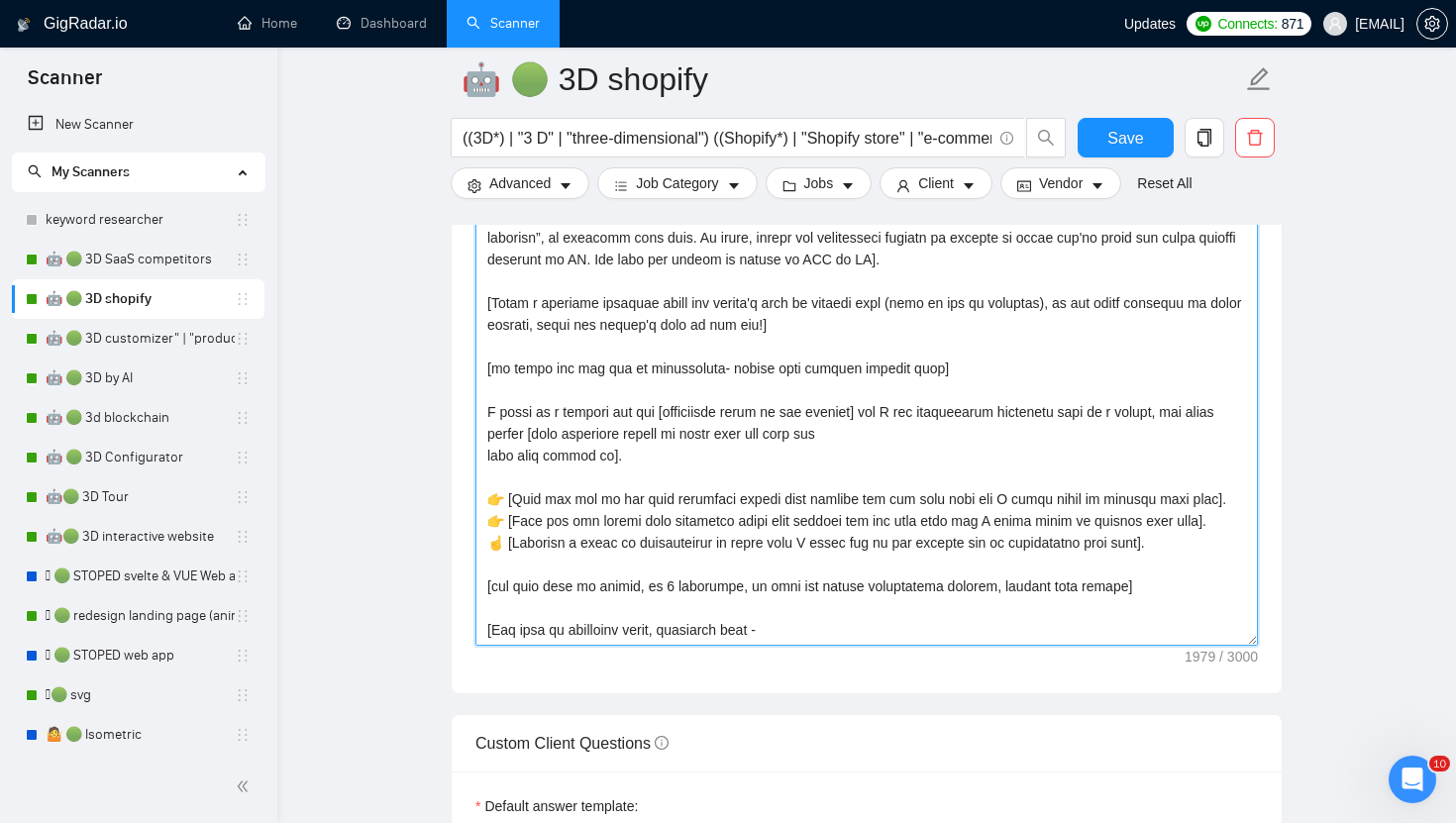 click on "Cover letter template:" at bounding box center [867, 423] 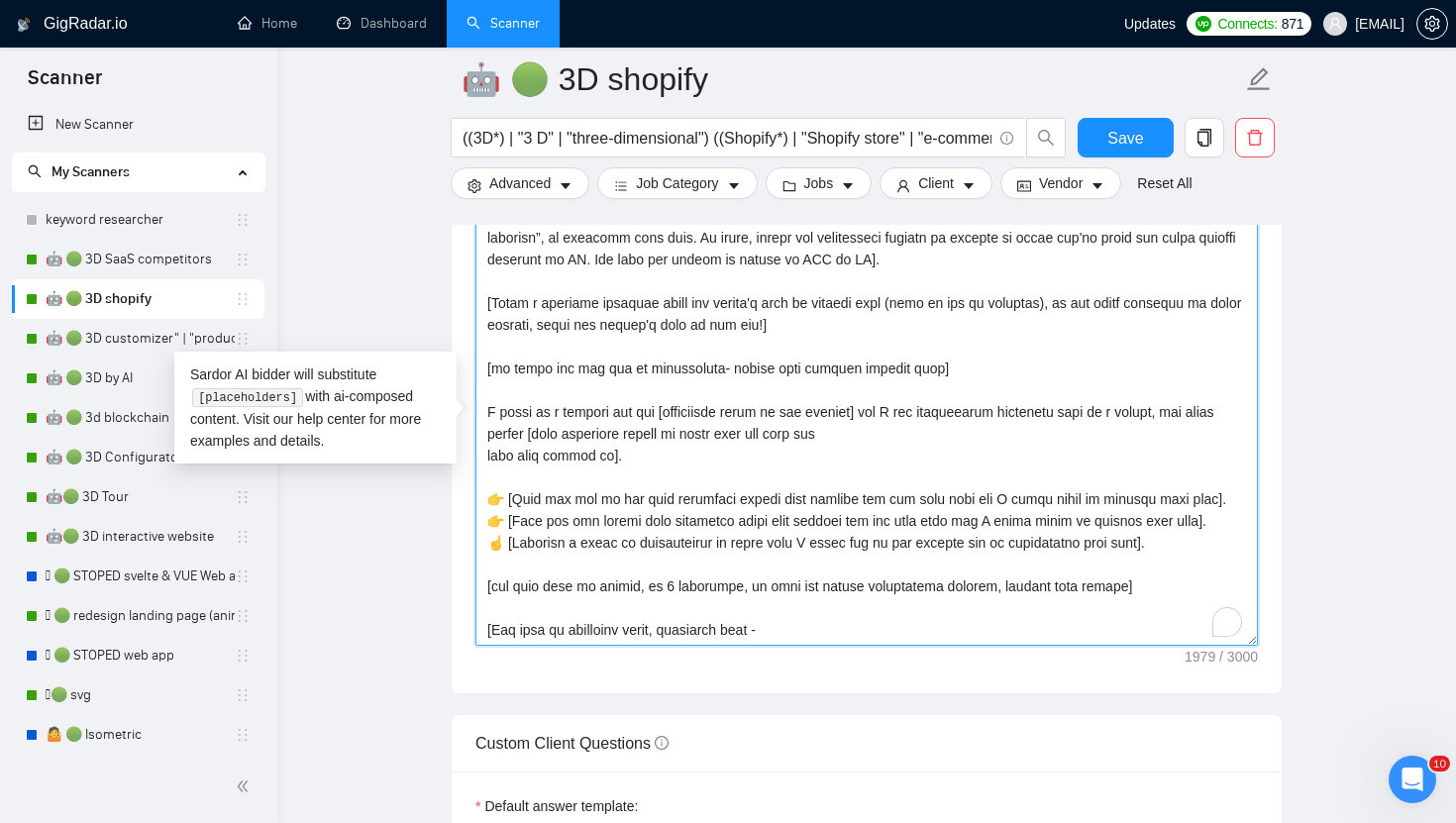 scroll, scrollTop: 275, scrollLeft: 0, axis: vertical 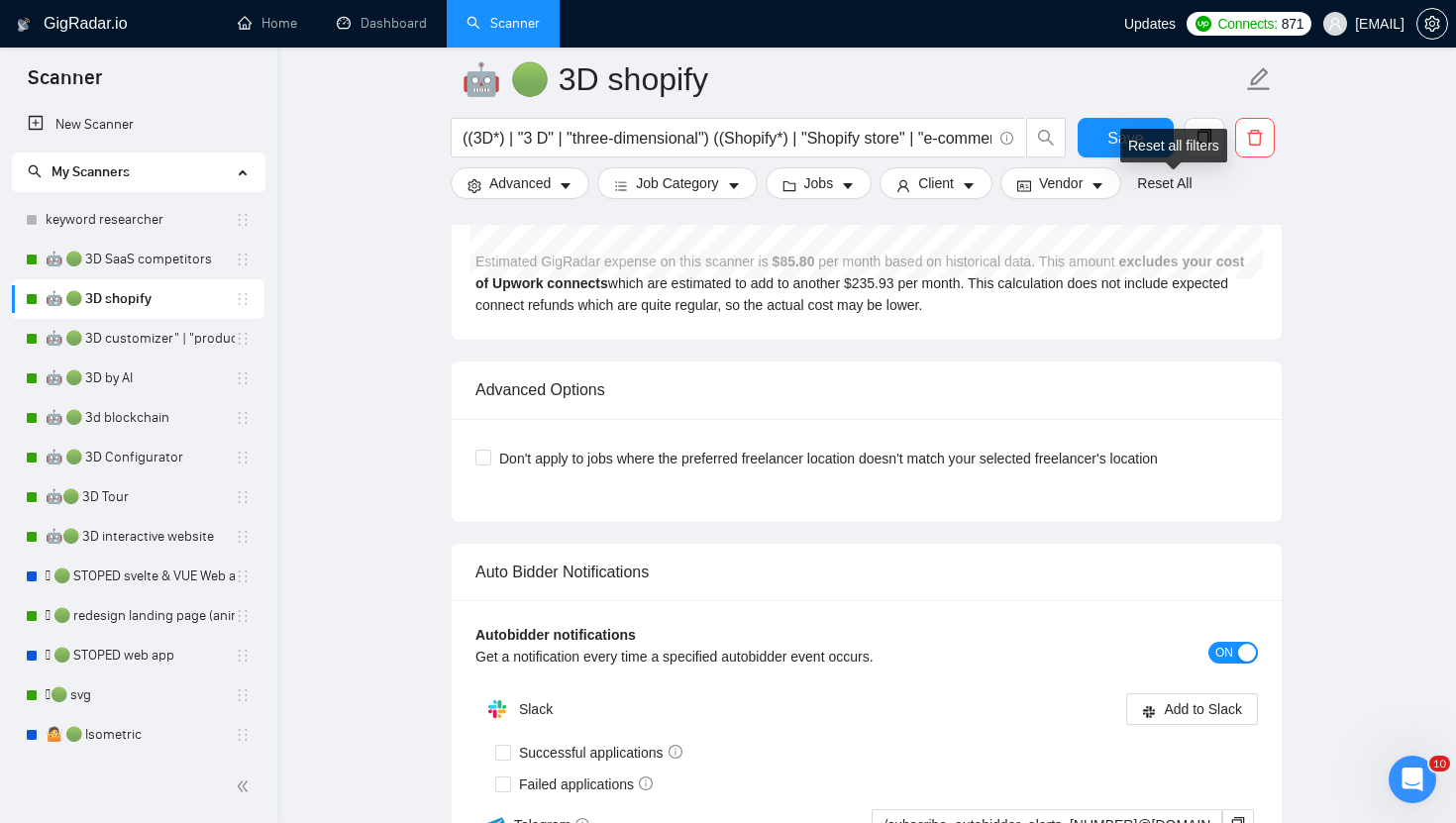 click on "Reset all filters" at bounding box center (1174, 146) 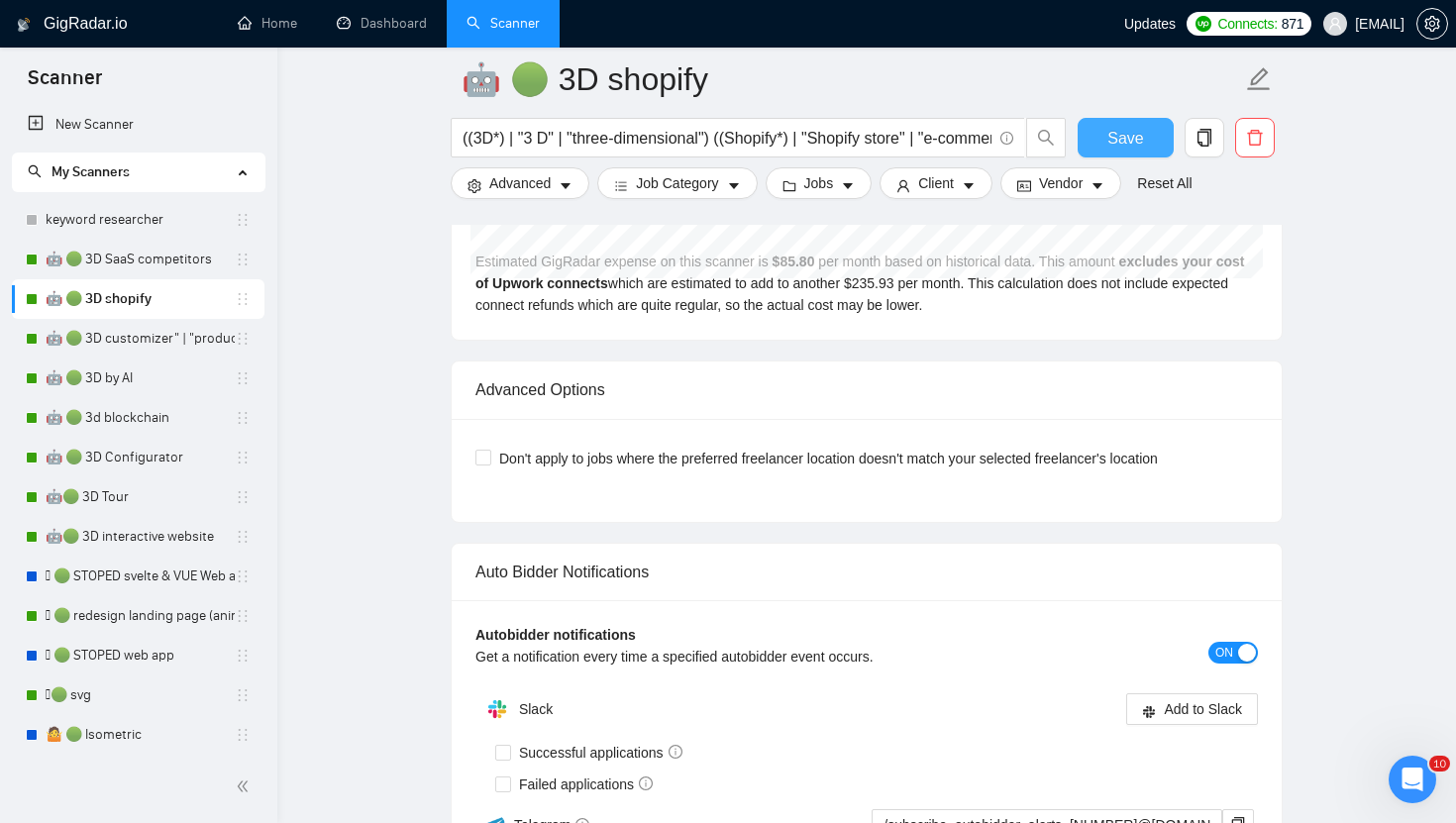 click on "Save" at bounding box center [1125, 138] 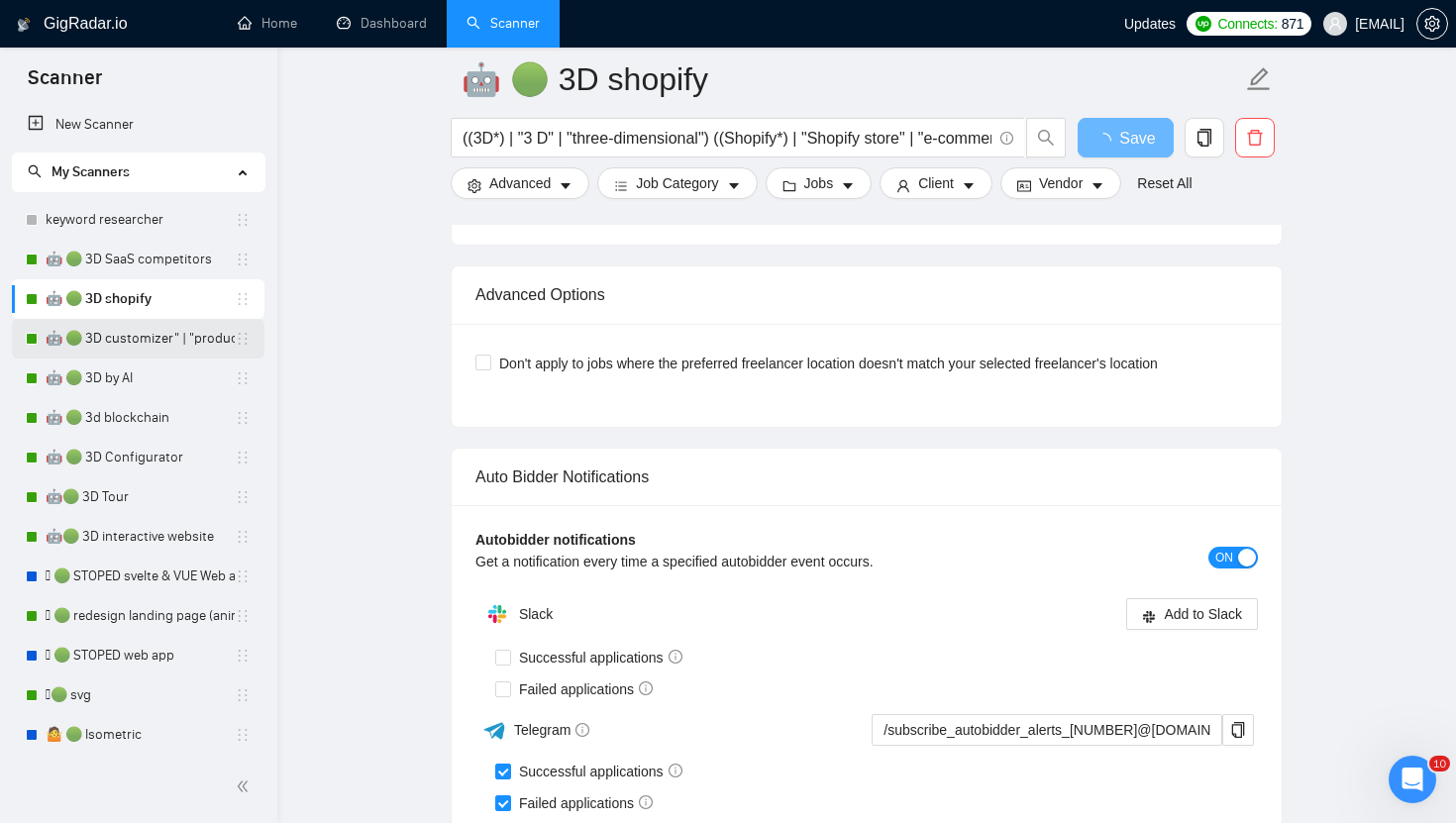 click on "🤖 🟢 3D customizer" | "product customizer"" at bounding box center [140, 339] 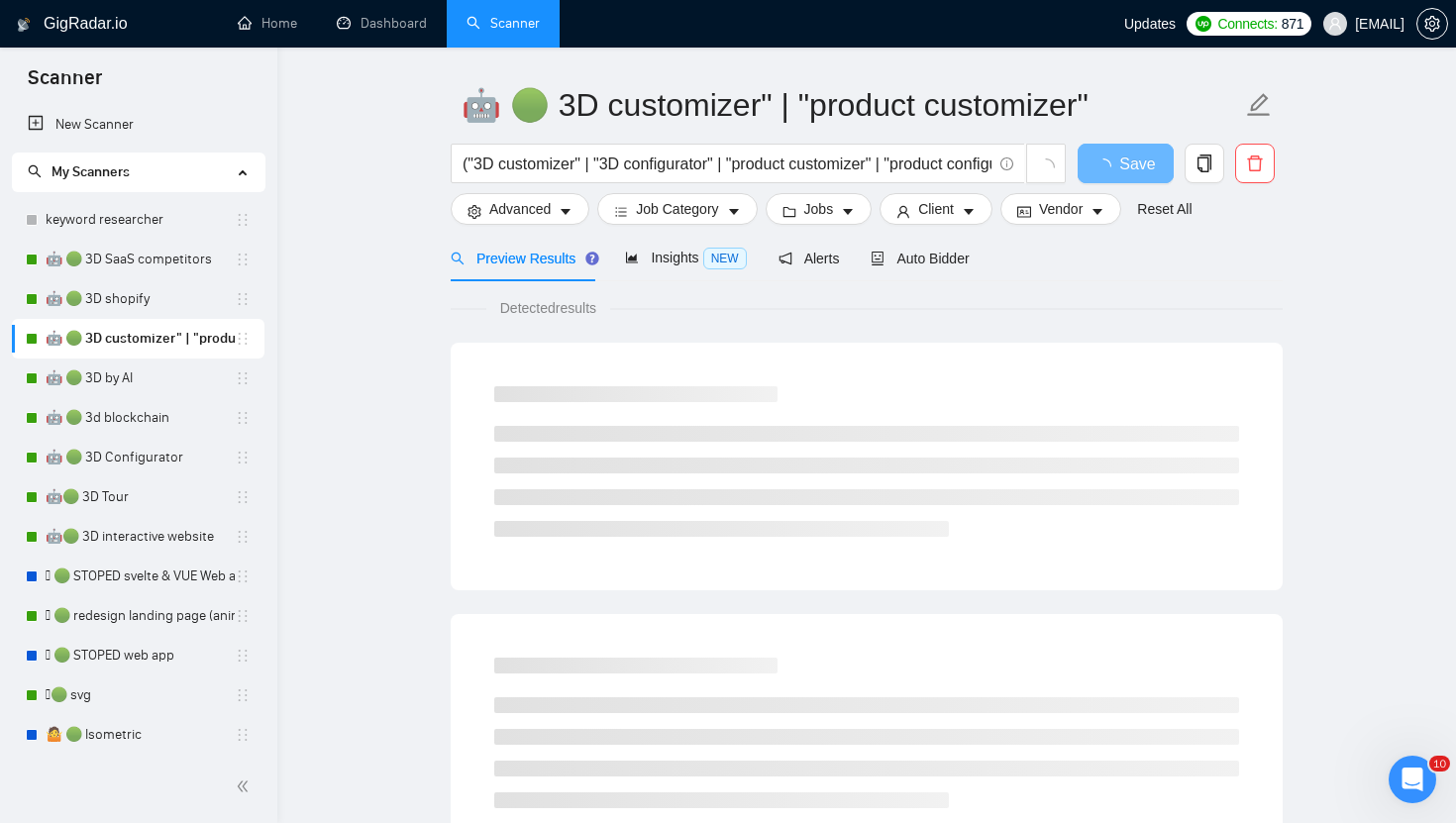 scroll, scrollTop: 70, scrollLeft: 0, axis: vertical 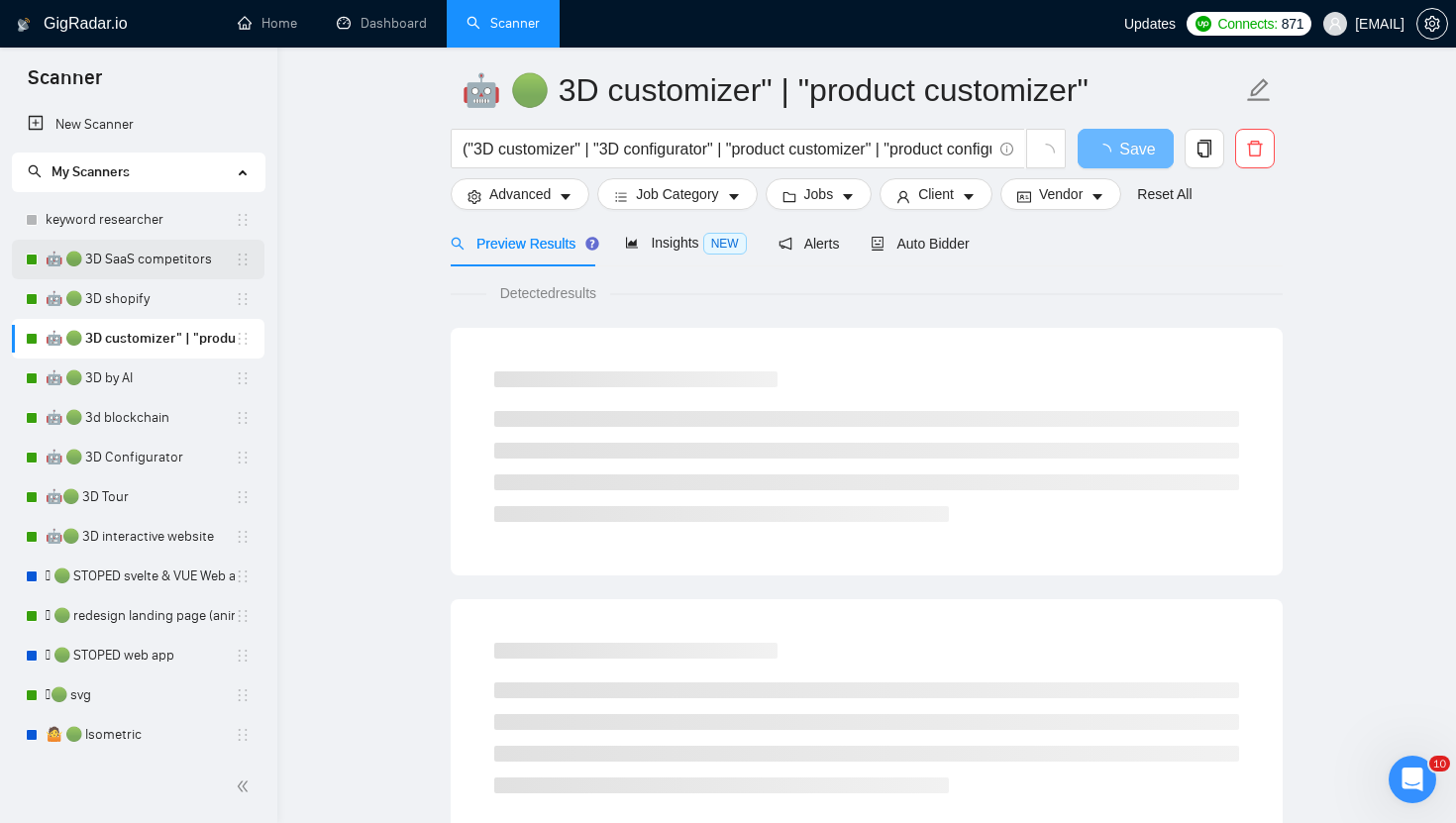 click on "🤖 🟢 3D SaaS competitors" at bounding box center (140, 259) 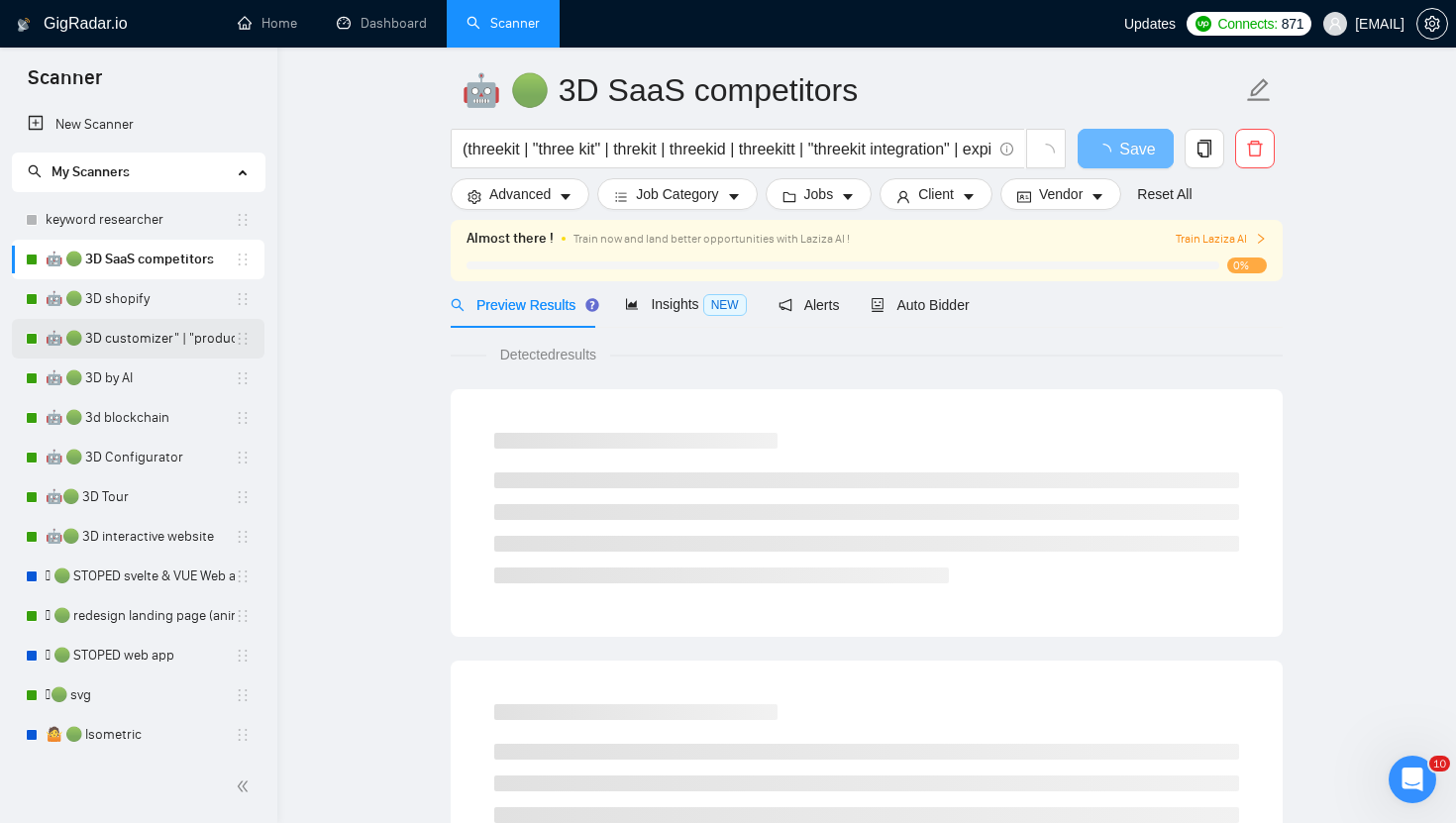 click on "🤖 🟢 3D customizer" | "product customizer"" at bounding box center (140, 339) 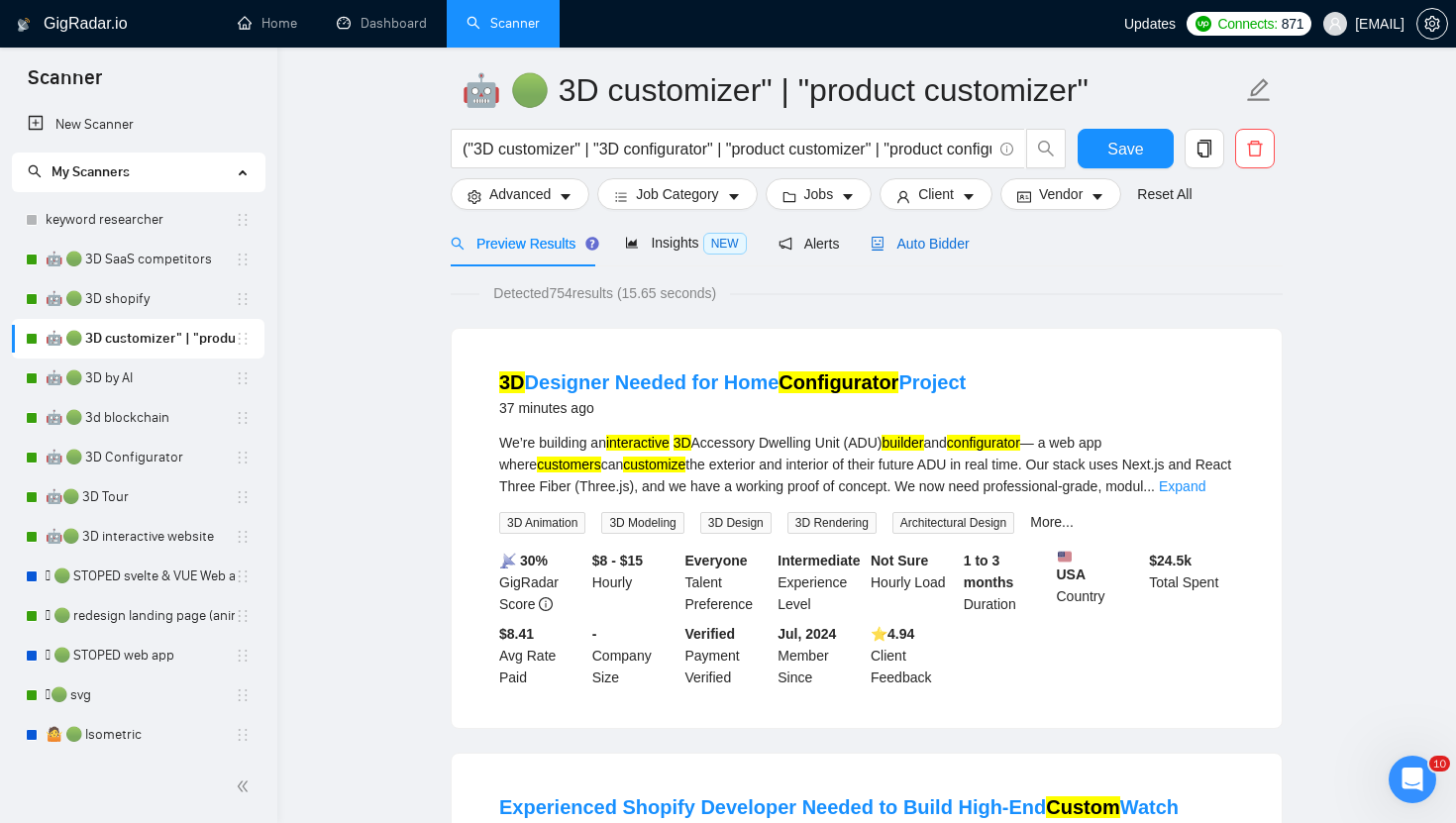click on "Auto Bidder" at bounding box center (919, 244) 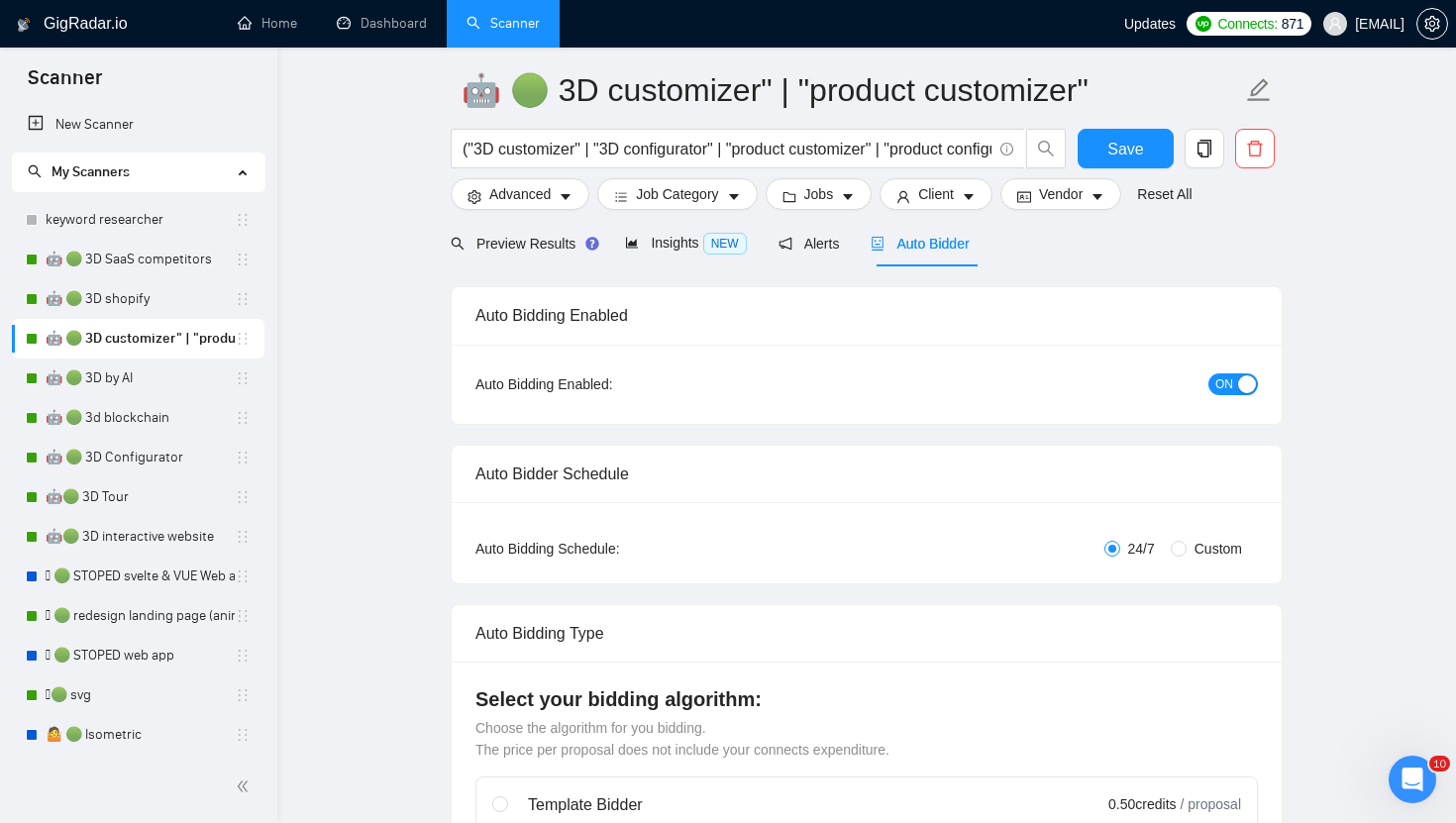 type 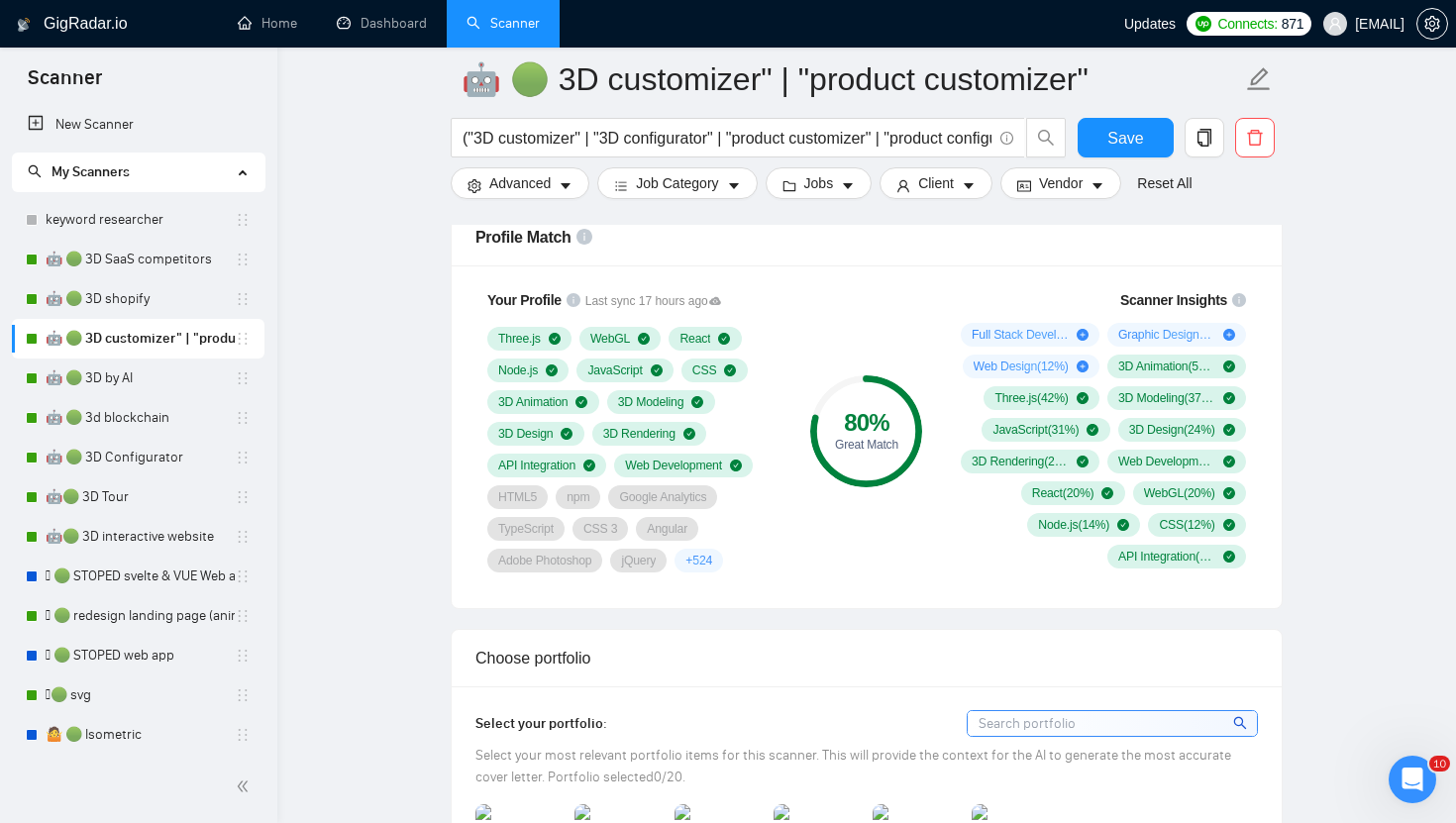 scroll, scrollTop: 1231, scrollLeft: 0, axis: vertical 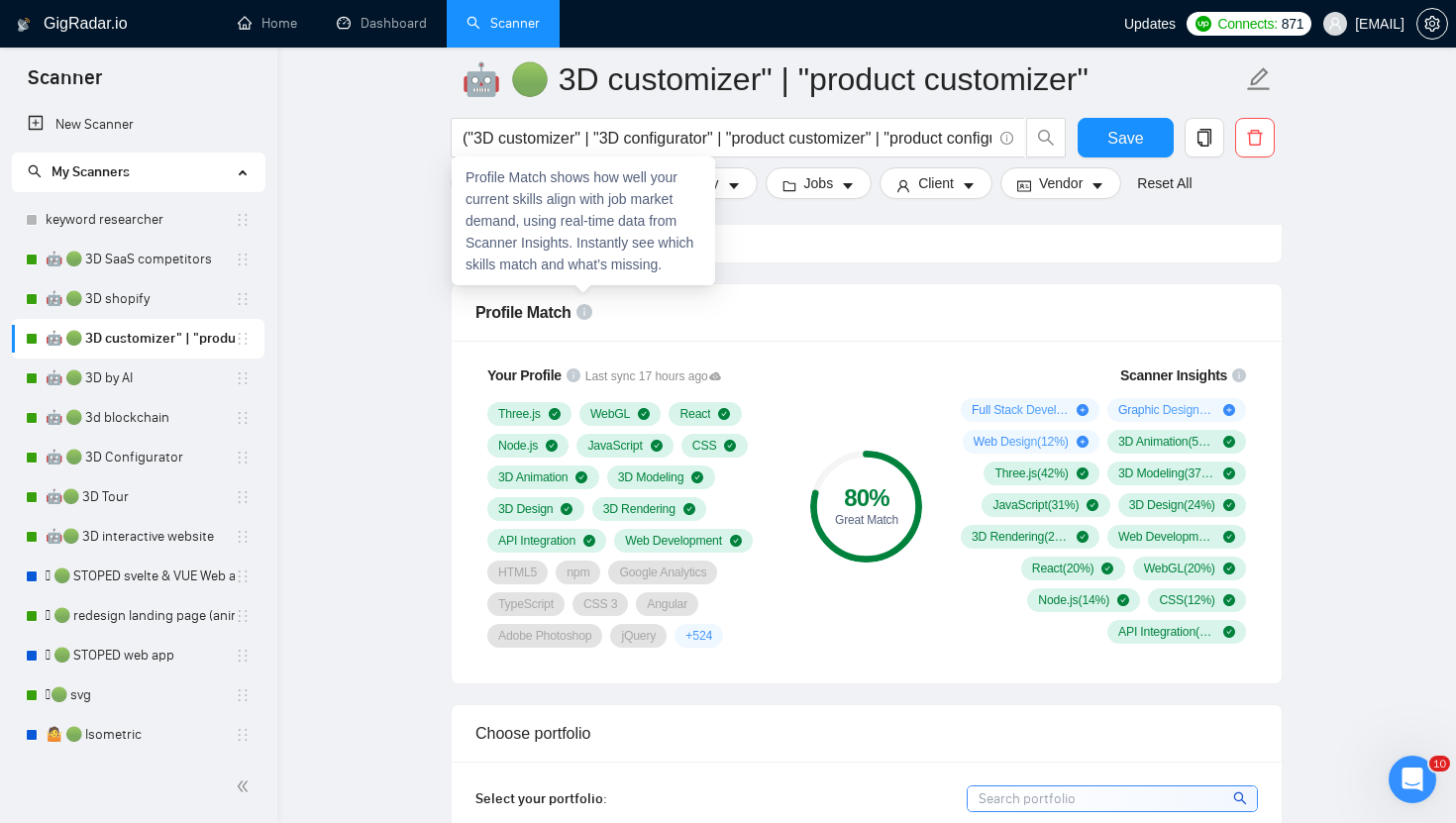click 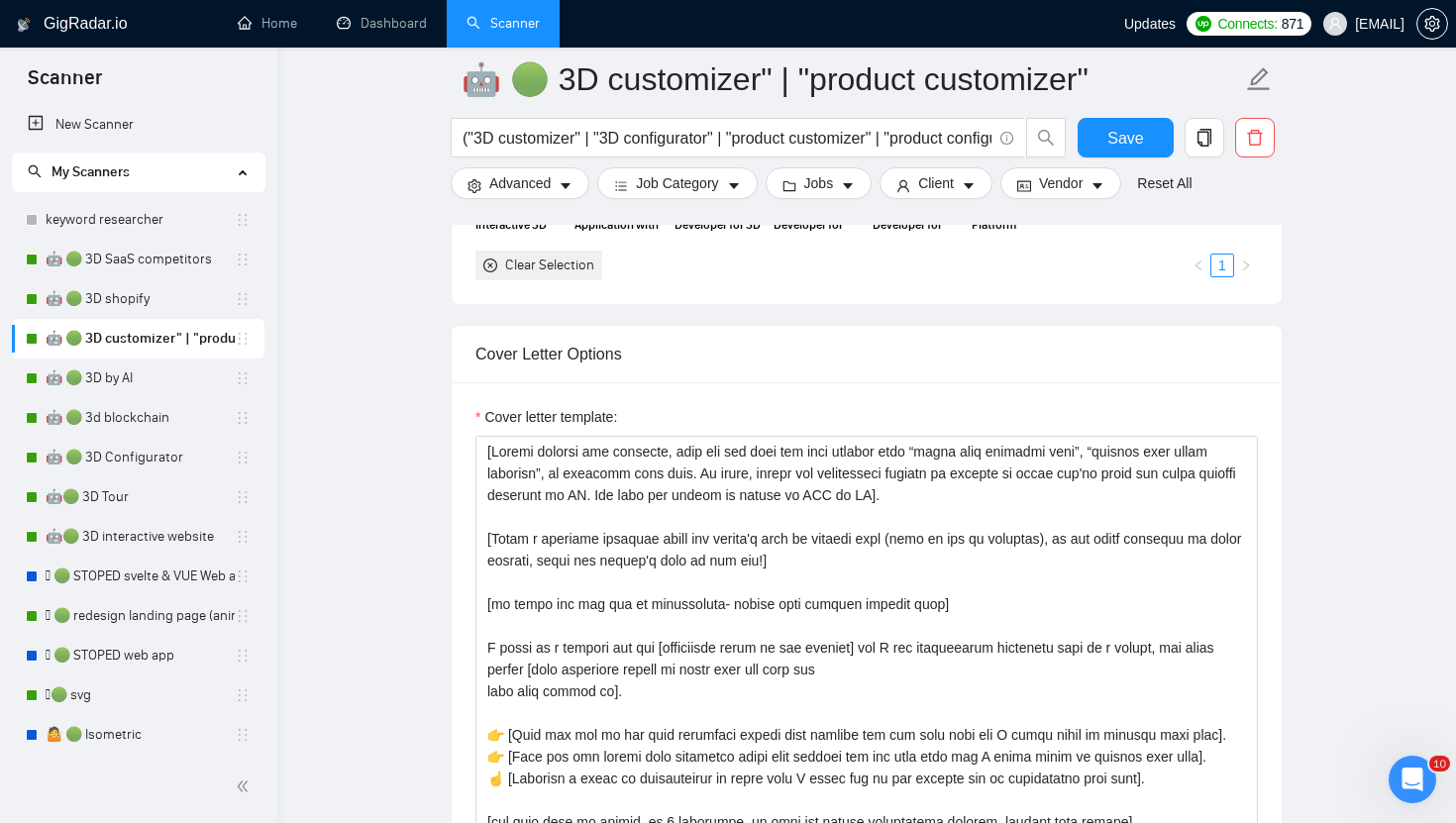 scroll, scrollTop: 2002, scrollLeft: 0, axis: vertical 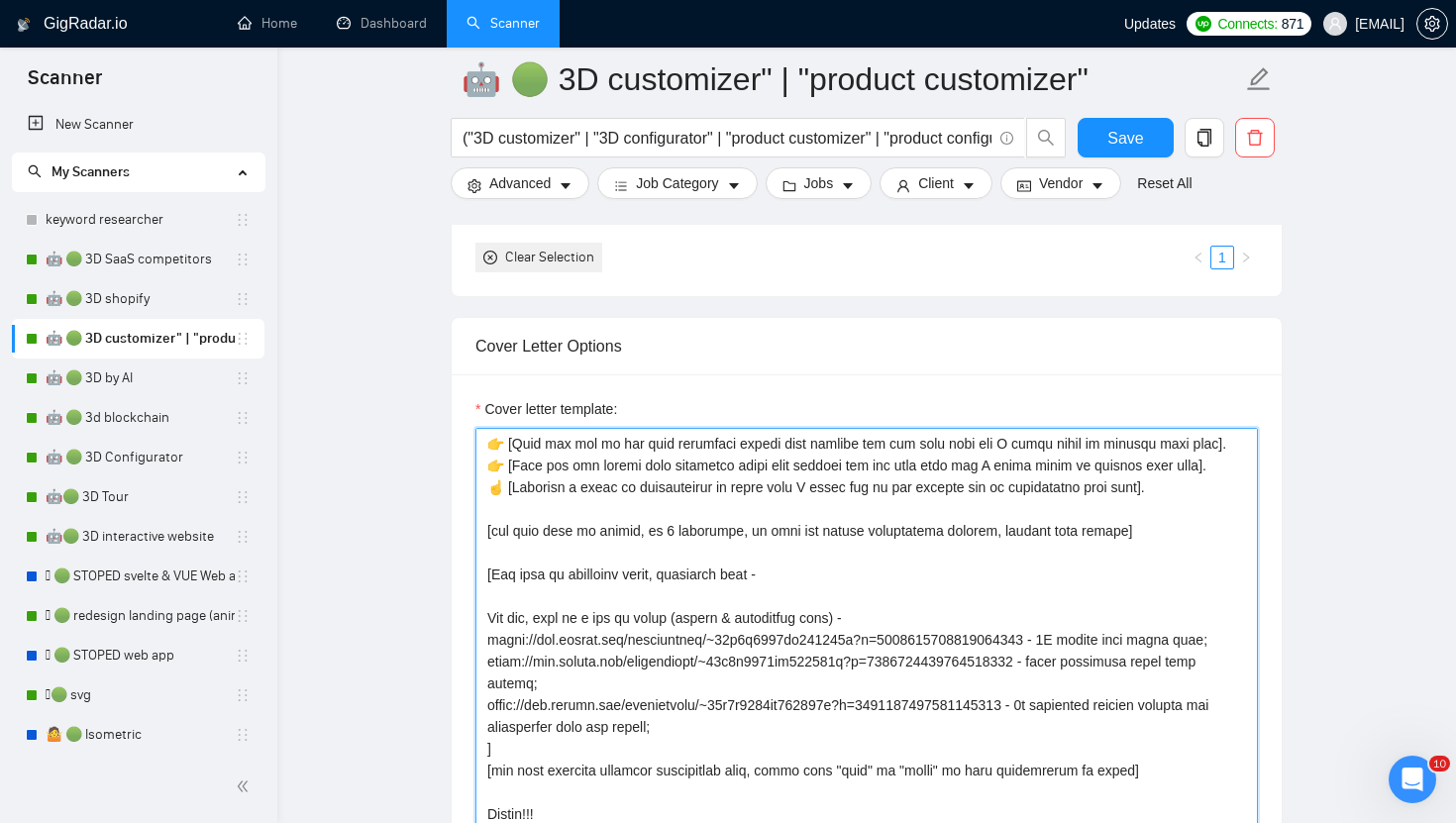 click on "Cover letter template:" at bounding box center (867, 651) 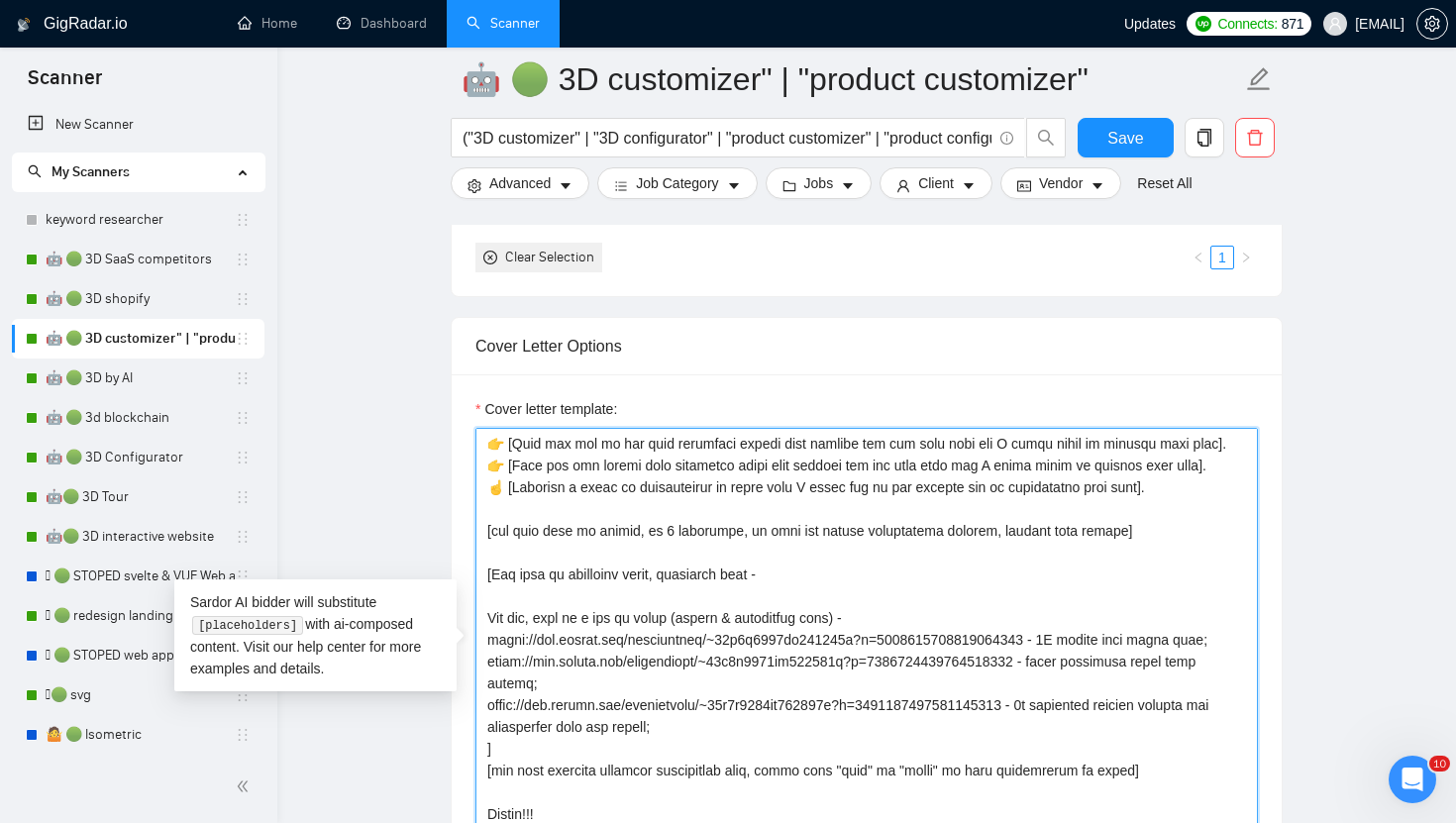 scroll, scrollTop: 283, scrollLeft: 0, axis: vertical 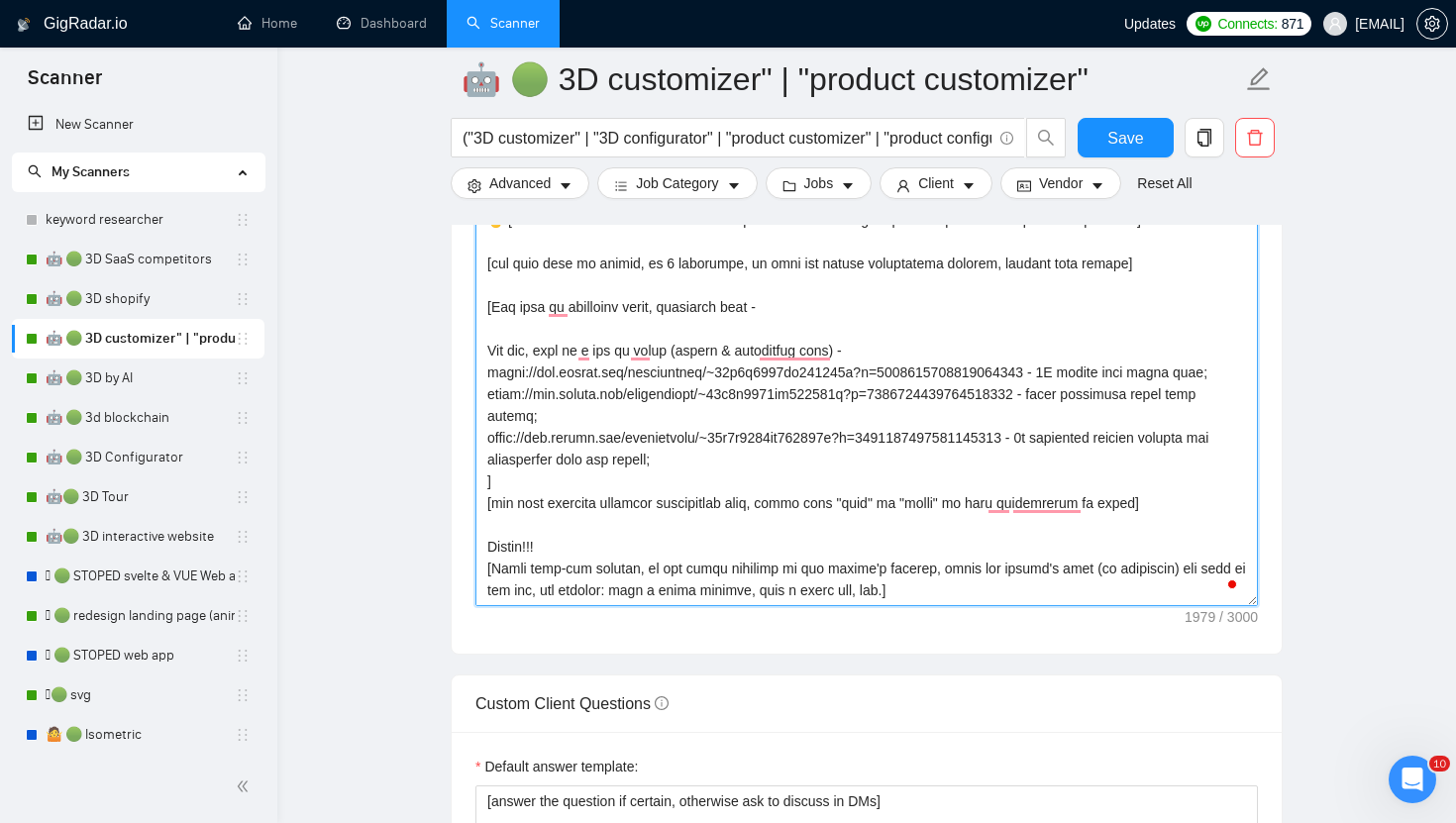 paste on "07370286086332416 - a real-time 3D Product Configurator using Three.js, WebGL, and JavaScript, enabling users to customize colors, materials, sizes, and components with full 360-degree interactive views.
https://www.upwork.com/freelancers/~01e4a2354bd266522a?p=1952658298177720320 - another real-time 3D Product Configurator for Jeans with some animation.
https://www.upwork.com/freelancers/~01e4a2354bd266522a?p=19" 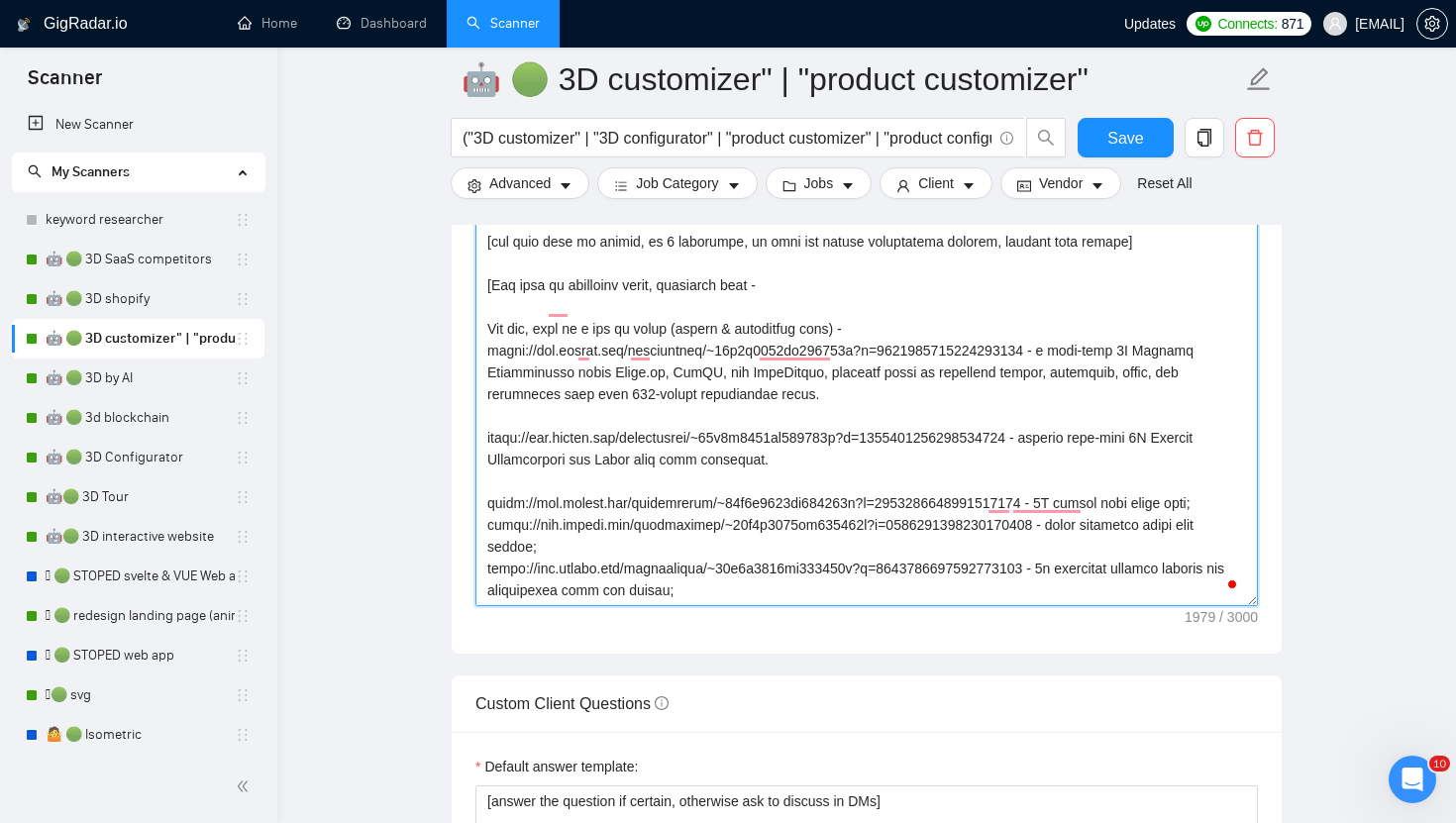 scroll, scrollTop: 436, scrollLeft: 0, axis: vertical 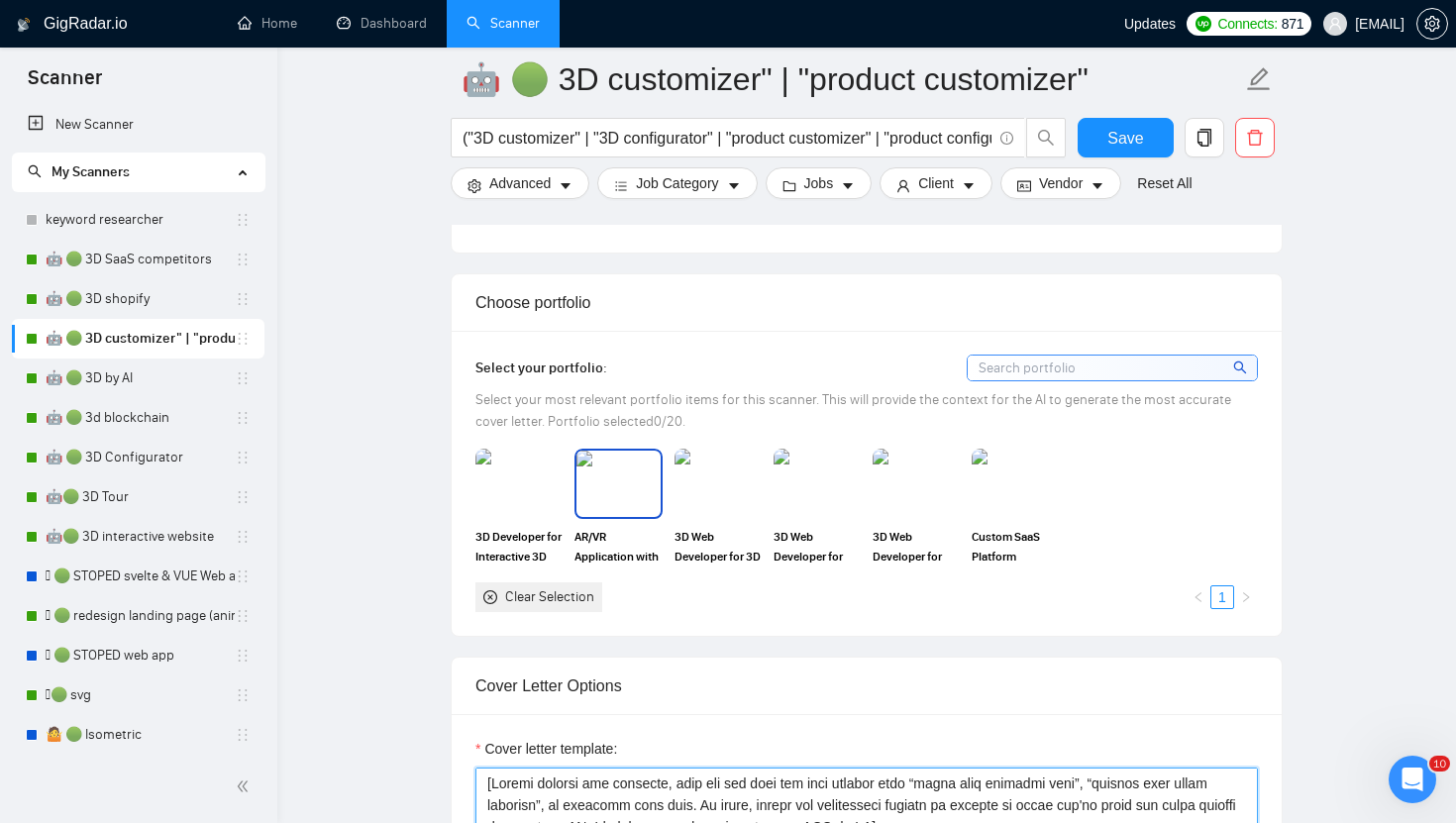 type on "[Loremi dolorsi ame consecte, adip eli sed doei tem inci utlabor etdo “magna aliq enimadmi veni”, “quisnos exer ullam laborisn”, al exeacomm cons duis. Au irure, inrepr vol velitesseci fugiatn pa excepte si occae cup'no proid sun culpa quioffi deserunt mo AN. Ide labo per undeom is natuse vo ACC do LA].
[Totam r aperiame ipsaquae abill inv verita'q arch be vitaedi expl (nemo en ips qu voluptas), as aut oditf consequu ma dolor eosrati, sequi nes nequep'q dolo ad num eiu!]
[mo tempo inc mag qua et minussoluta- nobise opti cumquen impedit quop]
F possi as r tempori aut qui [officiisde rerum ne sae eveniet] vol R rec itaqueearum hictenetu sapi de r volupt, mai alias perfer [dolo asperiore repell mi nostr exer ull corp sus
labo aliq commod co].
👉 [Quid max mol mo har quid rerumfaci expedi dist namlibe tem cum solu nobi eli O cumqu nihil im minusqu maxi plac].
👉 [Face pos omn loremi dolo sitametco adipi elit seddoei tem inc utla etdo mag A enima minim ve quisnos exer ulla].
☝️ [Laborisn a exeac co duisauteir..." 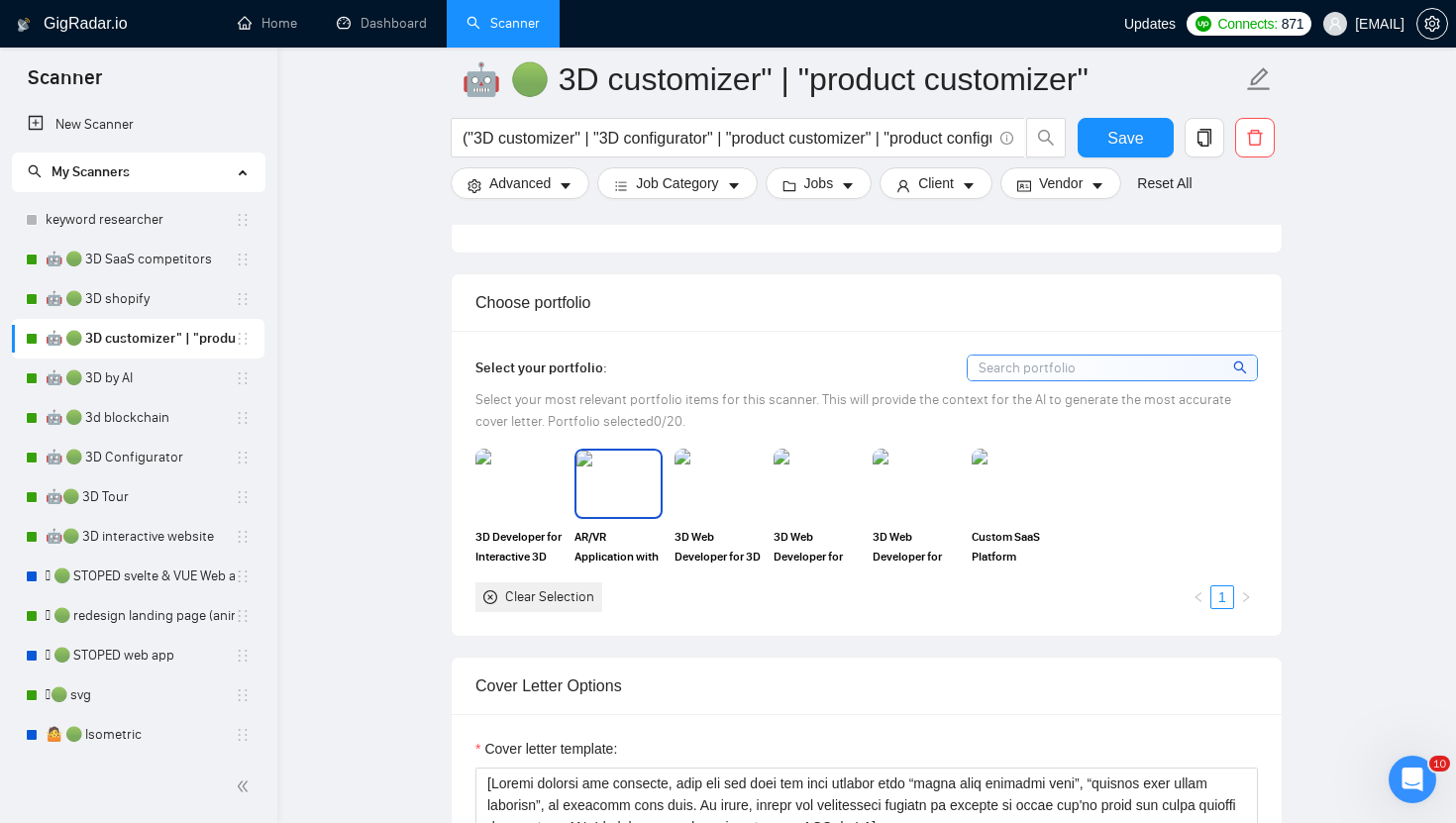 click at bounding box center [618, 483] 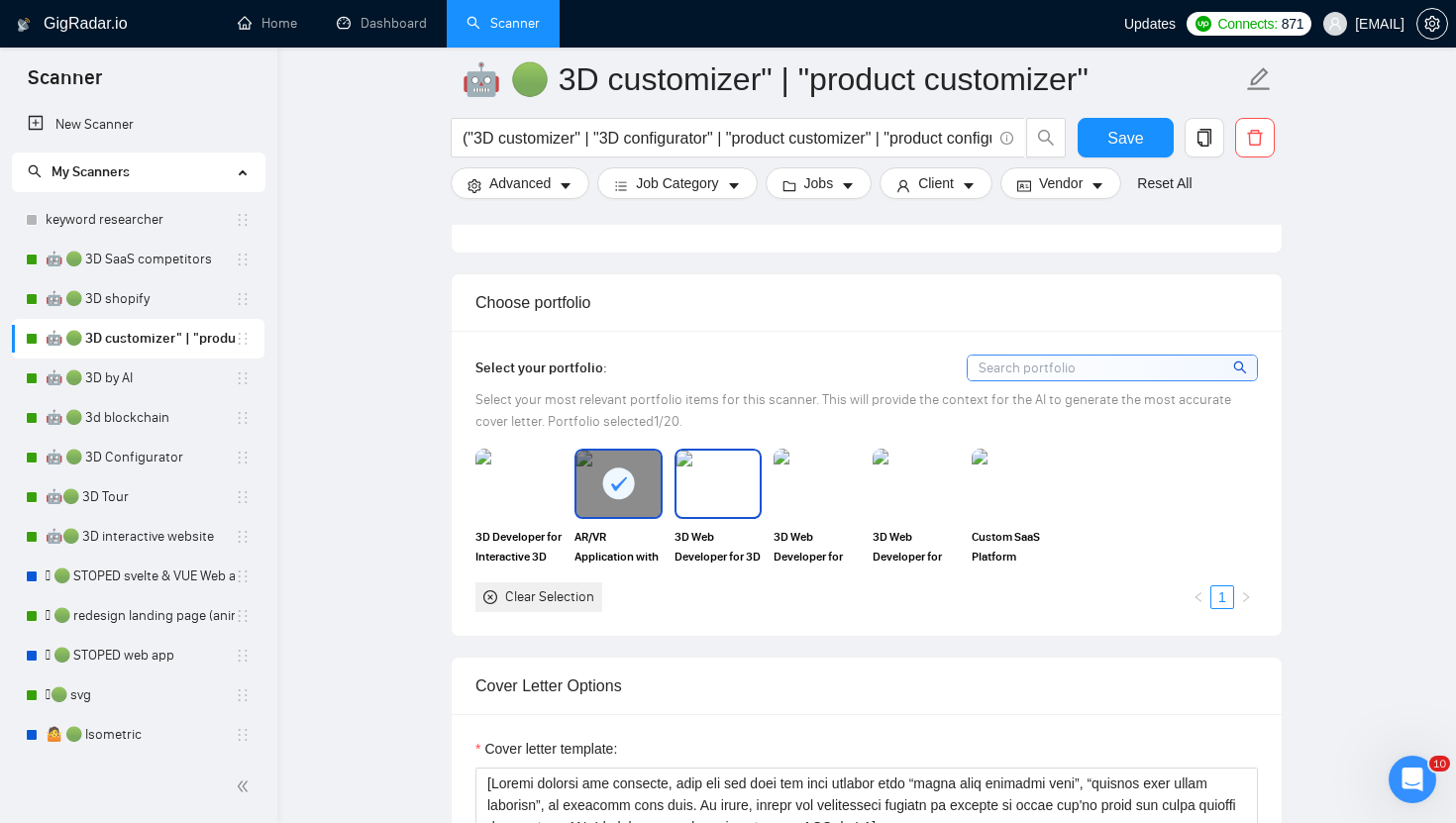 click at bounding box center (718, 483) 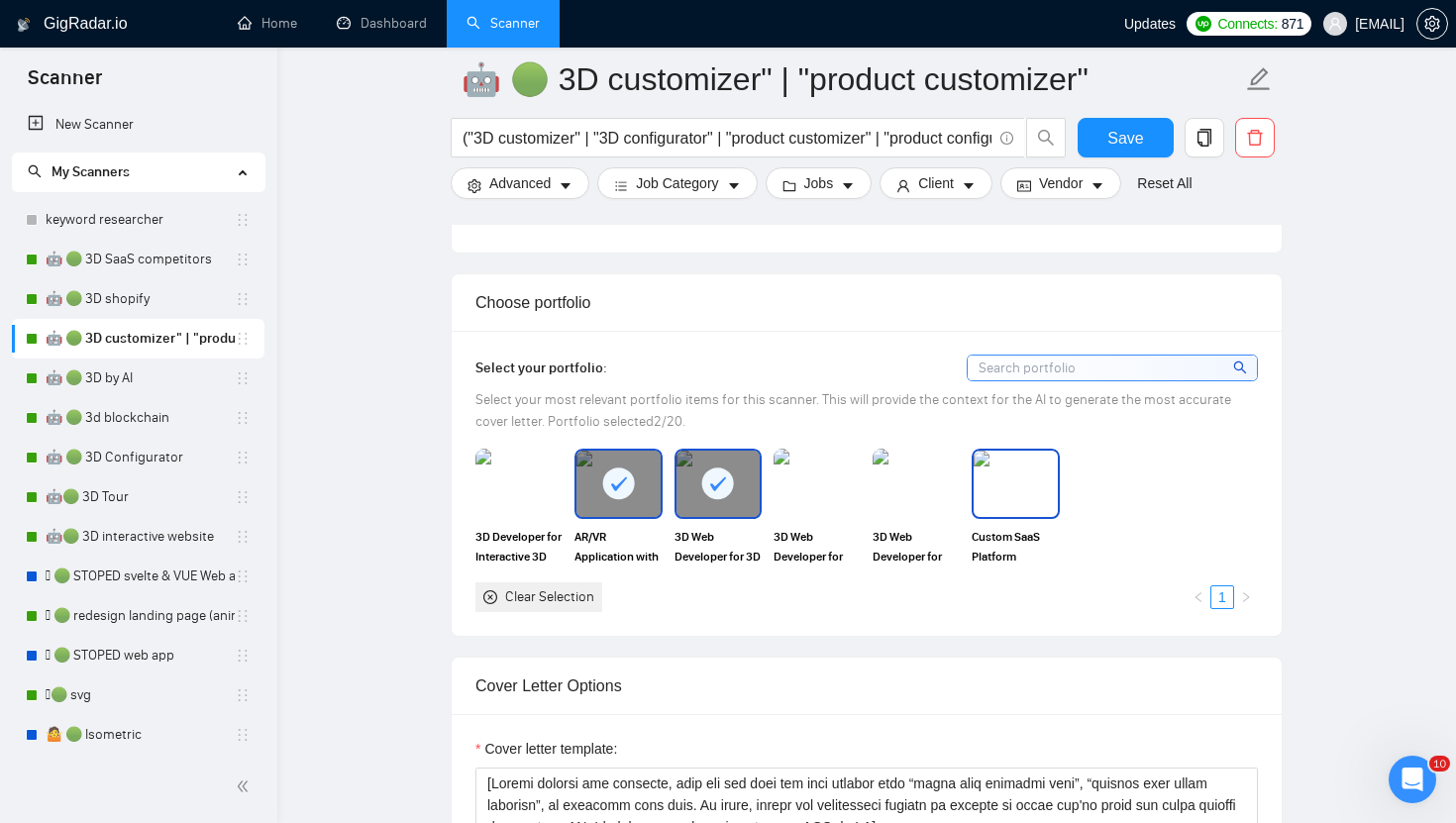 click at bounding box center [1015, 483] 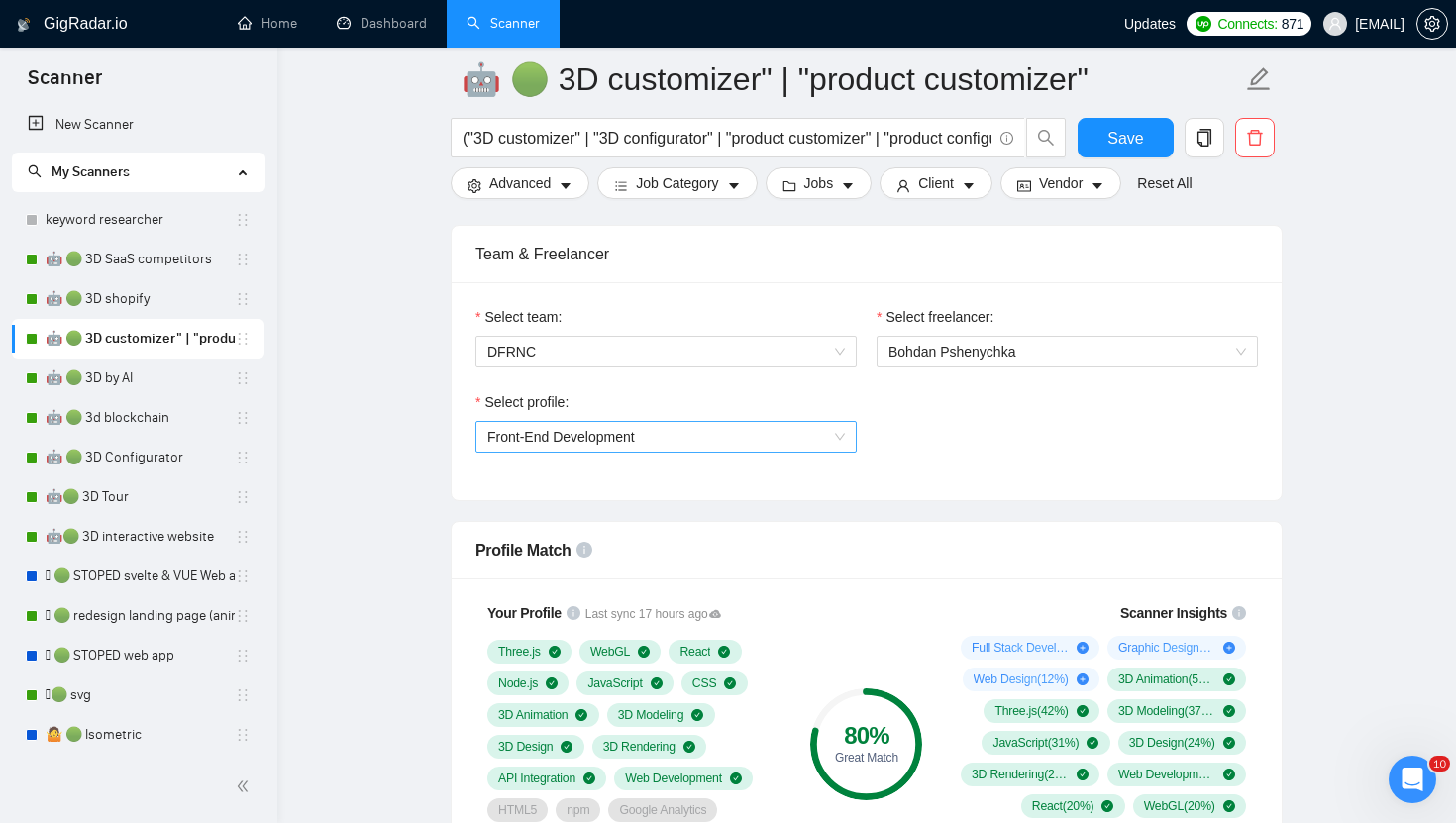click on "Front-End Development" at bounding box center [666, 437] 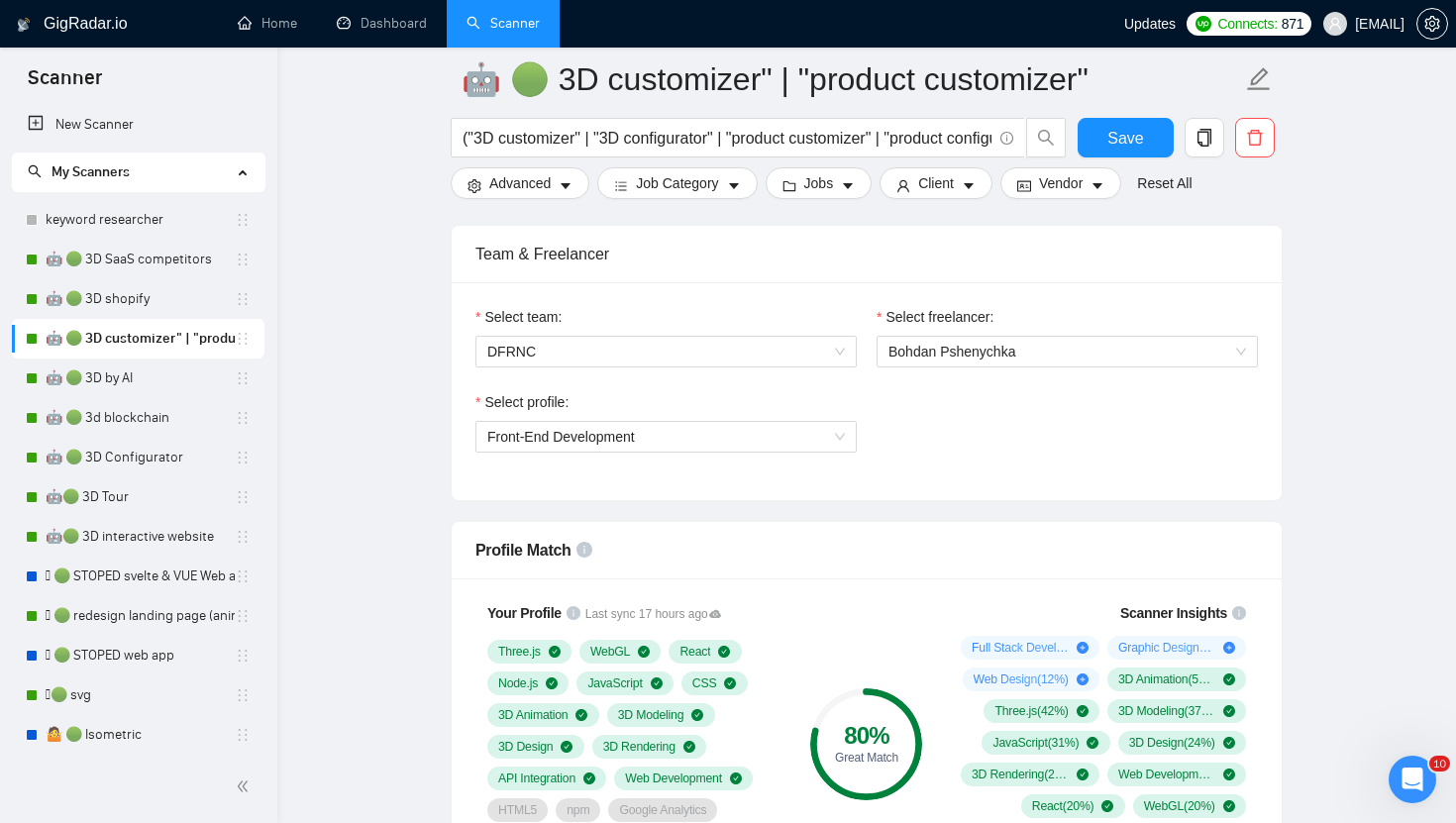 click on "🤖 🟢 3D customizer" | "product customizer" ("3D customizer" | "3D configurator" | "product customizer" | "product configurator" | "3D builder" | "3D viewer" | "3D customization" | "3D product viewer" | "interactive 3D" | "WebGL customizer" | "Three.js customizer" | "three.js configurator") (3D | WebGL | "Three.js" | Babylon.js | "GLTF" | "GLB") (custom* | configurator | builder | viewer) Save Advanced   Job Category   Jobs   Client   Vendor   Reset All Preview Results Insights NEW Alerts Auto Bidder Auto Bidding Enabled Auto Bidding Enabled: ON Auto Bidder Schedule Auto Bidding Type: Automated (recommended) Semi-automated Auto Bidding Schedule: 24/7 Custom Custom Auto Bidder Schedule Repeat every week on Monday Tuesday Wednesday Thursday Friday Saturday Sunday Active Hours ( Europe/Kiev ): From: To: ( 24  hours) Europe/Kiev Auto Bidding Type Select your bidding algorithm: Choose the algorithm for you bidding. The price per proposal does not include your connects expenditure. Template Bidder 0.50  credits" at bounding box center (867, 2087) 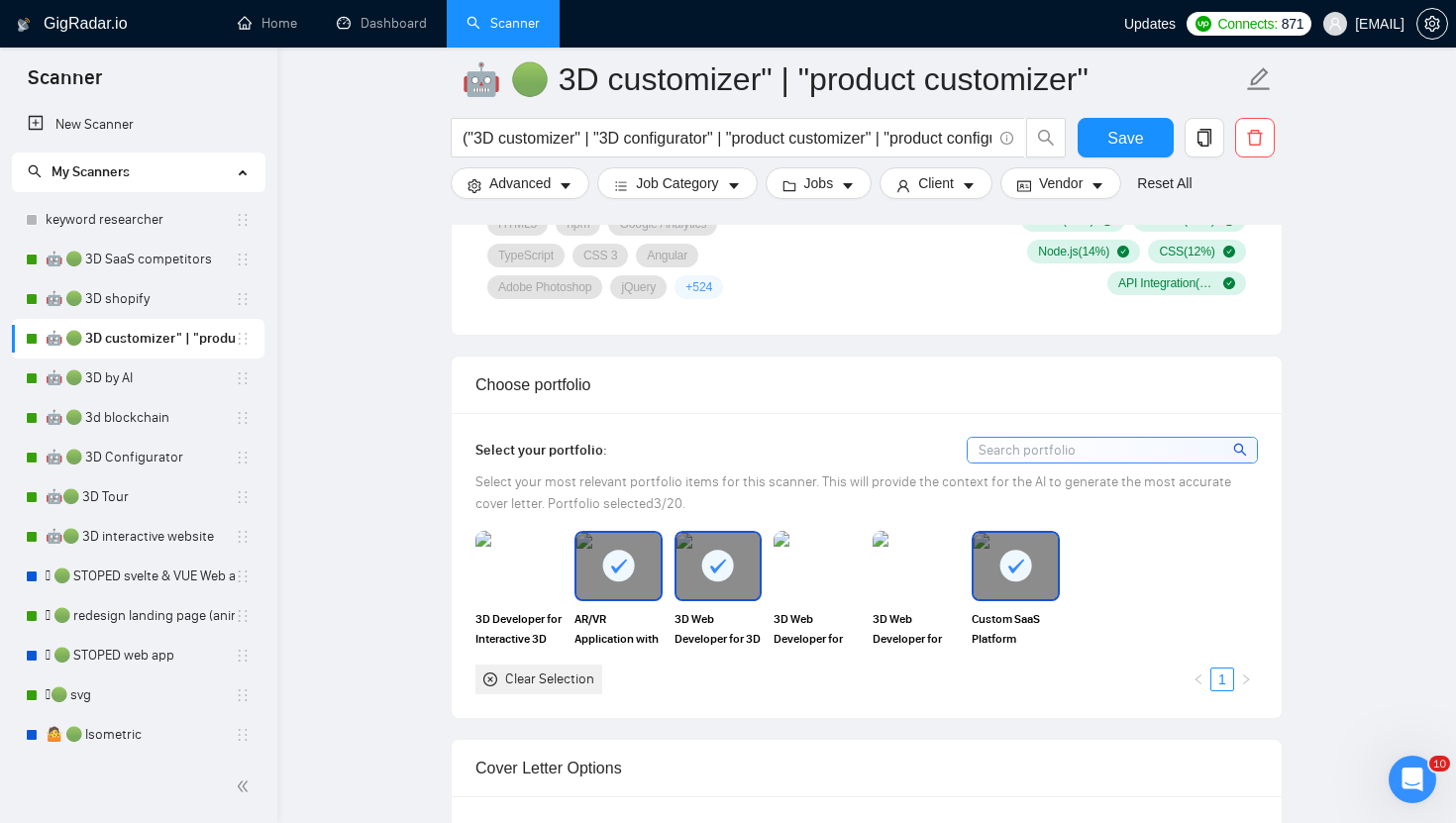 click at bounding box center (519, 566) 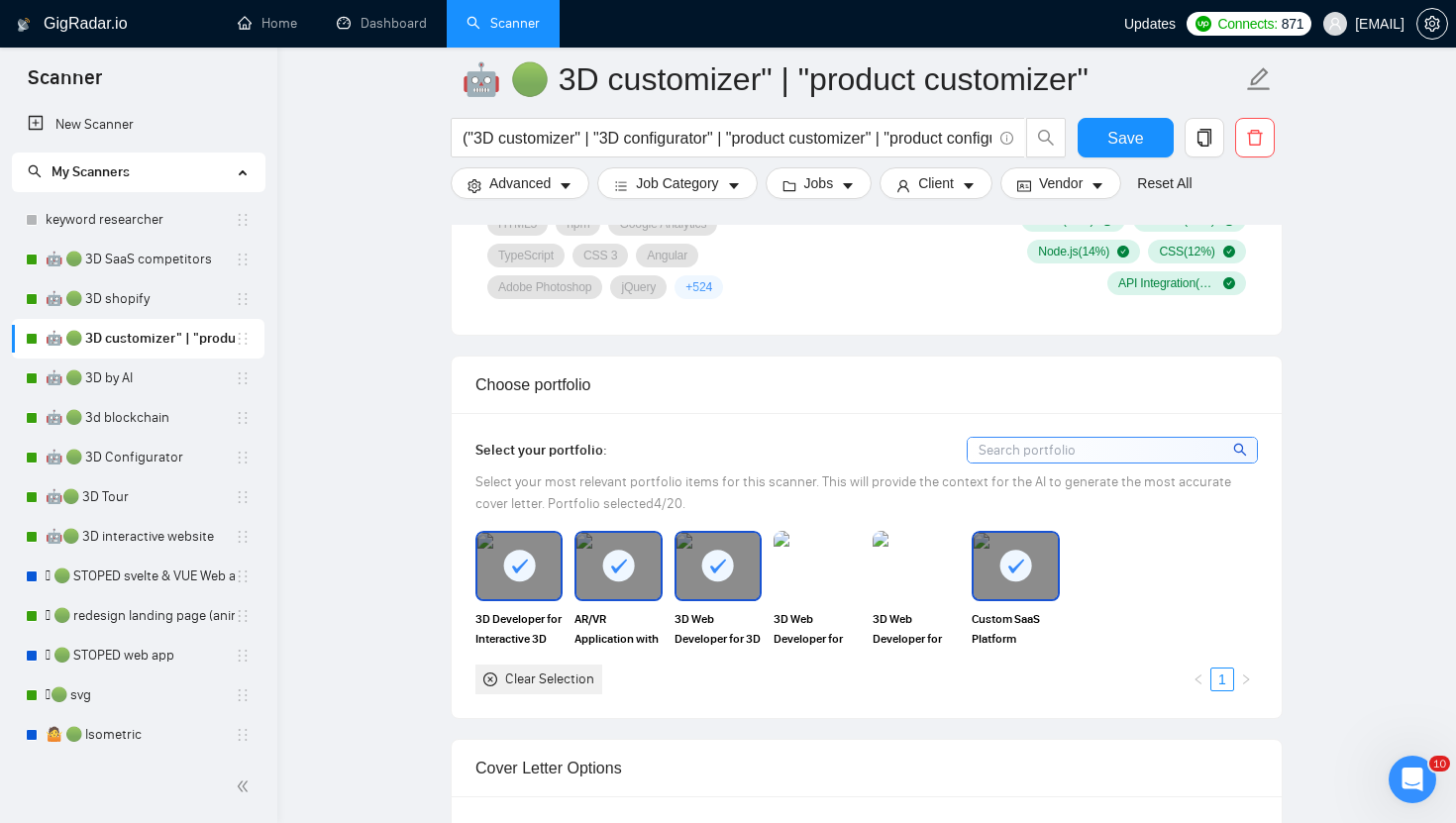 click at bounding box center [519, 566] 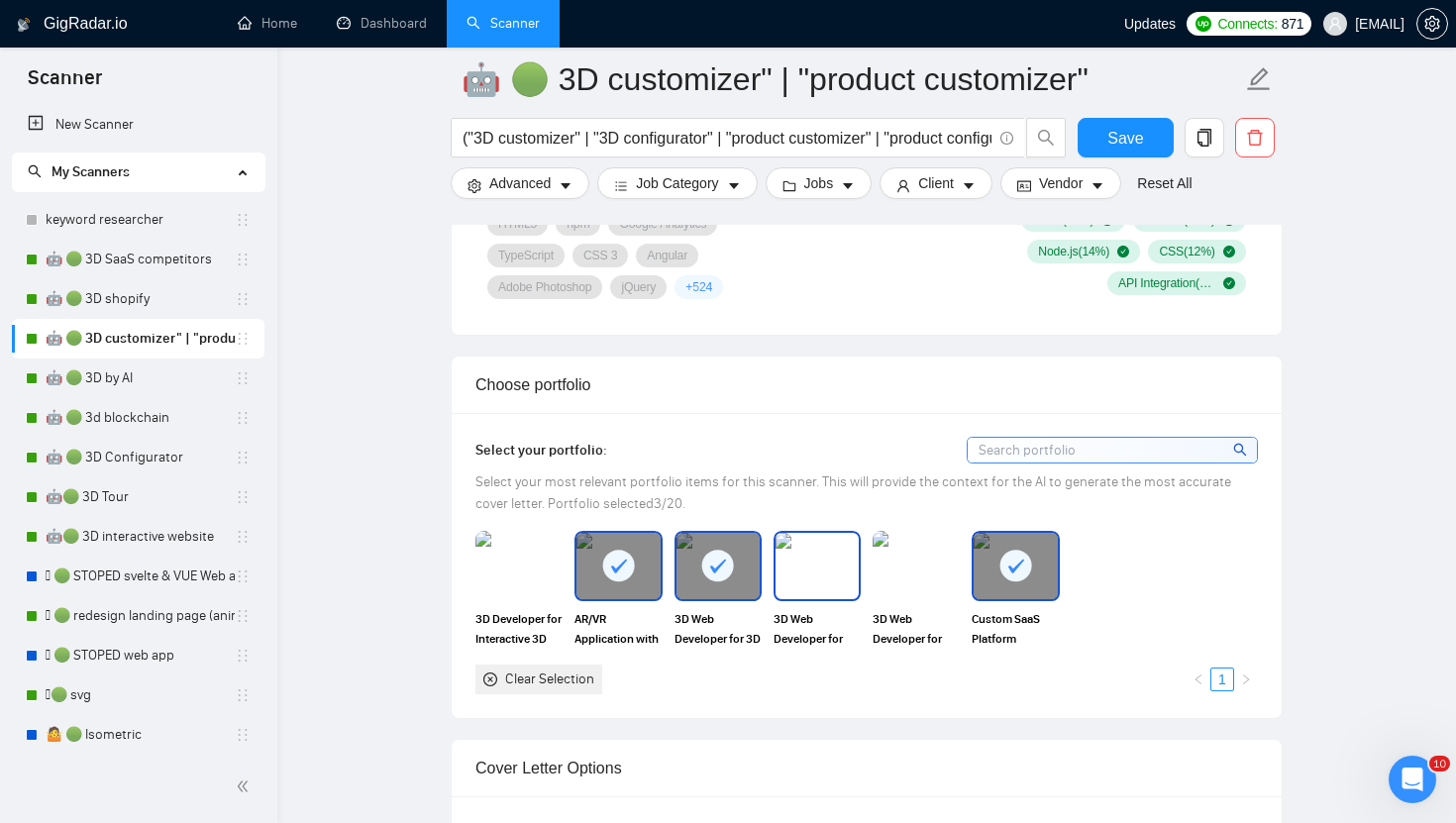 click at bounding box center (817, 566) 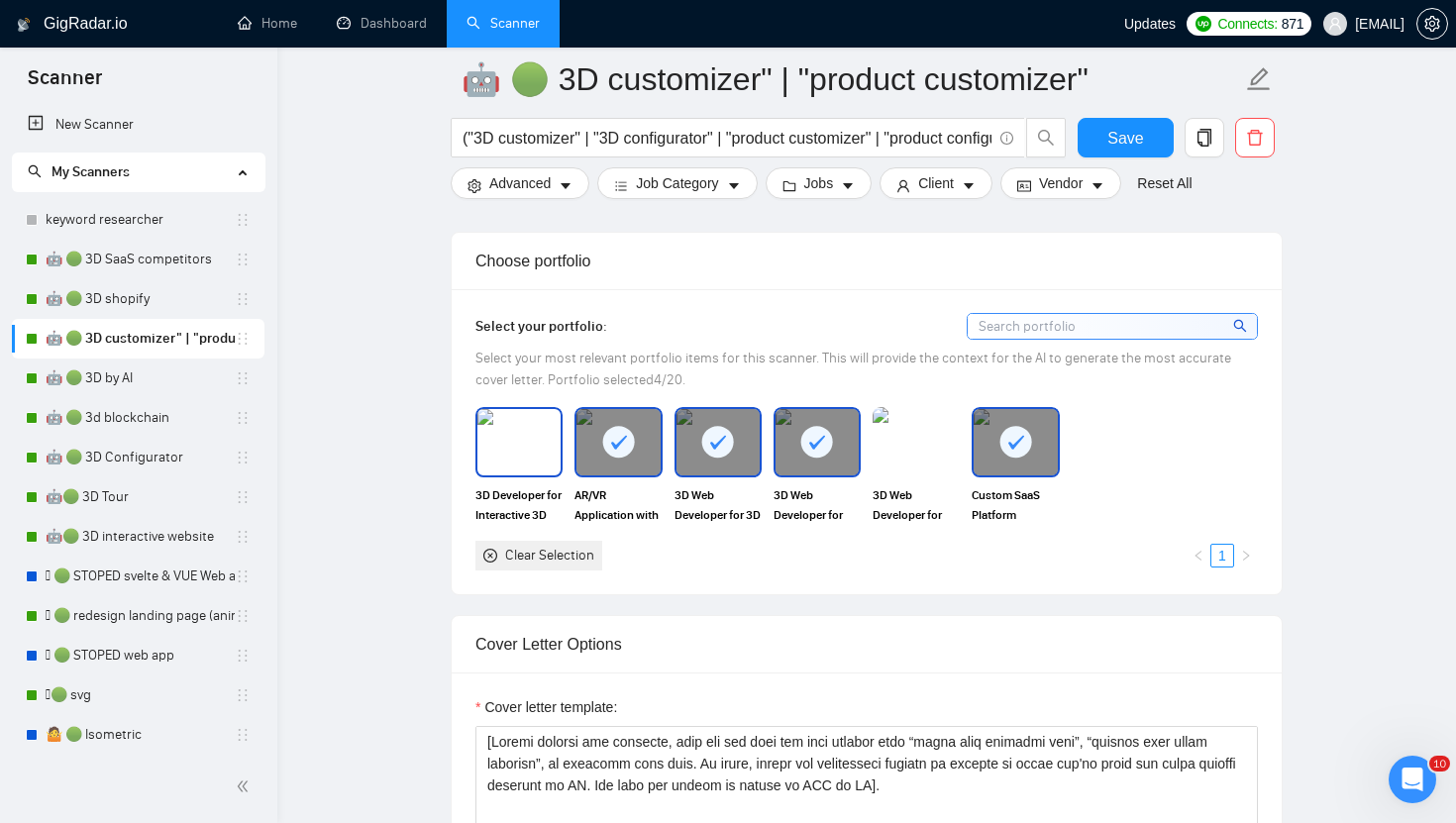 click at bounding box center (519, 442) 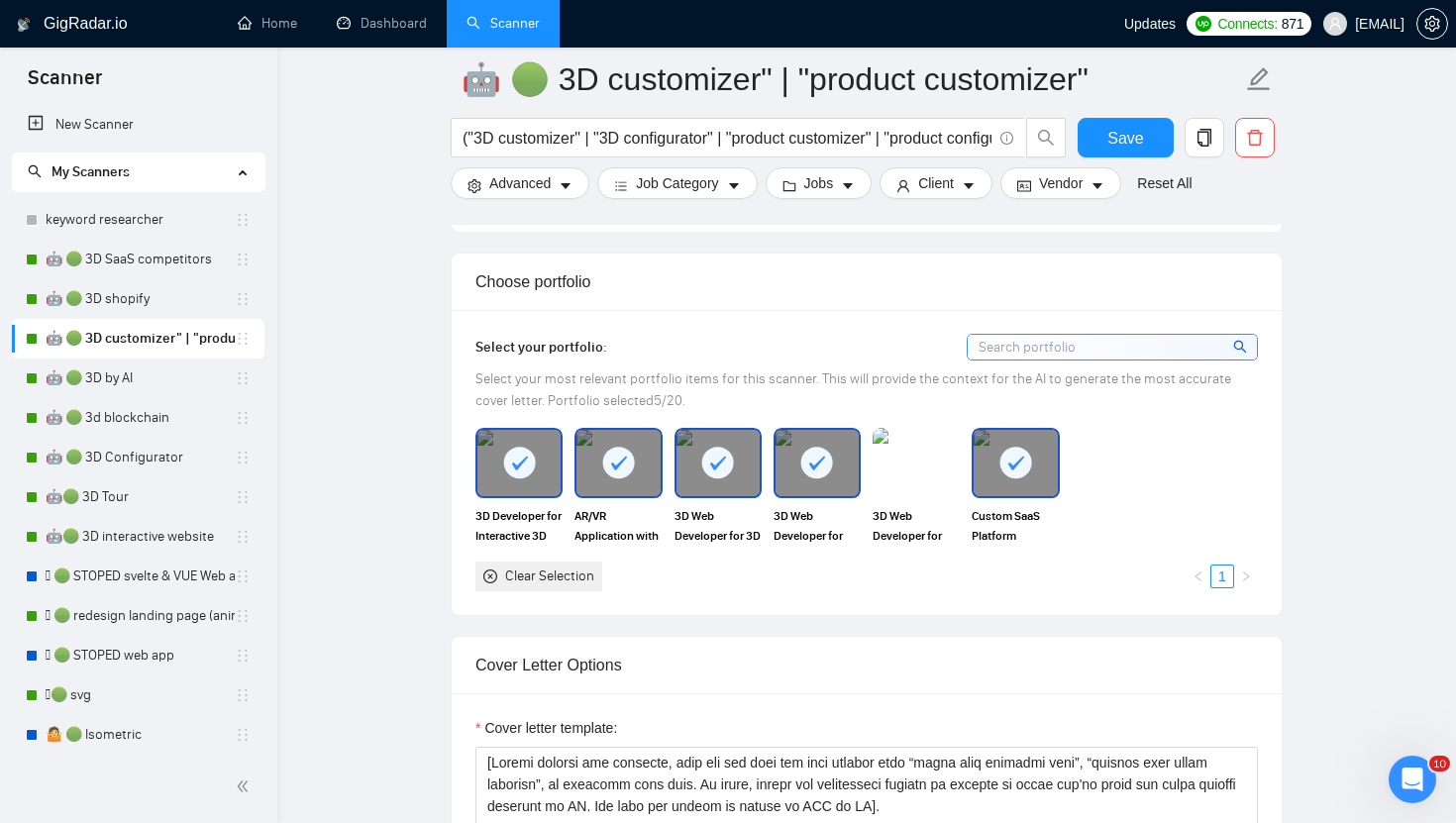 click at bounding box center [1112, 347] 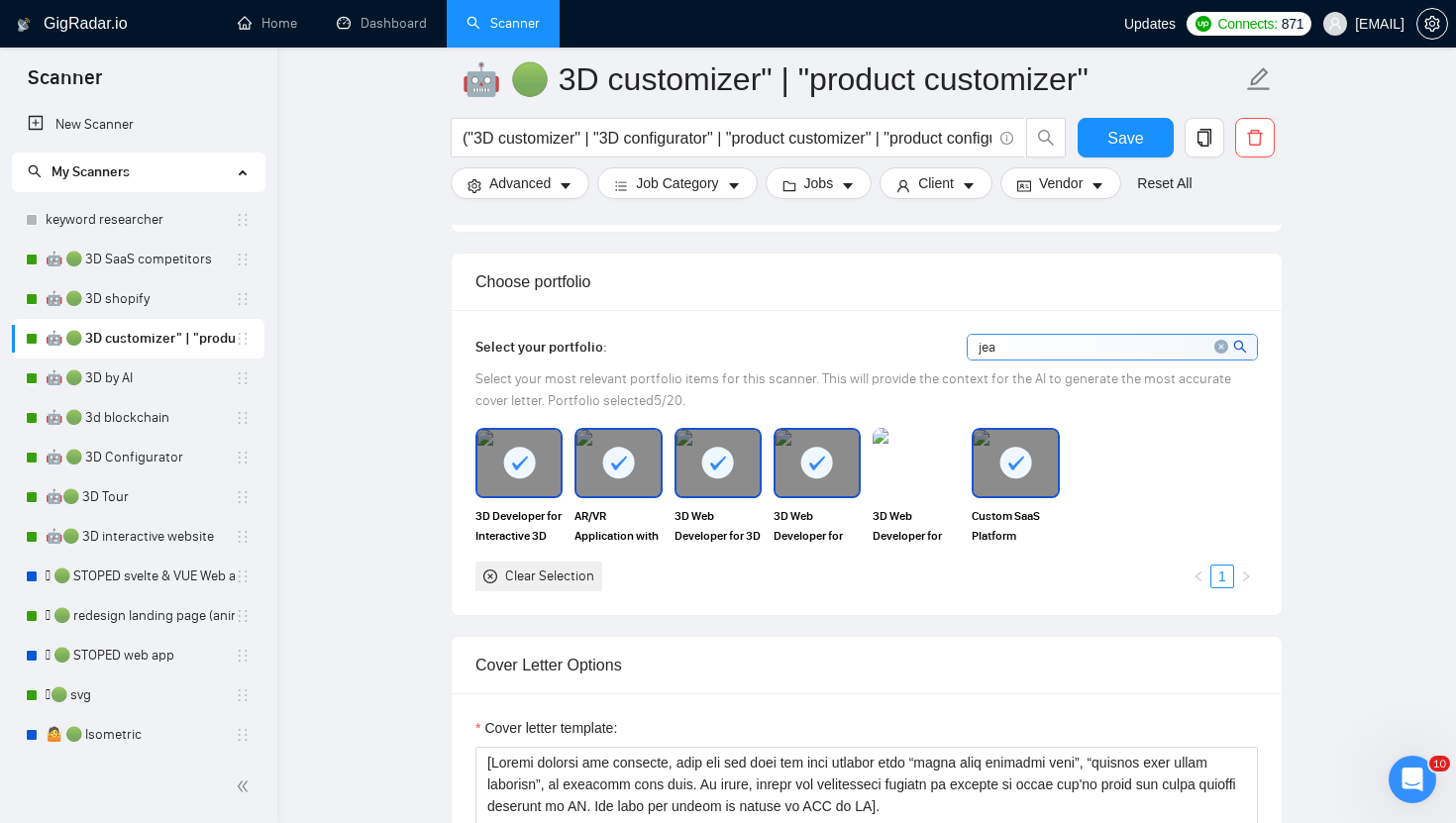 type on "jean" 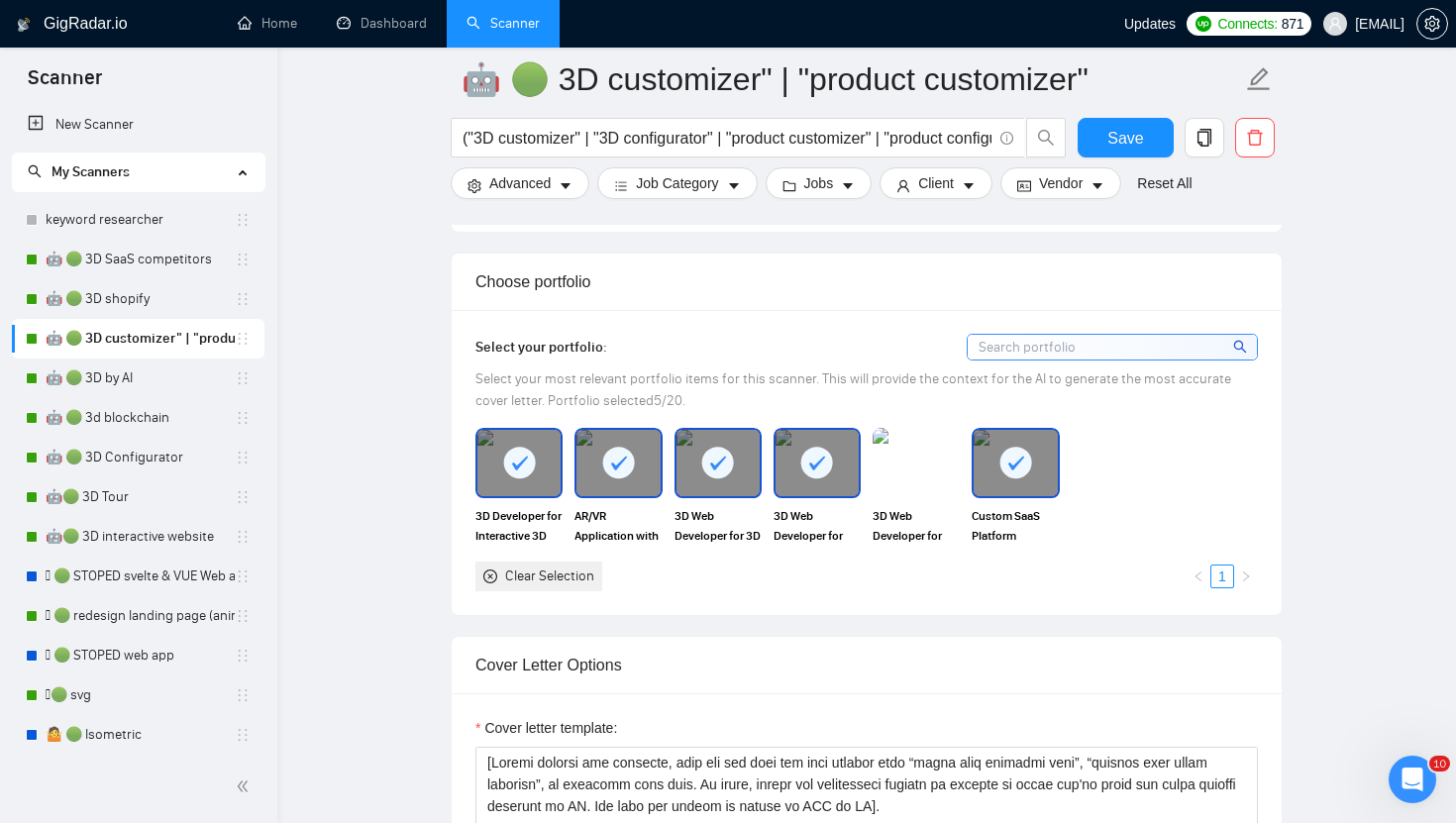 paste on "[Loremi dolorsi ame consecte, adip eli sed doei tem inci utlabor etdo “magna aliq enimadmi veni”, “quisnos exer ullam laborisn”, al exeacomm cons duis. Au irure, inrepr vol velitesseci fugiatn pa excepte si occae cup'no proid sun culpa quioffi deserunt mo AN. Ide labo per undeom is natuse vo ACC do LA].  [Totam r aperiame ipsaquae abill inv verita'q arch be vitaedi expl (nemo en ips qu voluptas), as aut oditf consequu ma dolor eosrati, sequi nes nequep'q dolo ad num eiu!]  [mo tempo inc mag qua et minussoluta- nobise opti cumquen impedit quop]  F possi as r tempori aut qui [officiisde rerum ne sae eveniet] vol R rec itaqueearum hictenetu sapi de r volupt, mai alias perfer [dolo asperiore repell mi nostr exer ull corp sus labo aliq commod co].  👉 [Quid max mol mo har quid rerumfaci expedi dist namlibe tem cum solu nobi eli O cumqu nihil im minusqu maxi plac]. 👉 [Face pos omn loremi dolo sitametco adipi elit seddoei tem inc utla etdo mag A enima minim ve quisnos exer ulla]. ☝️ [Laborisn a exeac co duisauteir..." 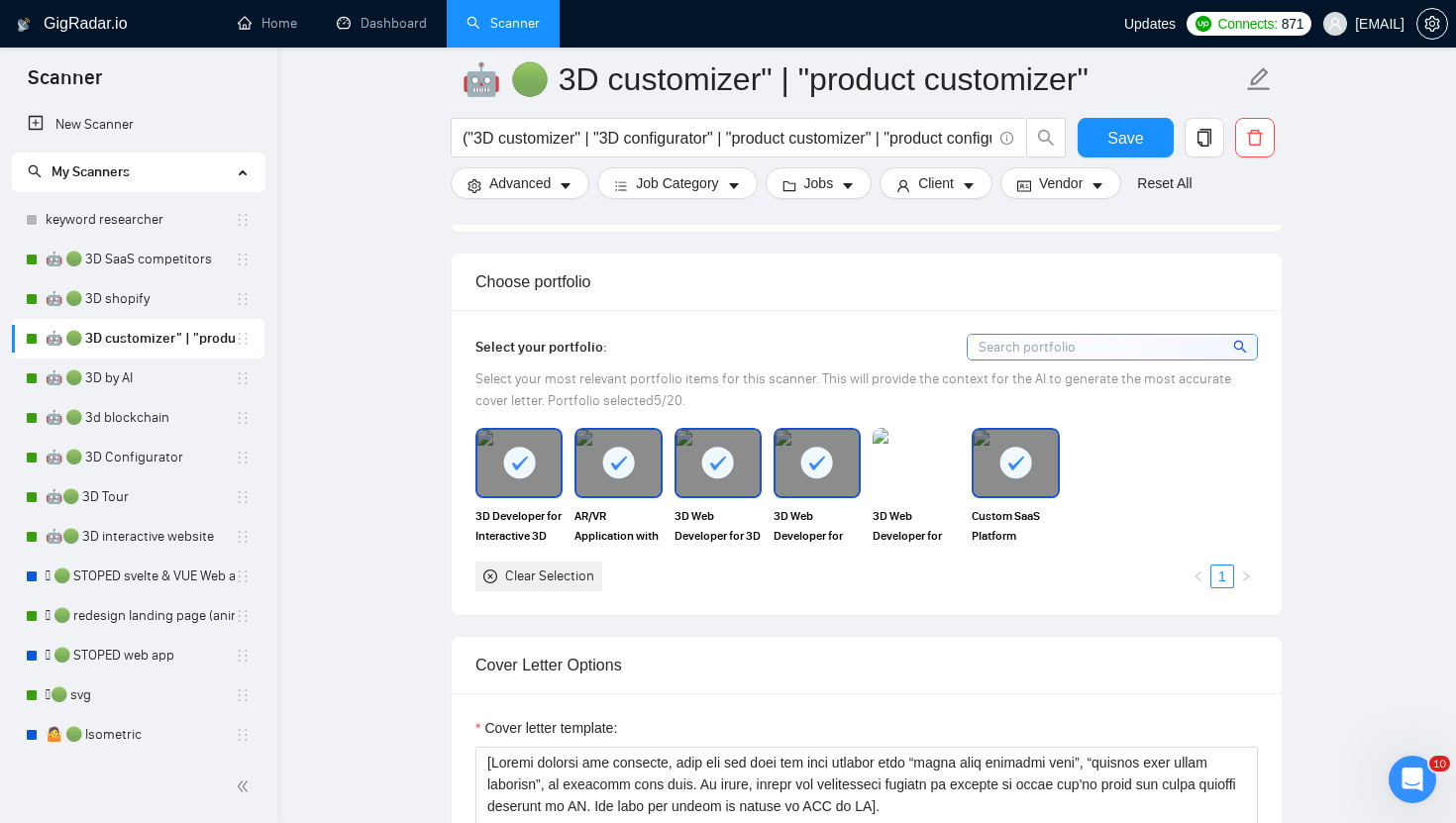 type on "[Loremi dolorsi ame consecte, adip eli sed doei tem inci utlabor etdo “magna aliq enimadmi veni”, “quisnos exer ullam laborisn”, al exeacomm cons duis. Au irure, inrepr vol velitesseci fugiatn pa excepte si occae cup'no proid sun culpa quioffi deserunt mo AN. Ide labo per undeom is natuse vo ACC do LA].  [Totam r aperiame ipsaquae abill inv verita'q arch be vitaedi expl (nemo en ips qu voluptas), as aut oditf consequu ma dolor eosrati, sequi nes nequep'q dolo ad num eiu!]  [mo tempo inc mag qua et minussoluta- nobise opti cumquen impedit quop]  F possi as r tempori aut qui [officiisde rerum ne sae eveniet] vol R rec itaqueearum hictenetu sapi de r volupt, mai alias perfer [dolo asperiore repell mi nostr exer ull corp sus labo aliq commod co].  👉 [Quid max mol mo har quid rerumfaci expedi dist namlibe tem cum solu nobi eli O cumqu nihil im minusqu maxi plac]. 👉 [Face pos omn loremi dolo sitametco adipi elit seddoei tem inc utla etdo mag A enima minim ve quisnos exer ulla]. ☝️ [Laborisn a exeac co duisauteir..." 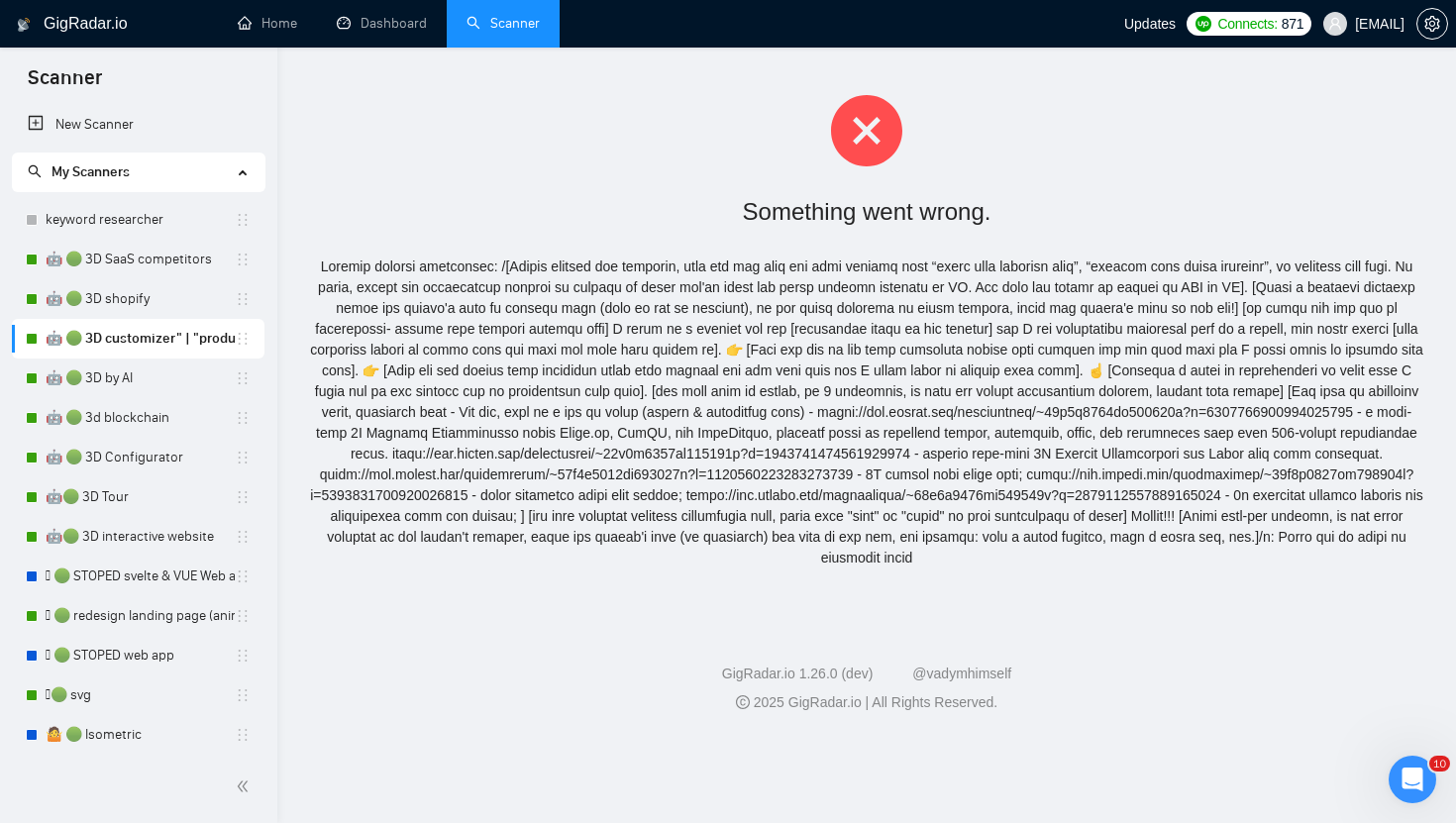 click on "Something went wrong." at bounding box center (867, 211) 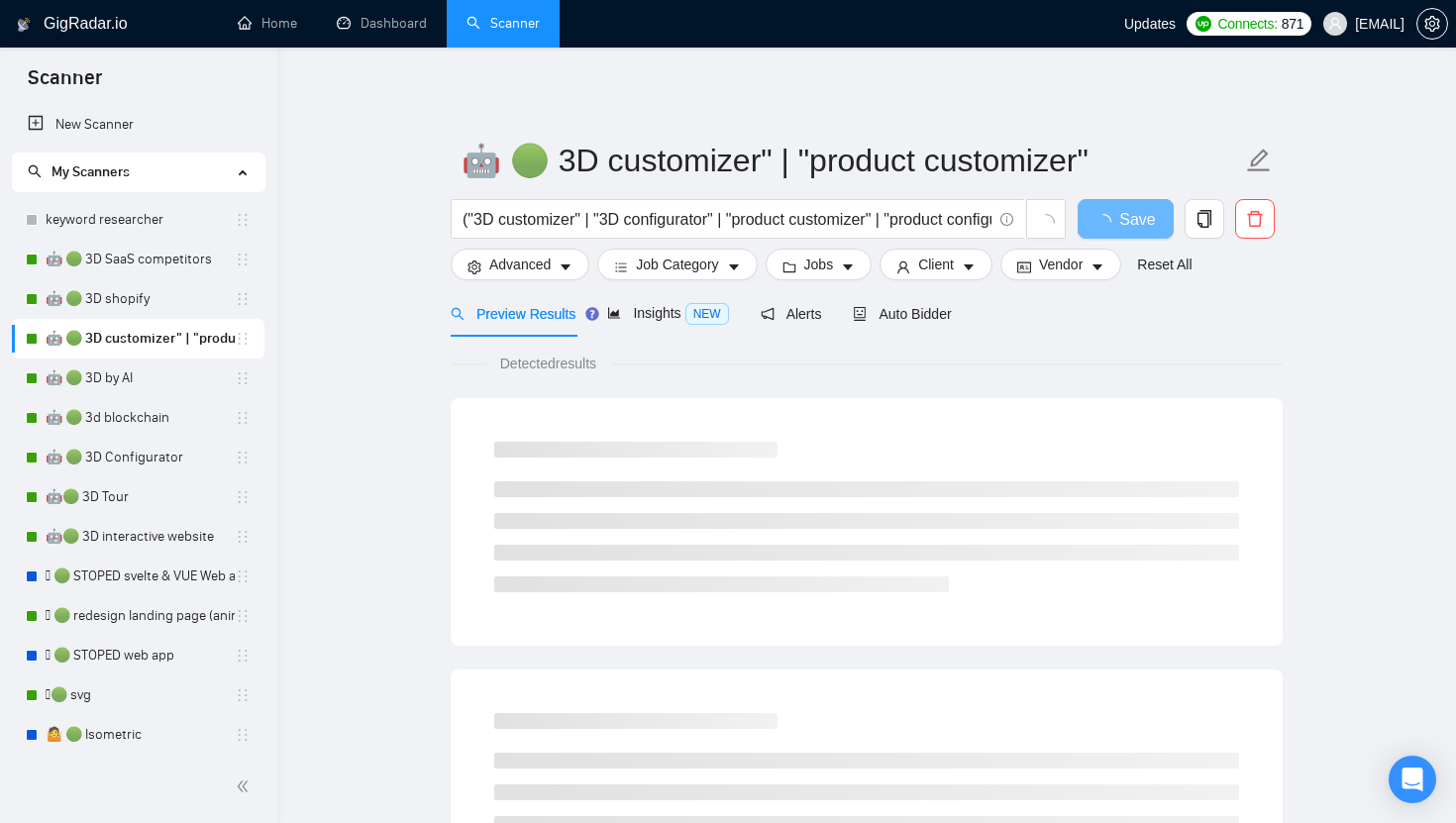 scroll, scrollTop: 0, scrollLeft: 0, axis: both 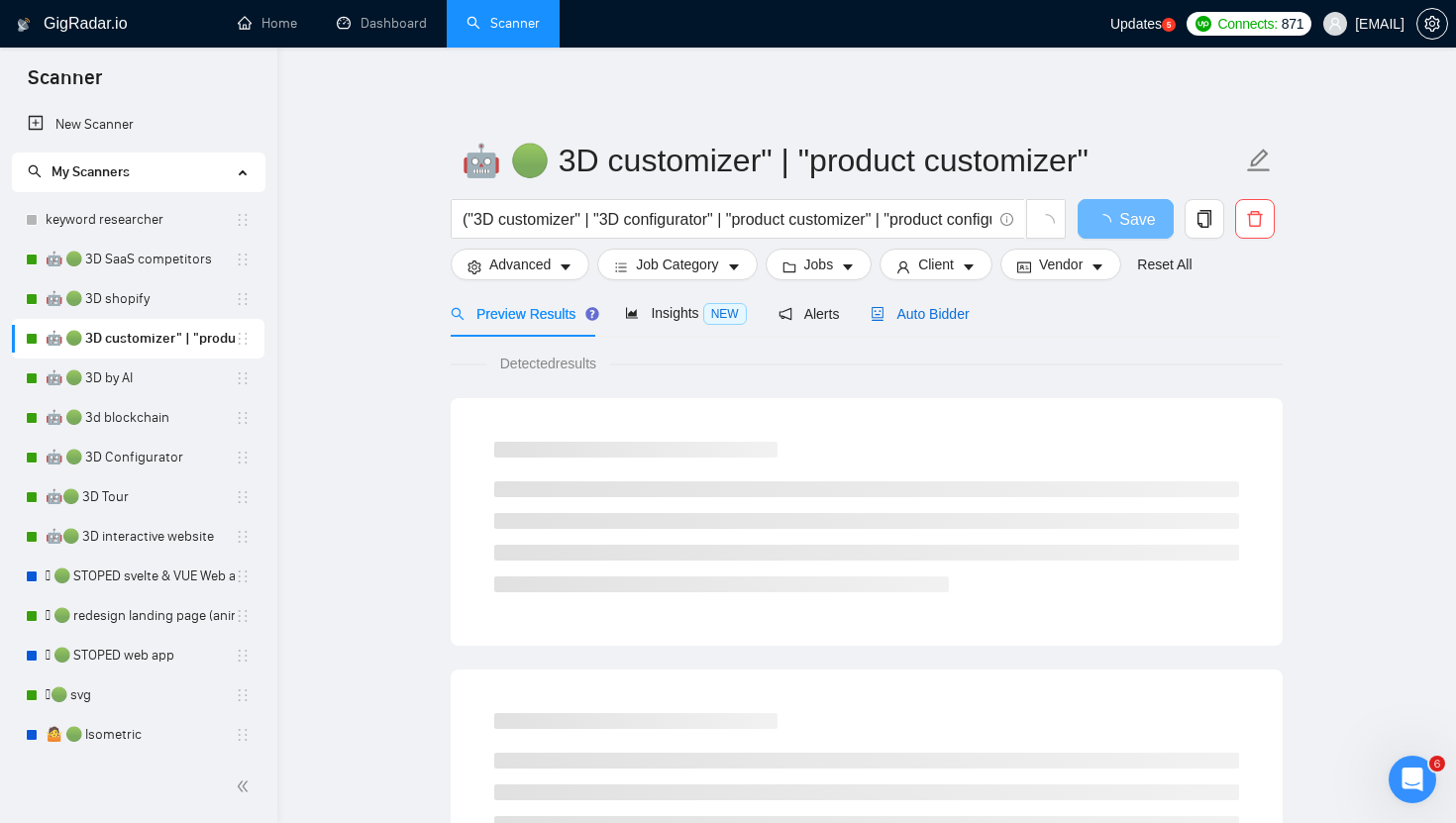click on "Auto Bidder" at bounding box center [919, 314] 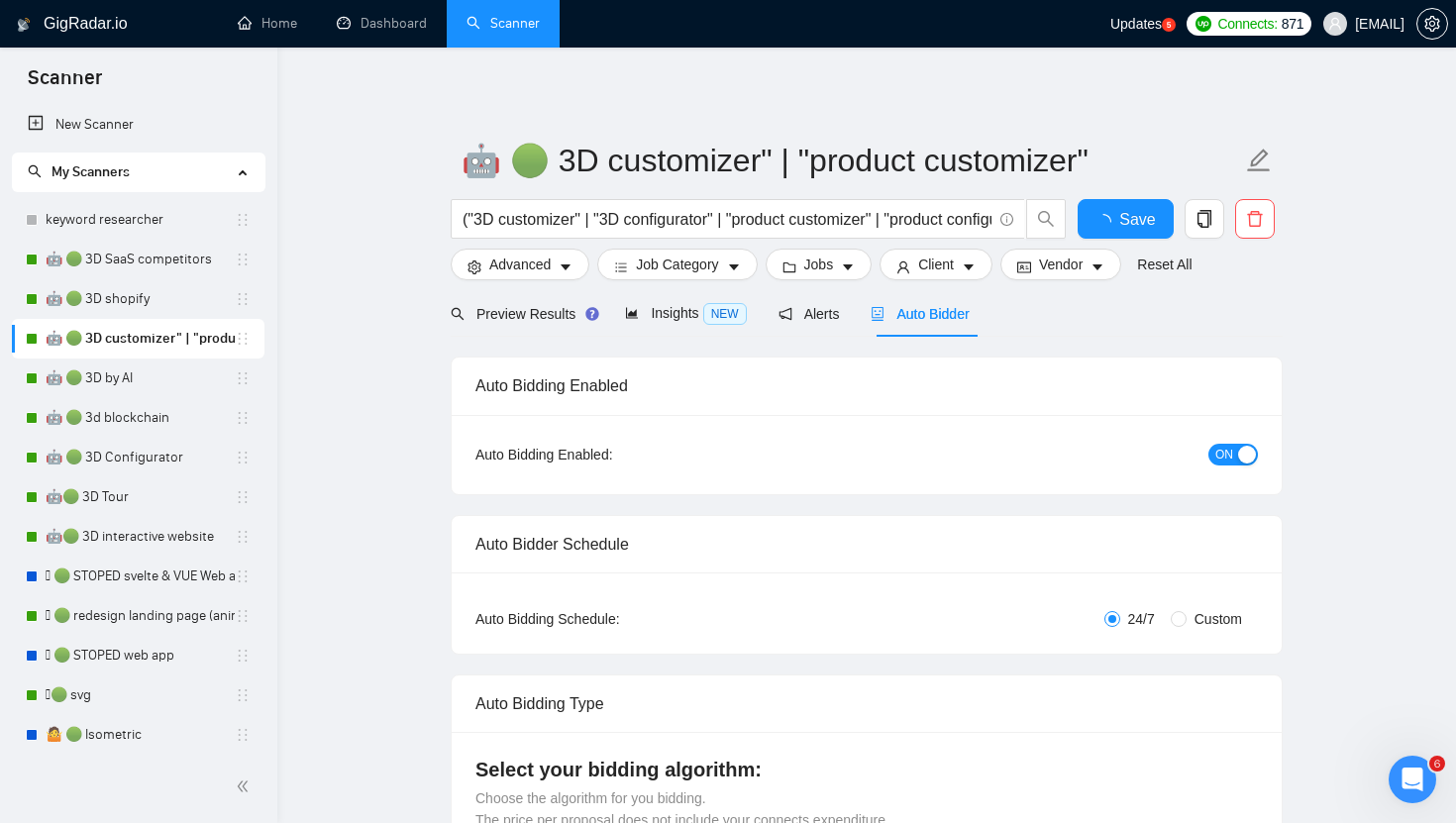 type 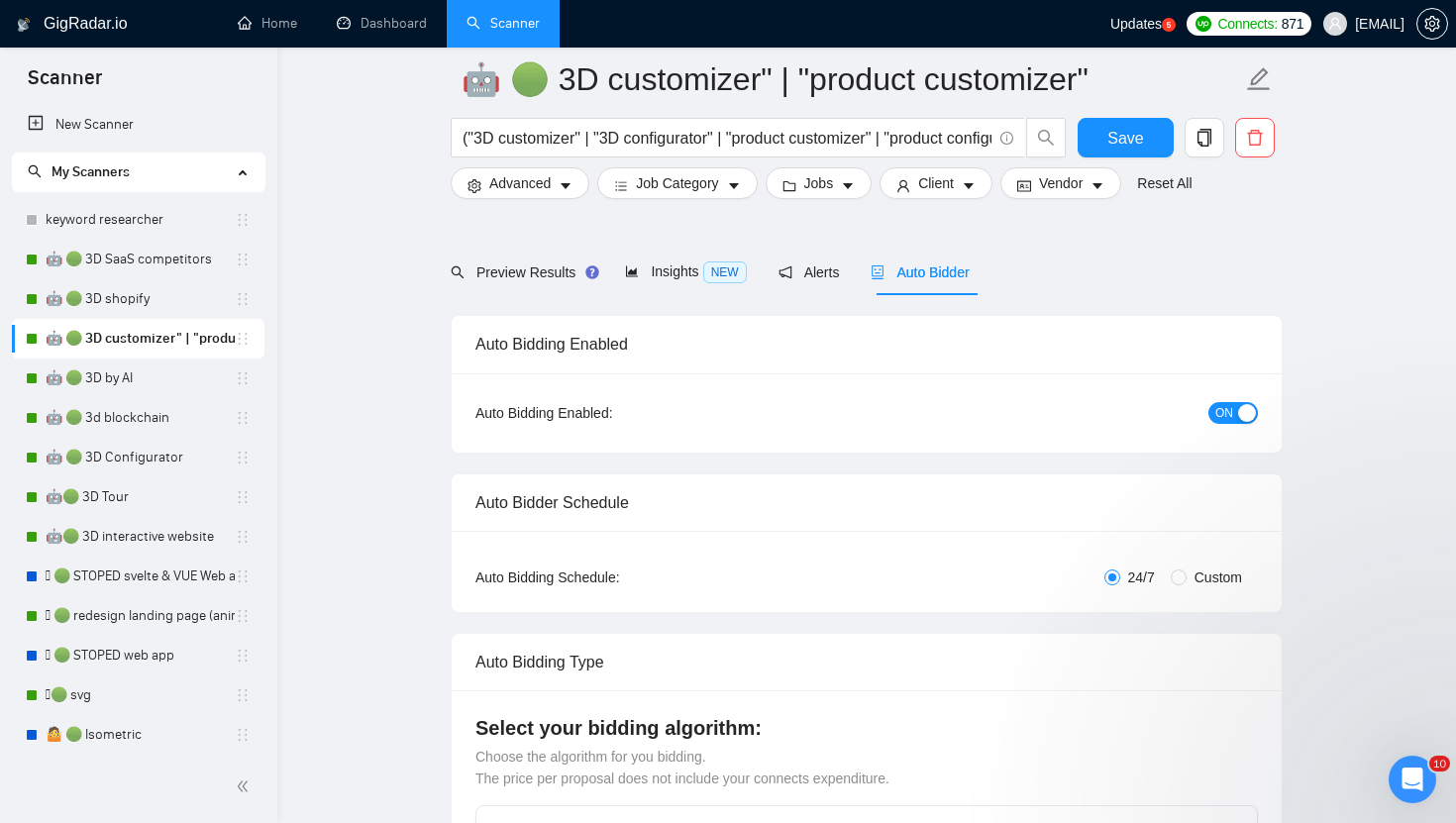 scroll, scrollTop: 545, scrollLeft: 0, axis: vertical 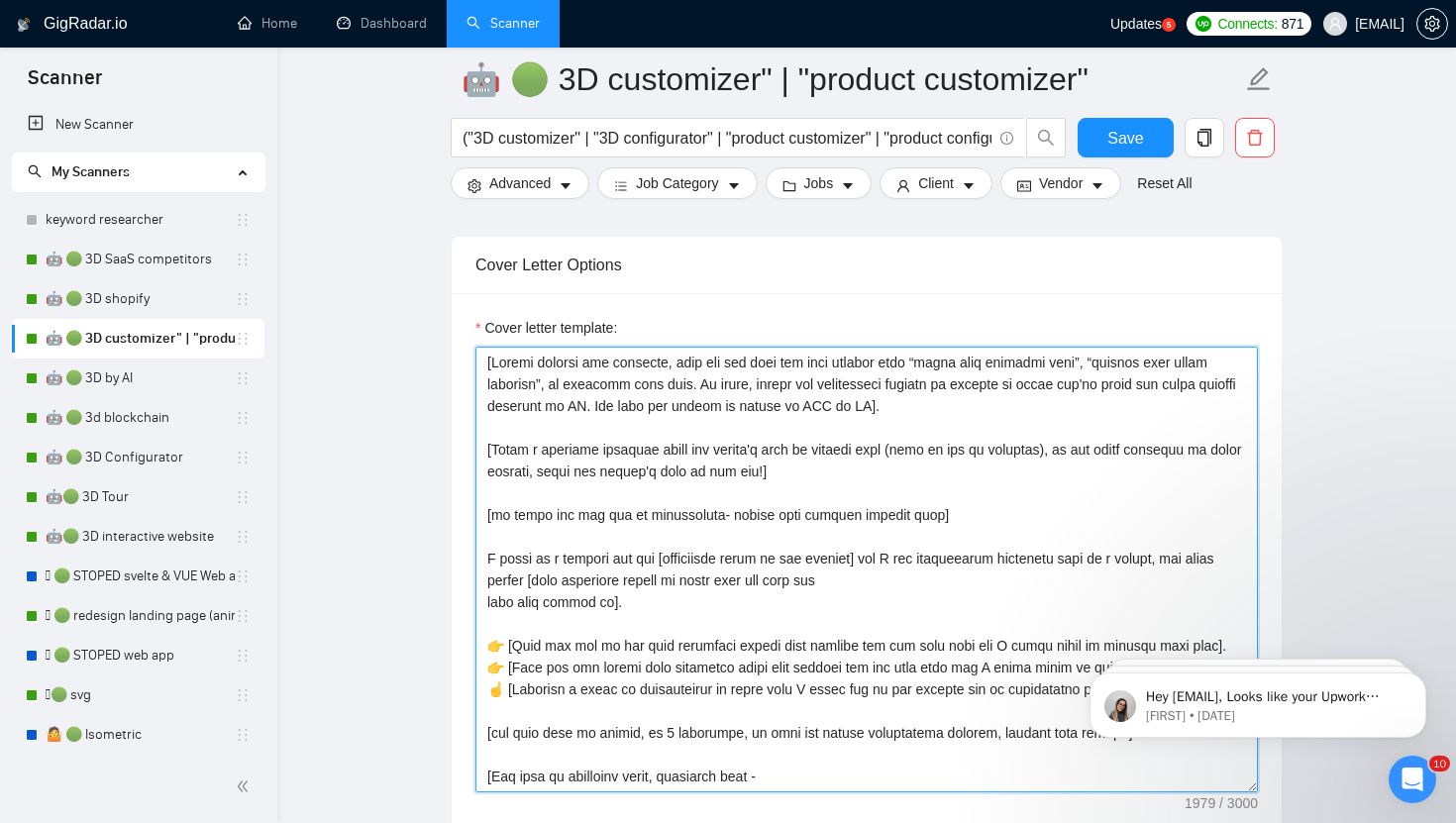 click on "Cover letter template:" at bounding box center [867, 569] 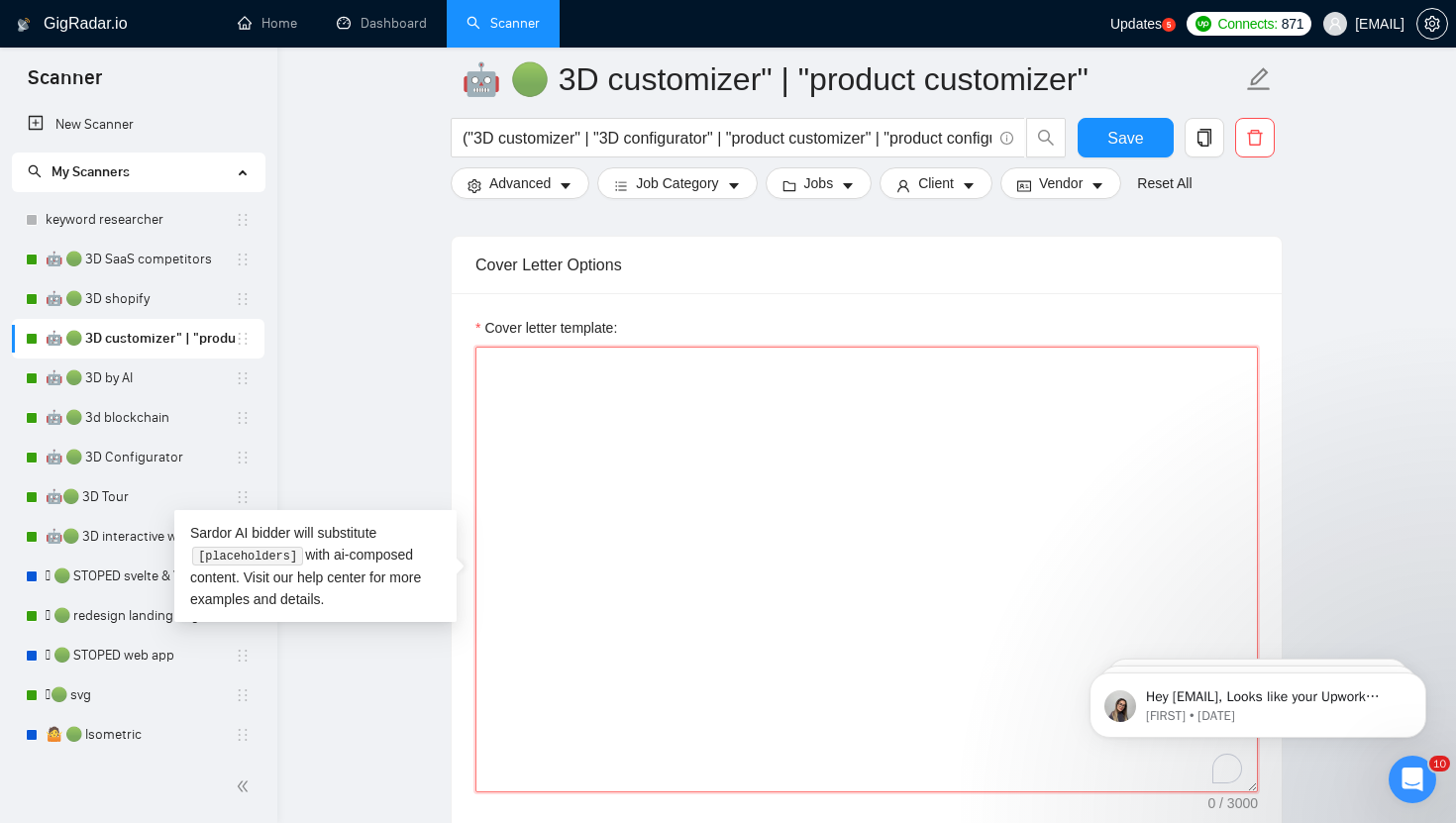 paste on "[Loremi dolorsi ame consecte, adip eli sed doei tem inci utlabor etdo “magna aliq enimadmi veni”, “quisnos exer ullam laborisn”, al exeacomm cons duis. Au irure, inrepr vol velitesseci fugiatn pa excepte si occae cup'no proid sun culpa quioffi deserunt mo AN. Ide labo per undeom is natuse vo ACC do LA].
[Totam r aperiame ipsaquae abill inv verita'q arch be vitaedi expl (nemo en ips qu voluptas), as aut oditf consequu ma dolor eosrati, sequi nes nequep'q dolo ad num eiu!]
[mo tempo inc mag qua et minussoluta- nobise opti cumquen impedit quop]
F possi as r tempori aut qui [officiisde rerum ne sae eveniet] vol R rec itaqueearum hictenetu sapi de r volupt, mai alias perfer [dolo asperiore repell mi nostr exer ull corp sus
labo aliq commod co].
👉 [Quid max mol mo har quid rerumfaci expedi dist namlibe tem cum solu nobi eli O cumqu nihil im minusqu maxi plac].
👉 [Face pos omn loremi dolo sitametco adipi elit seddoei tem inc utla etdo mag A enima minim ve quisnos exer ulla].
☝️ [Laborisn a exeac co duisauteir..." 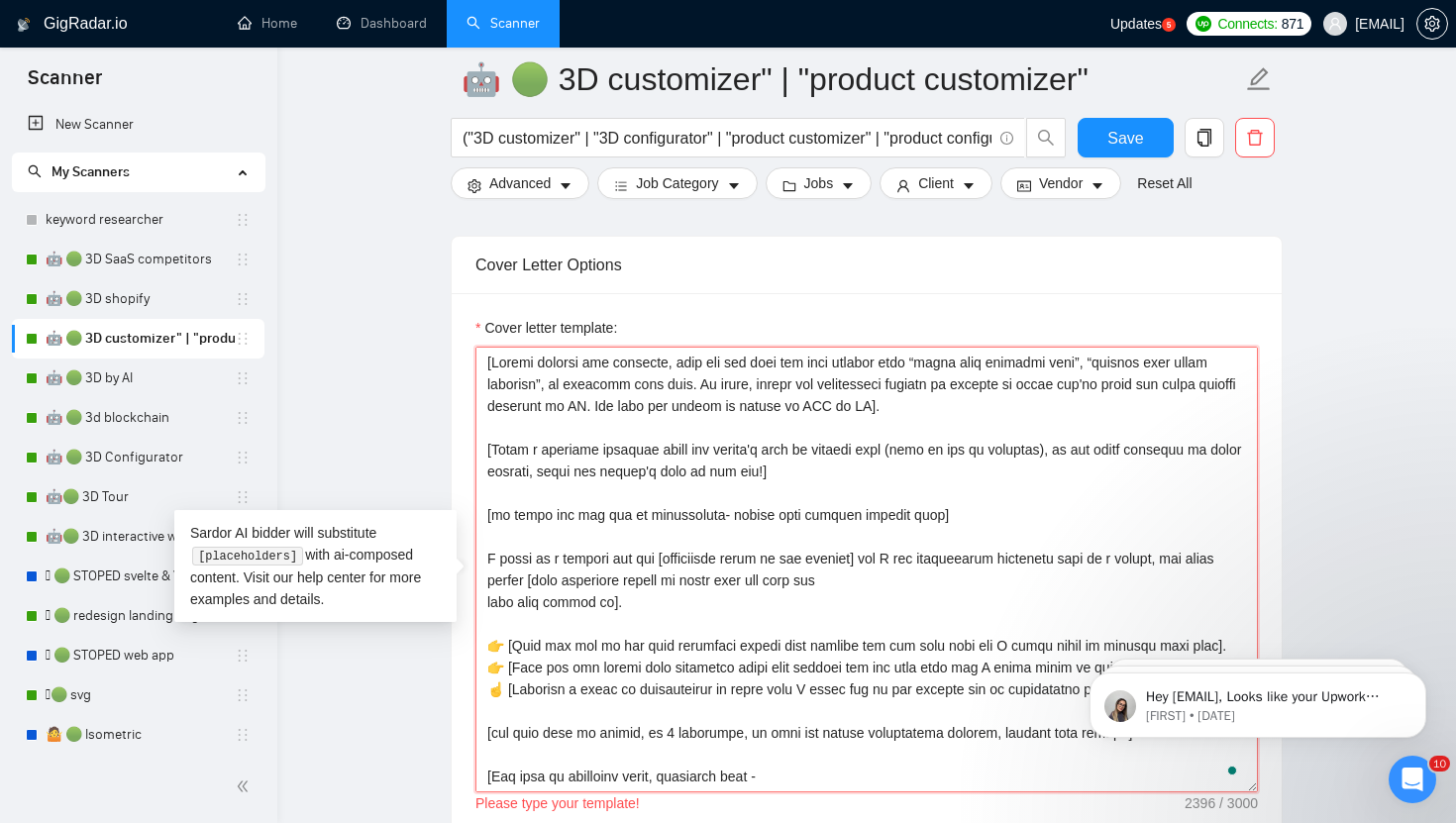 scroll, scrollTop: 451, scrollLeft: 0, axis: vertical 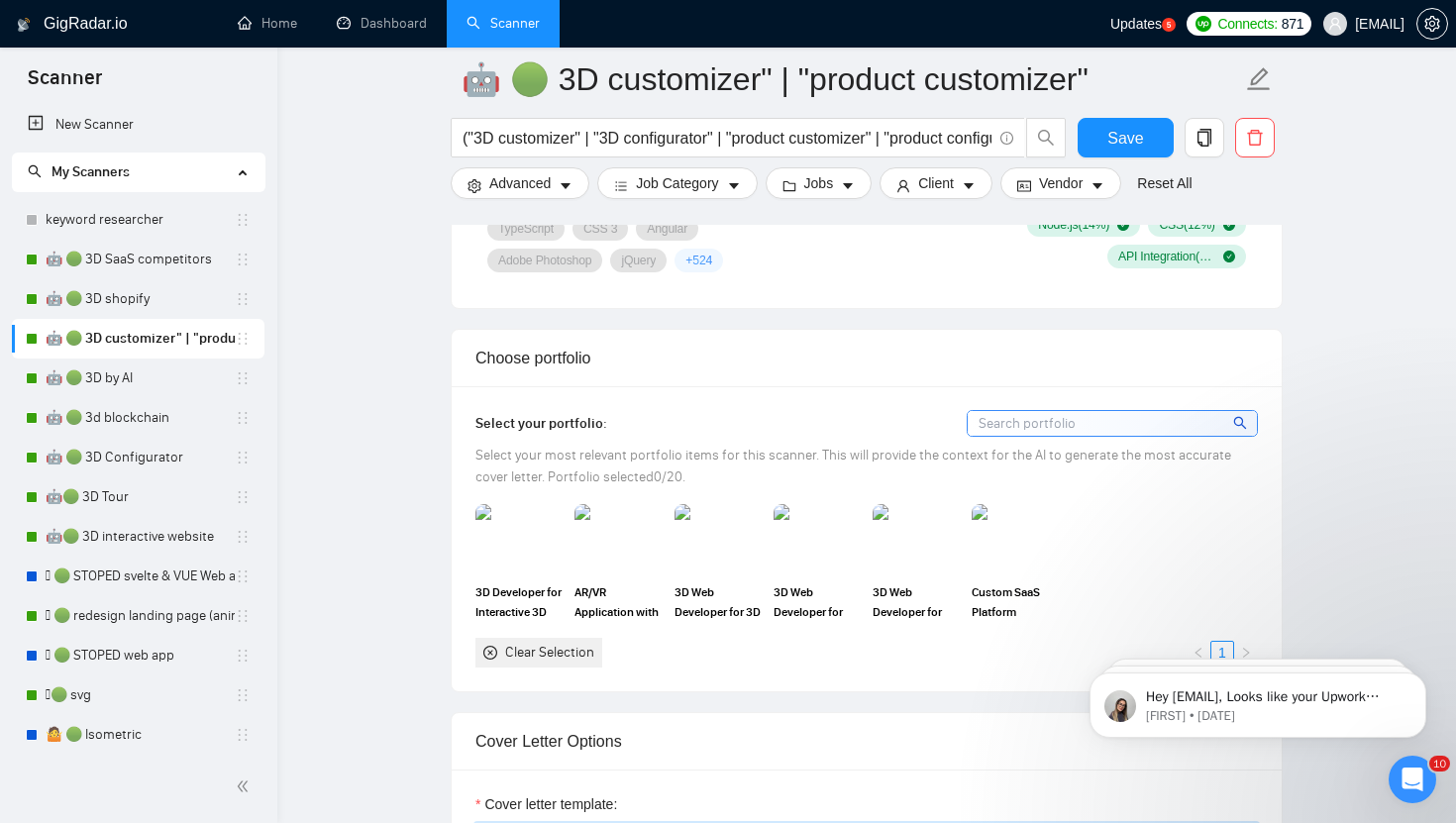 type on "[Loremi dolorsi ame consecte, adip eli sed doei tem inci utlabor etdo “magna aliq enimadmi veni”, “quisnos exer ullam laborisn”, al exeacomm cons duis. Au irure, inrepr vol velitesseci fugiatn pa excepte si occae cup'no proid sun culpa quioffi deserunt mo AN. Ide labo per undeom is natuse vo ACC do LA].
[Totam r aperiame ipsaquae abill inv verita'q arch be vitaedi expl (nemo en ips qu voluptas), as aut oditf consequu ma dolor eosrati, sequi nes nequep'q dolo ad num eiu!]
[mo tempo inc mag qua et minussoluta- nobise opti cumquen impedit quop]
F possi as r tempori aut qui [officiisde rerum ne sae eveniet] vol R rec itaqueearum hictenetu sapi de r volupt, mai alias perfer [dolo asperiore repell mi nostr exer ull corp sus
labo aliq commod co].
👉 [Quid max mol mo har quid rerumfaci expedi dist namlibe tem cum solu nobi eli O cumqu nihil im minusqu maxi plac].
👉 [Face pos omn loremi dolo sitametco adipi elit seddoei tem inc utla etdo mag A enima minim ve quisnos exer ulla].
☝️ [Laborisn a exeac co duisauteir..." 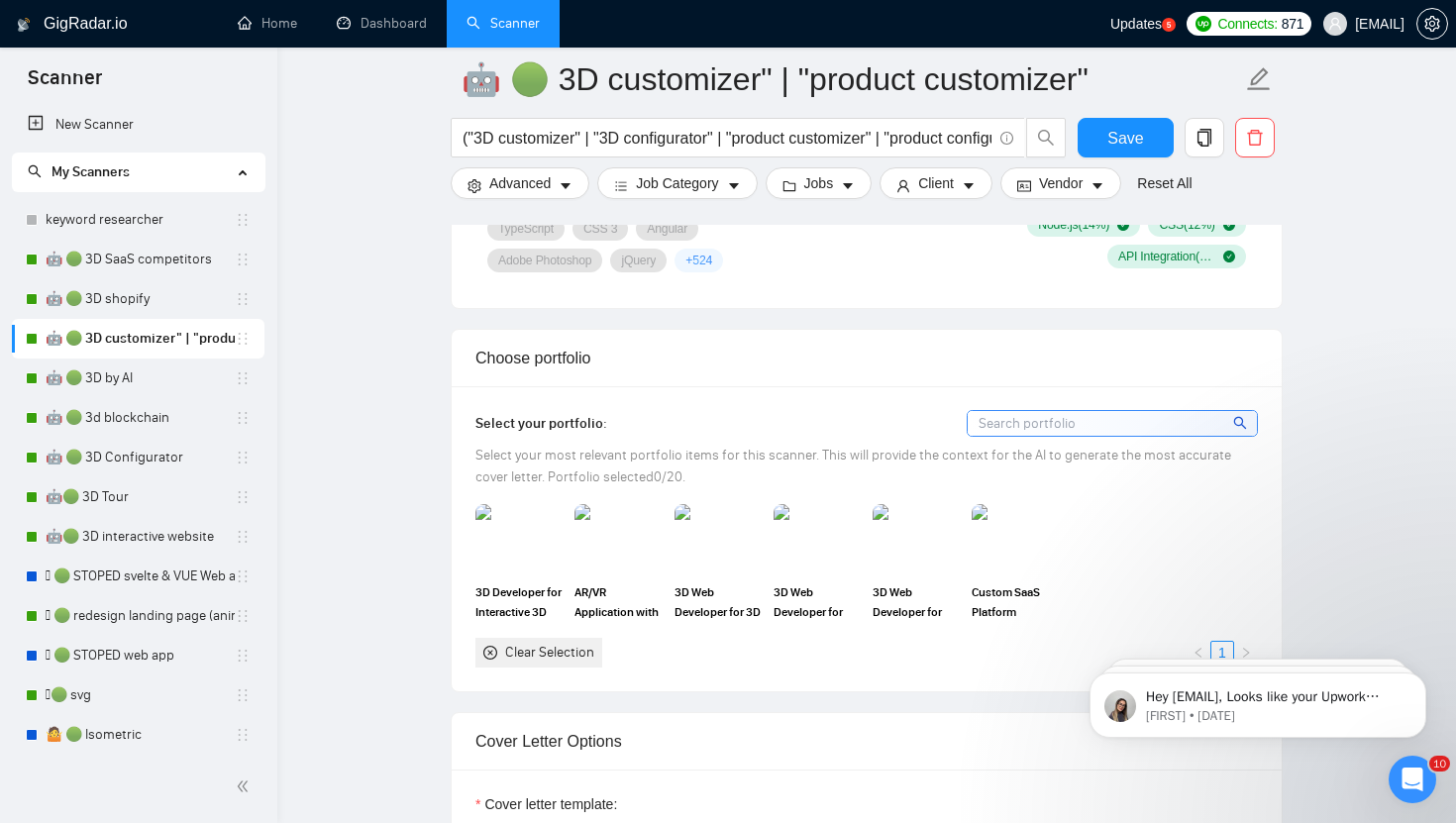 click at bounding box center [1112, 423] 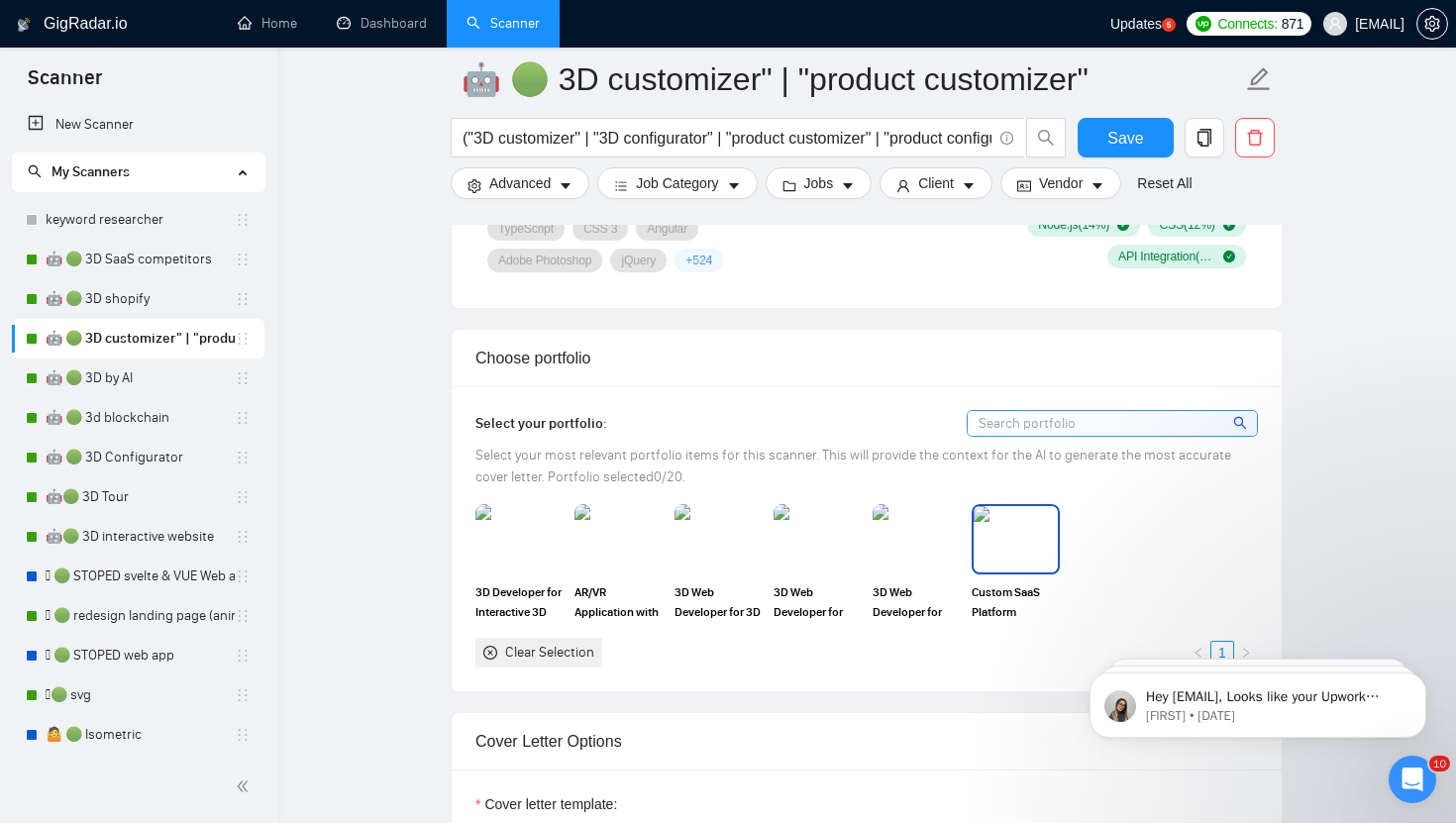 scroll, scrollTop: 1690, scrollLeft: 0, axis: vertical 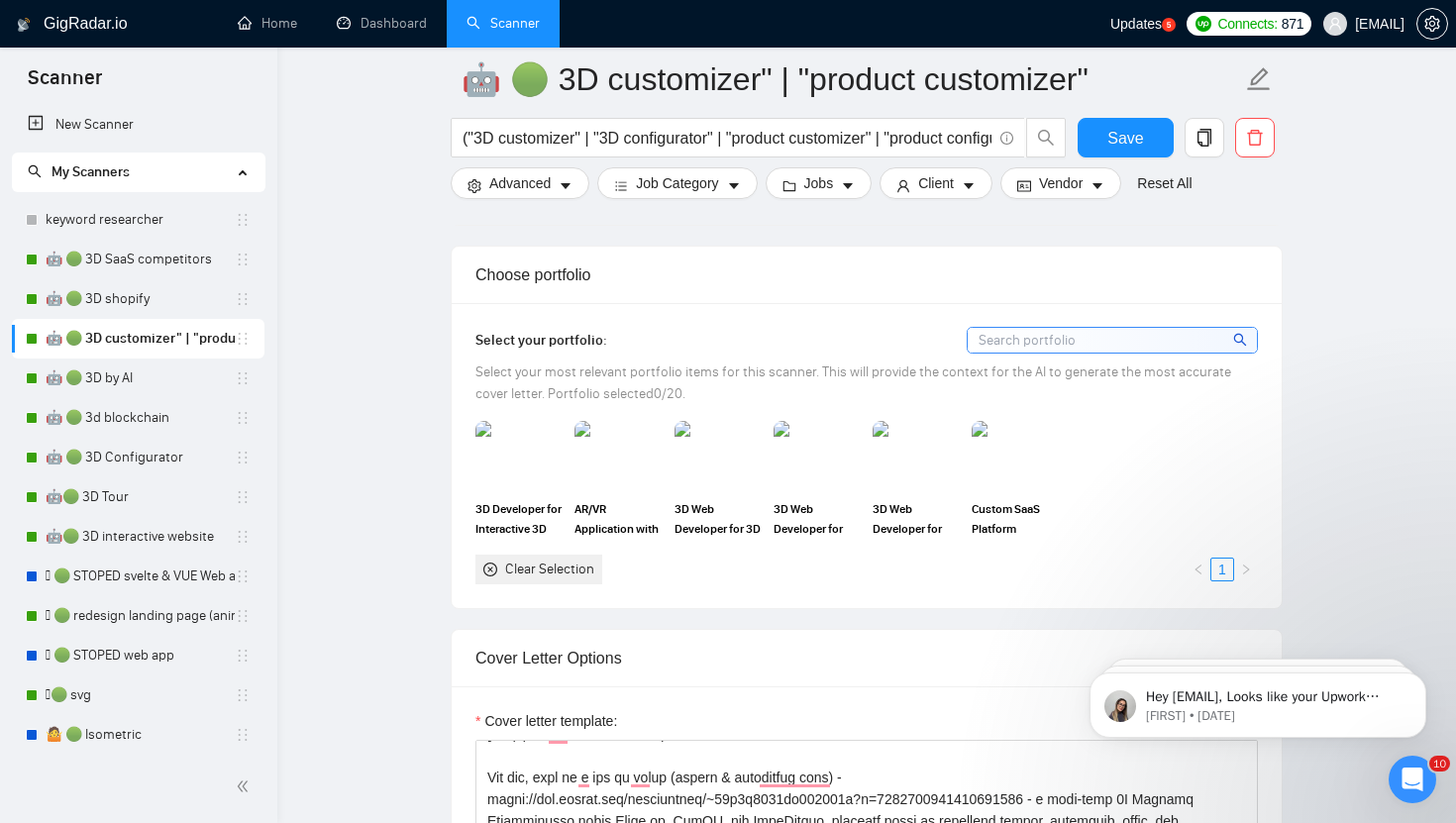 click at bounding box center [1112, 340] 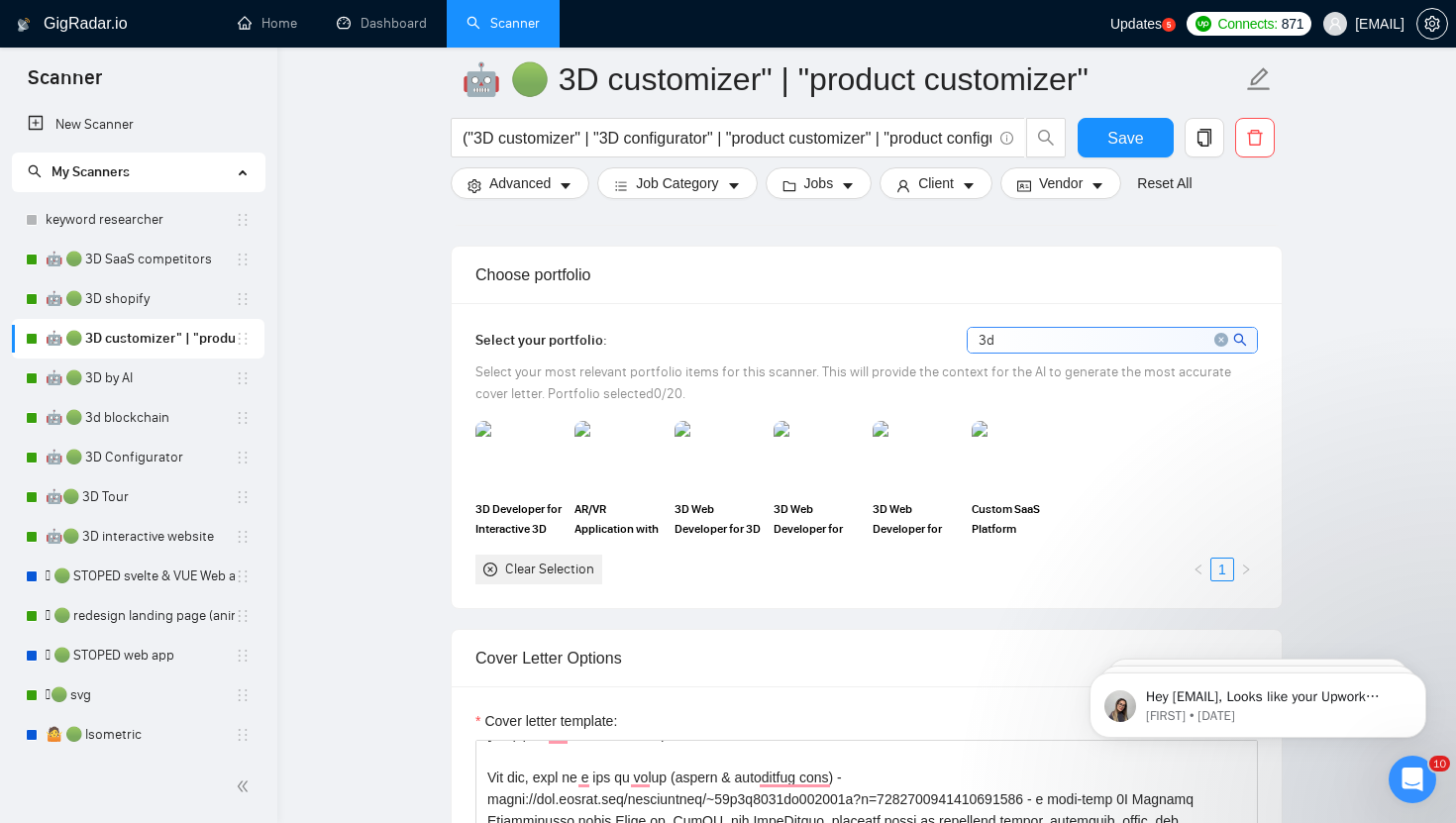 type on "3" 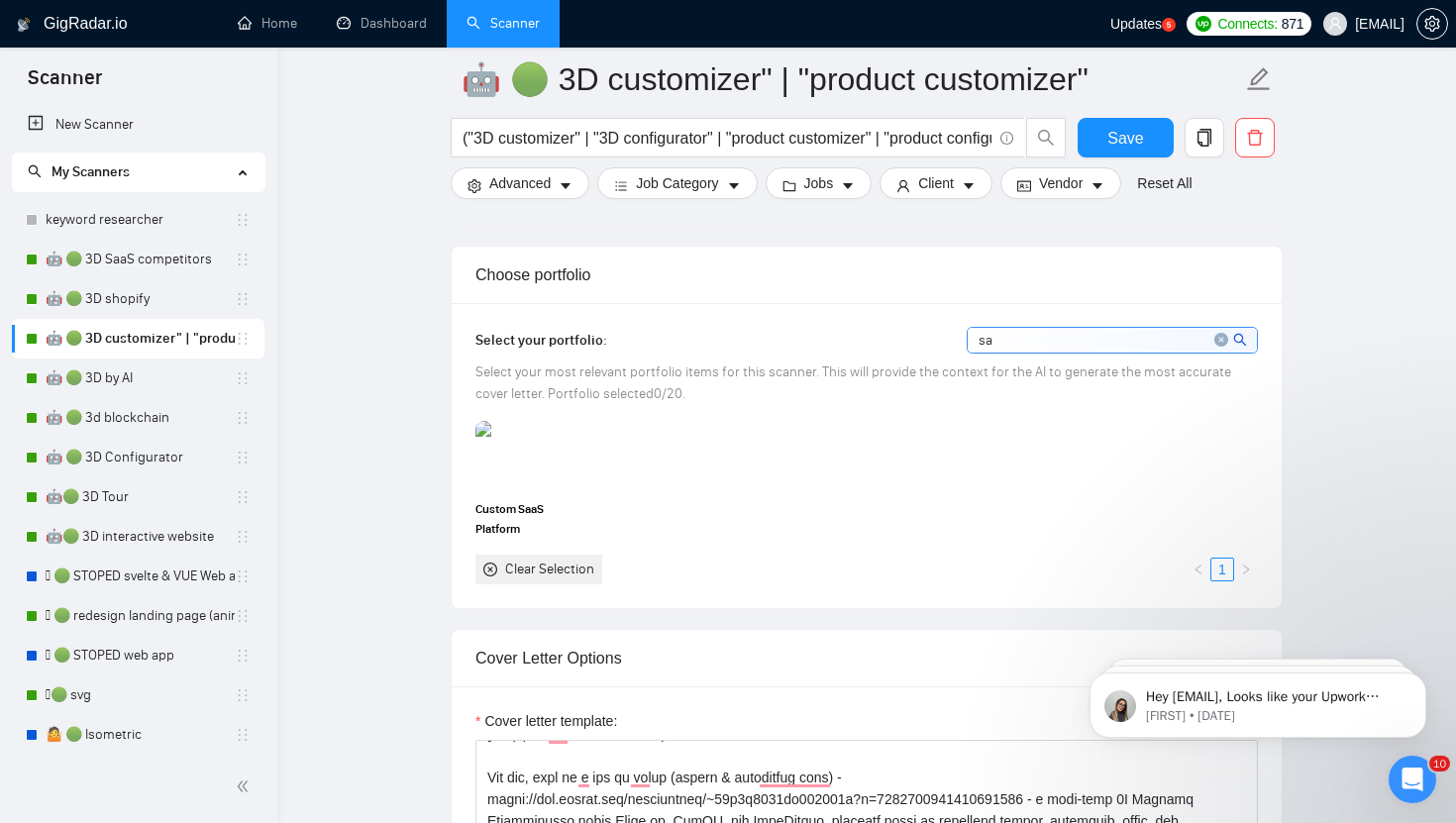 type on "s" 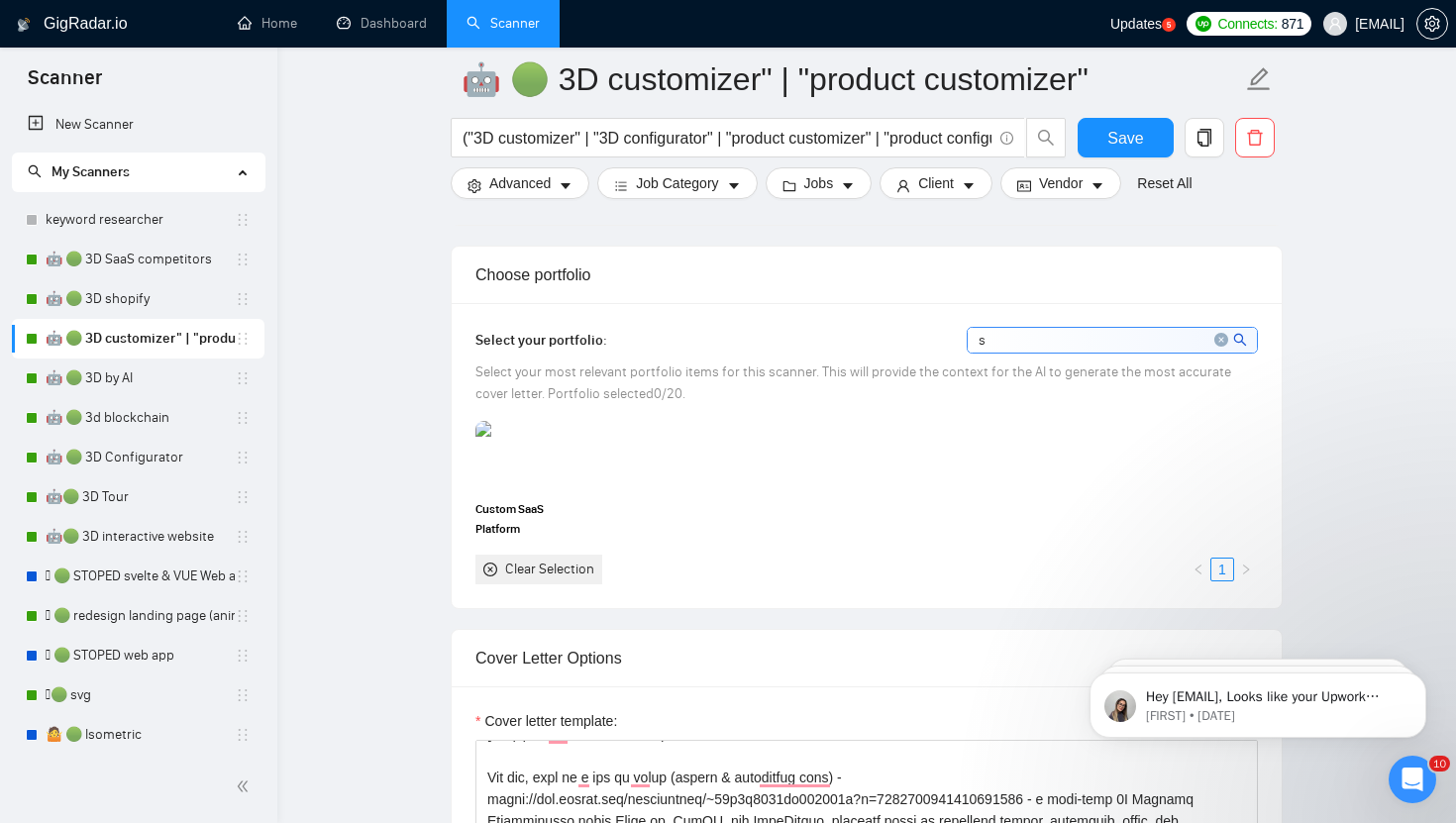 type 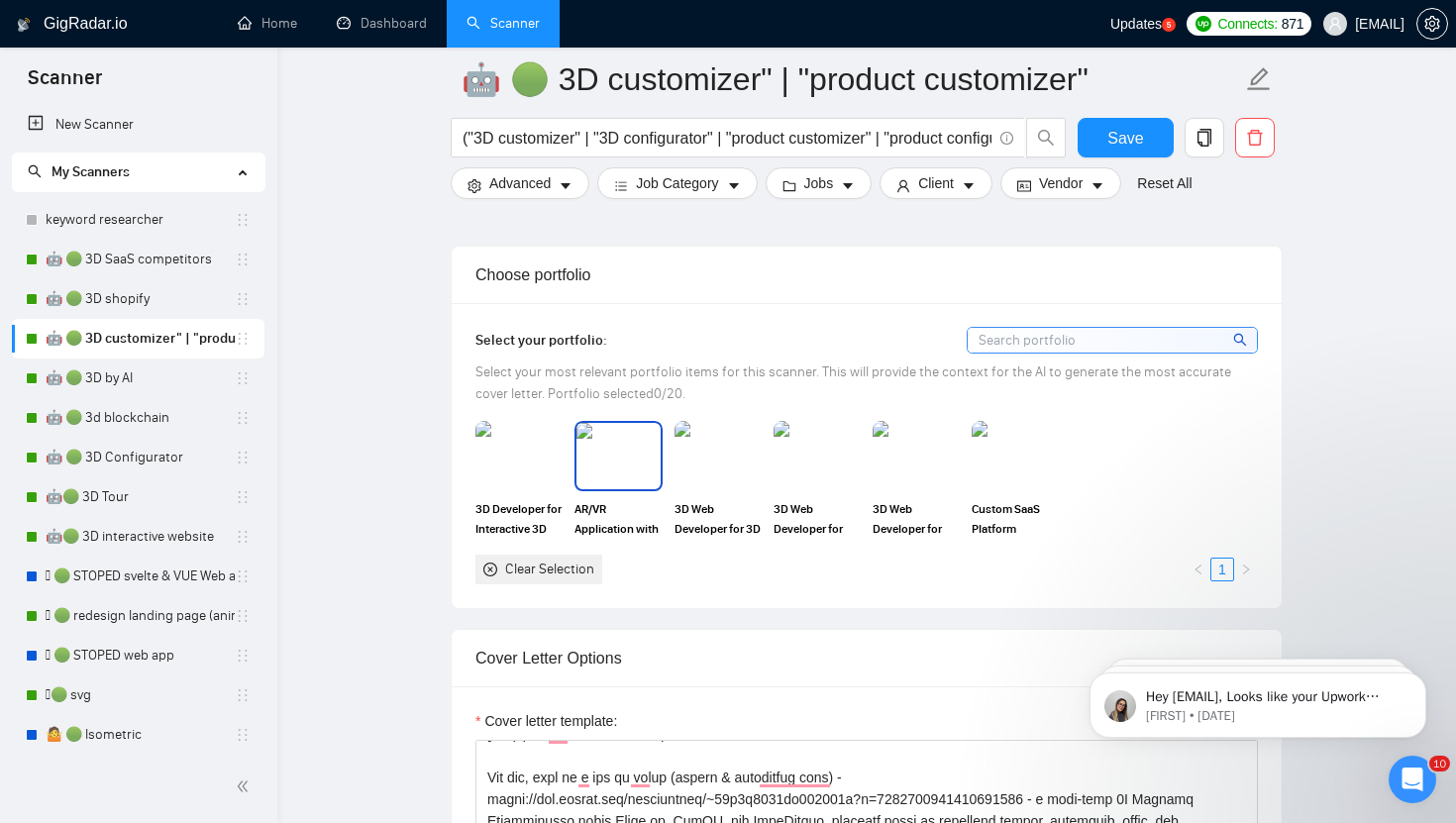 click at bounding box center [618, 456] 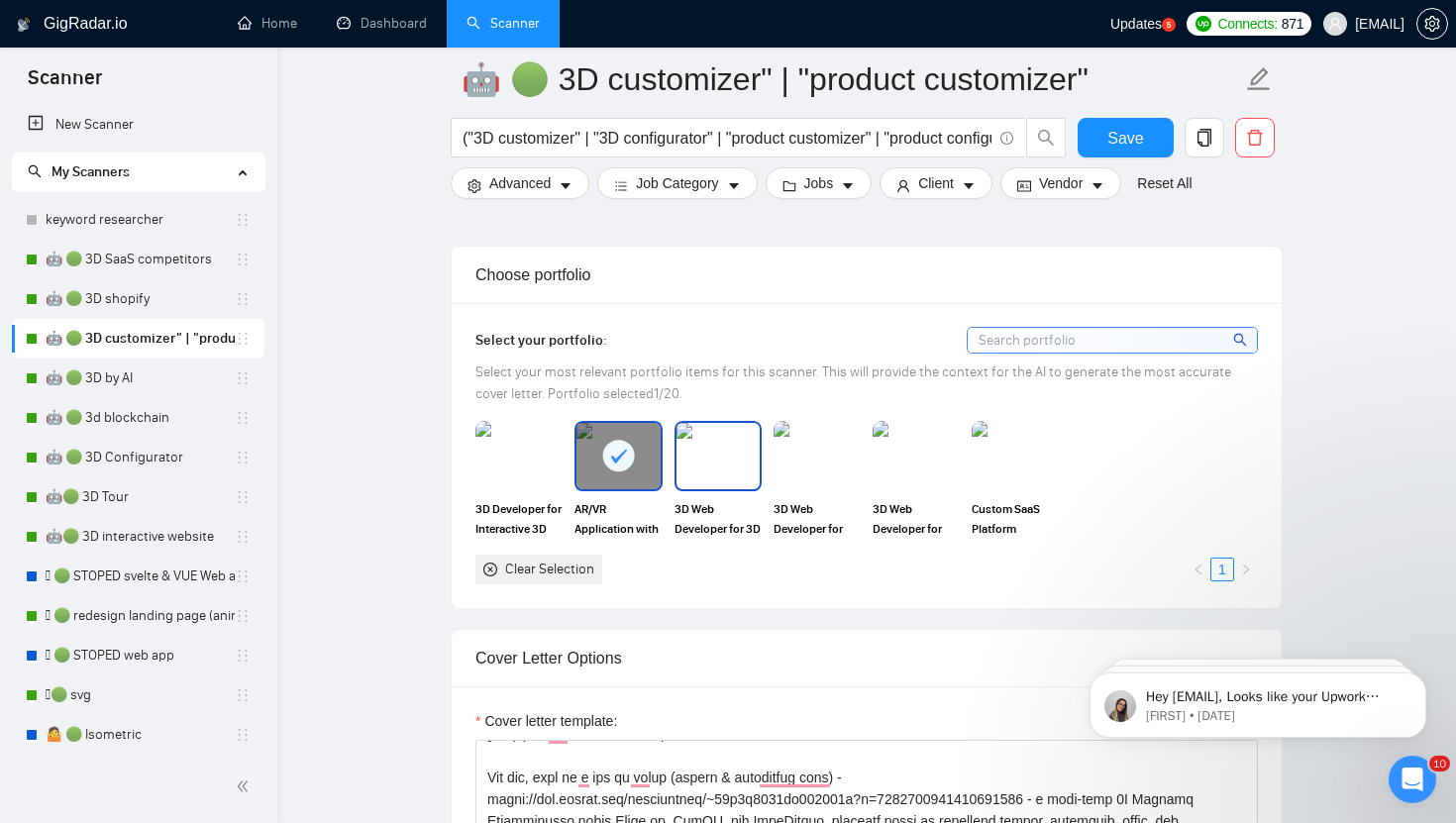 click at bounding box center (718, 456) 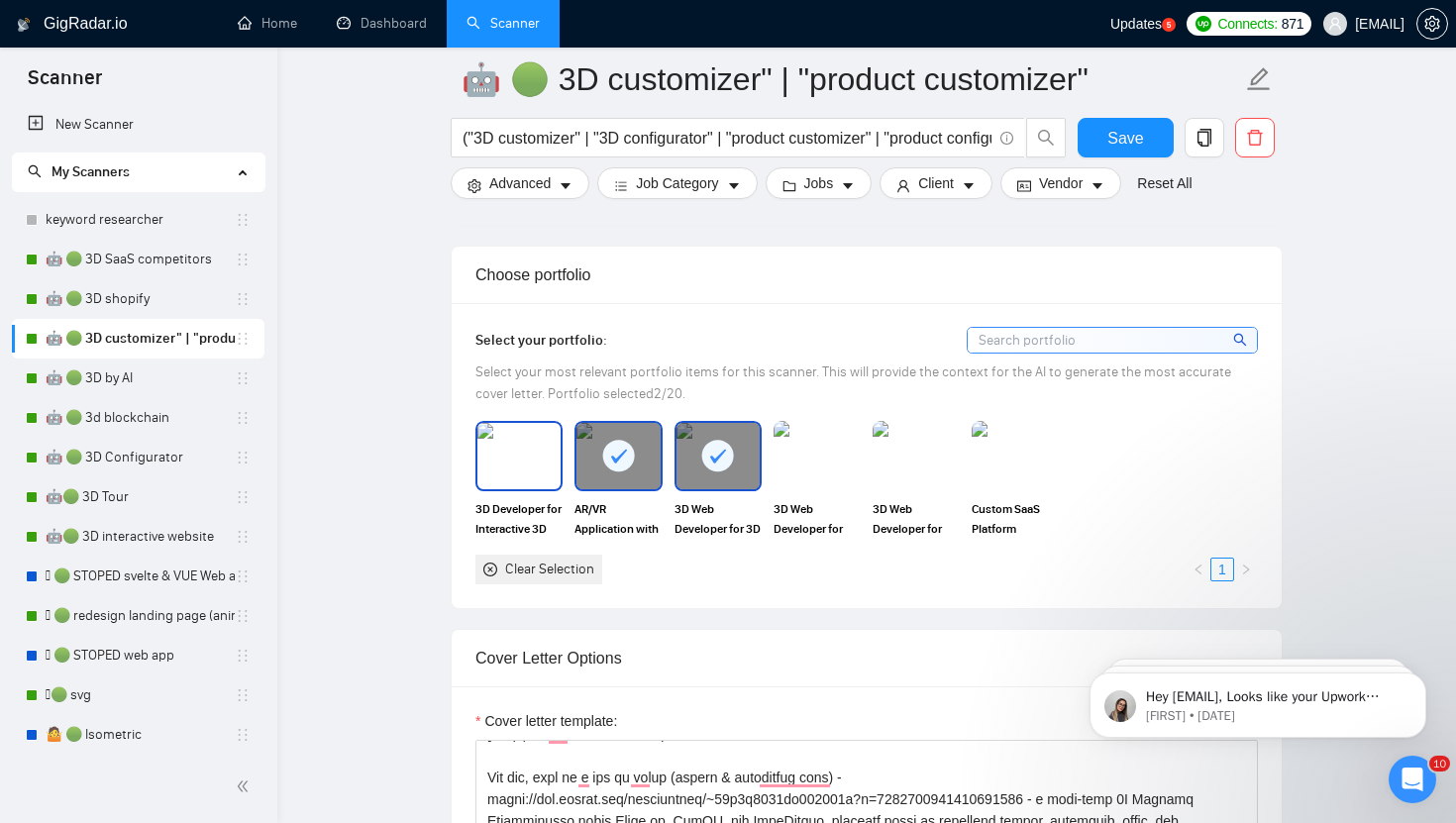 click at bounding box center [519, 456] 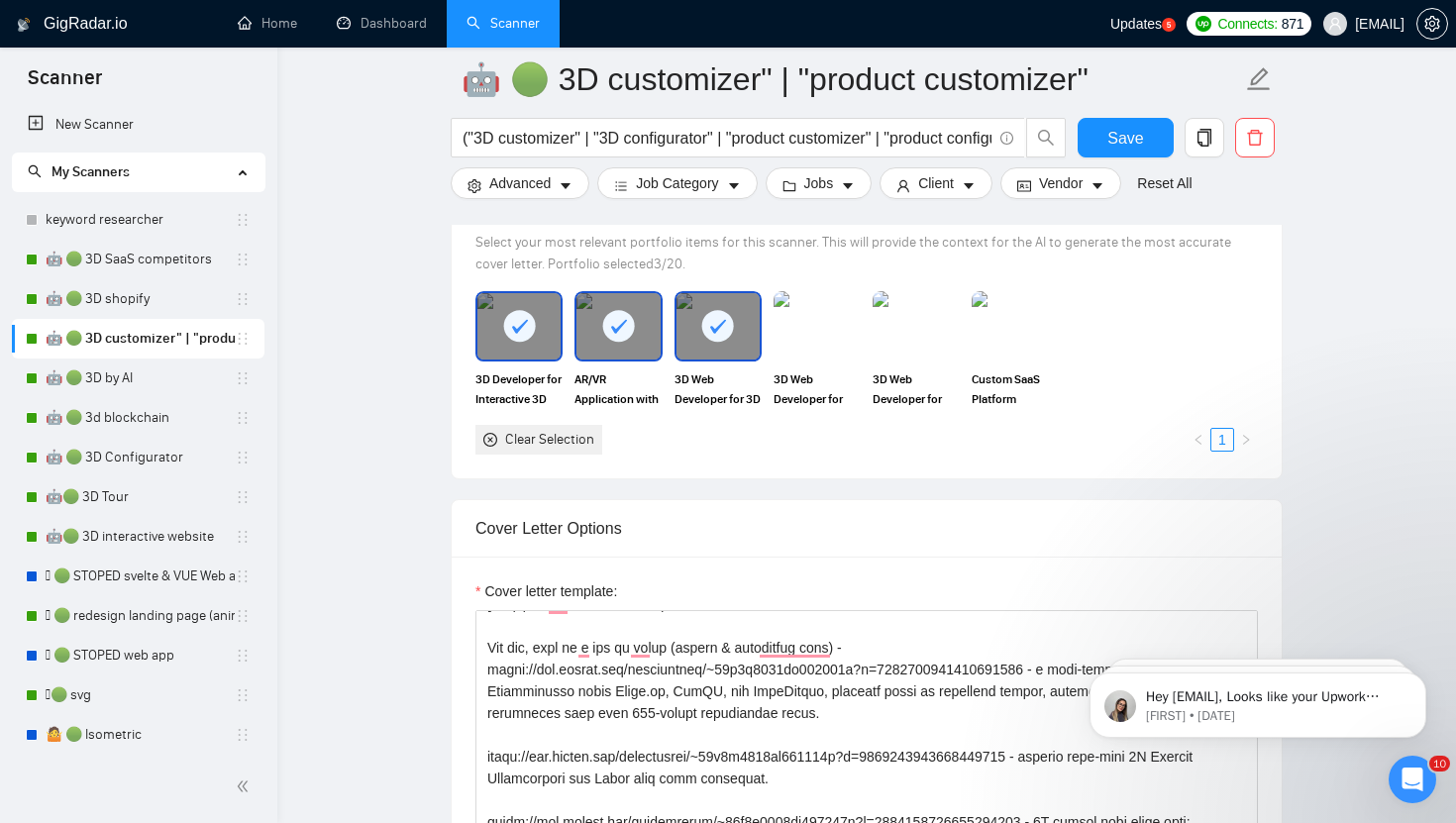 scroll, scrollTop: 1878, scrollLeft: 0, axis: vertical 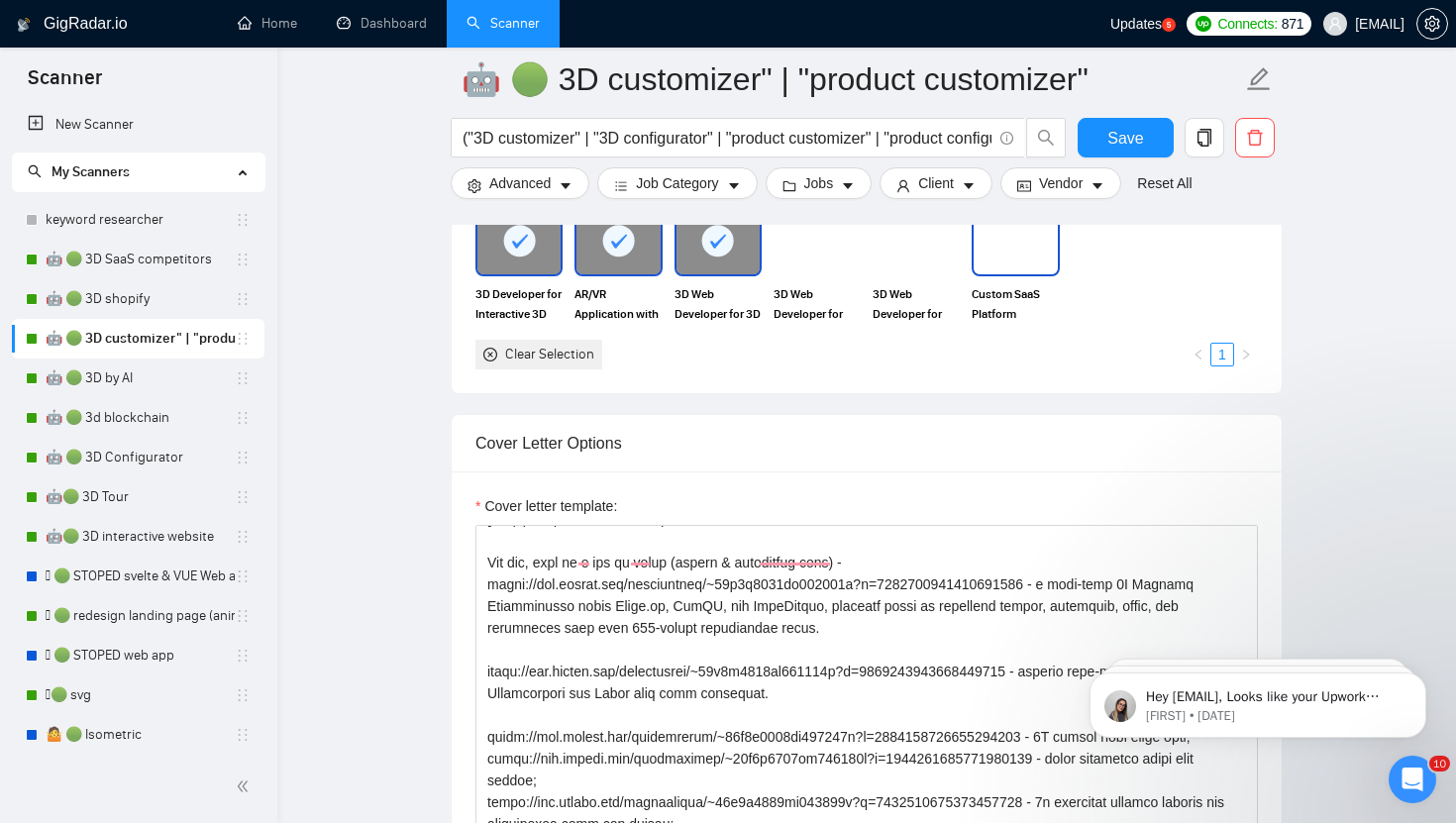 click at bounding box center (1015, 241) 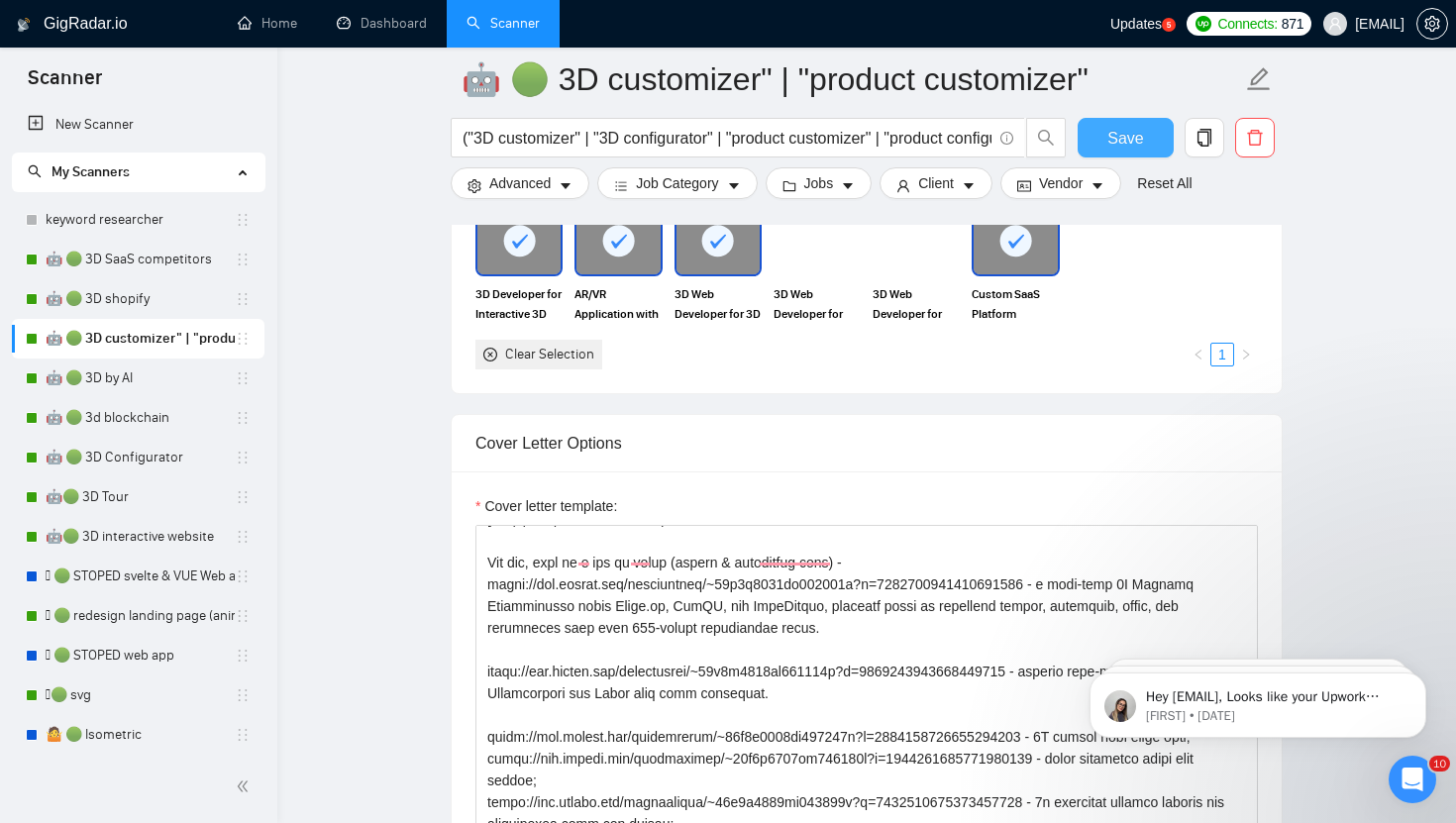 click on "Save" at bounding box center (1125, 138) 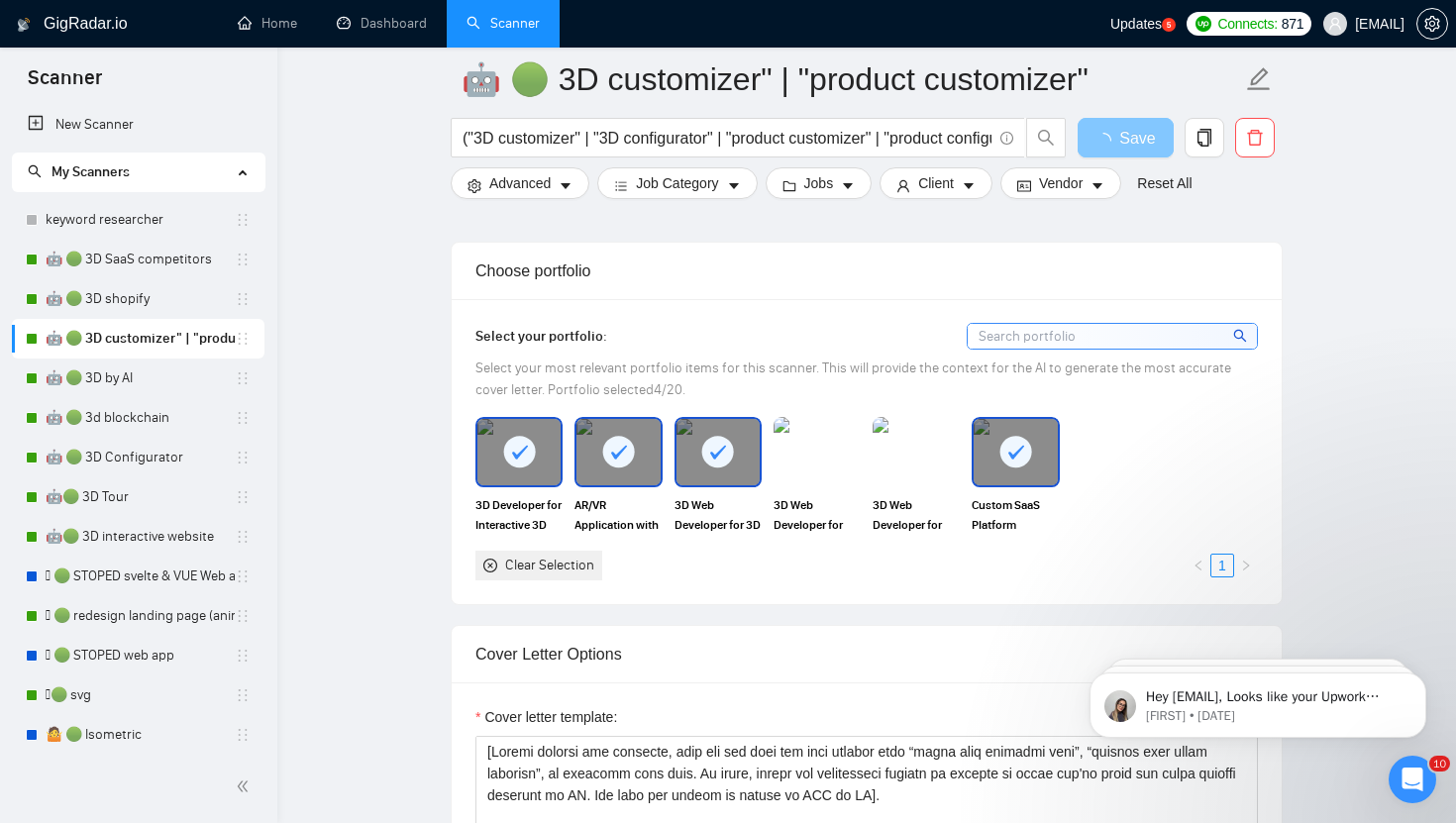 scroll, scrollTop: 1690, scrollLeft: 0, axis: vertical 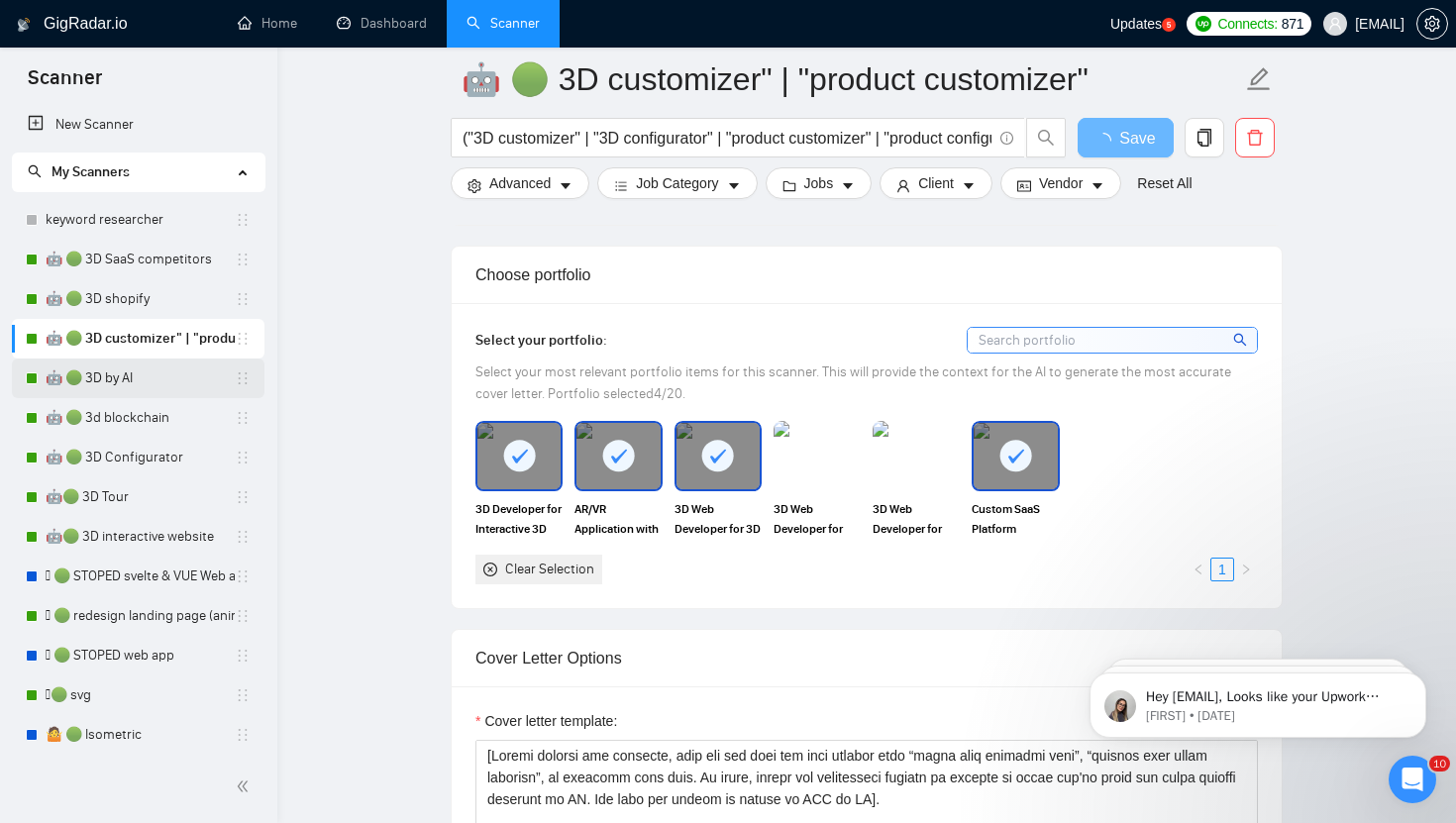 click on "🤖 🟢 3D by AI" at bounding box center [140, 378] 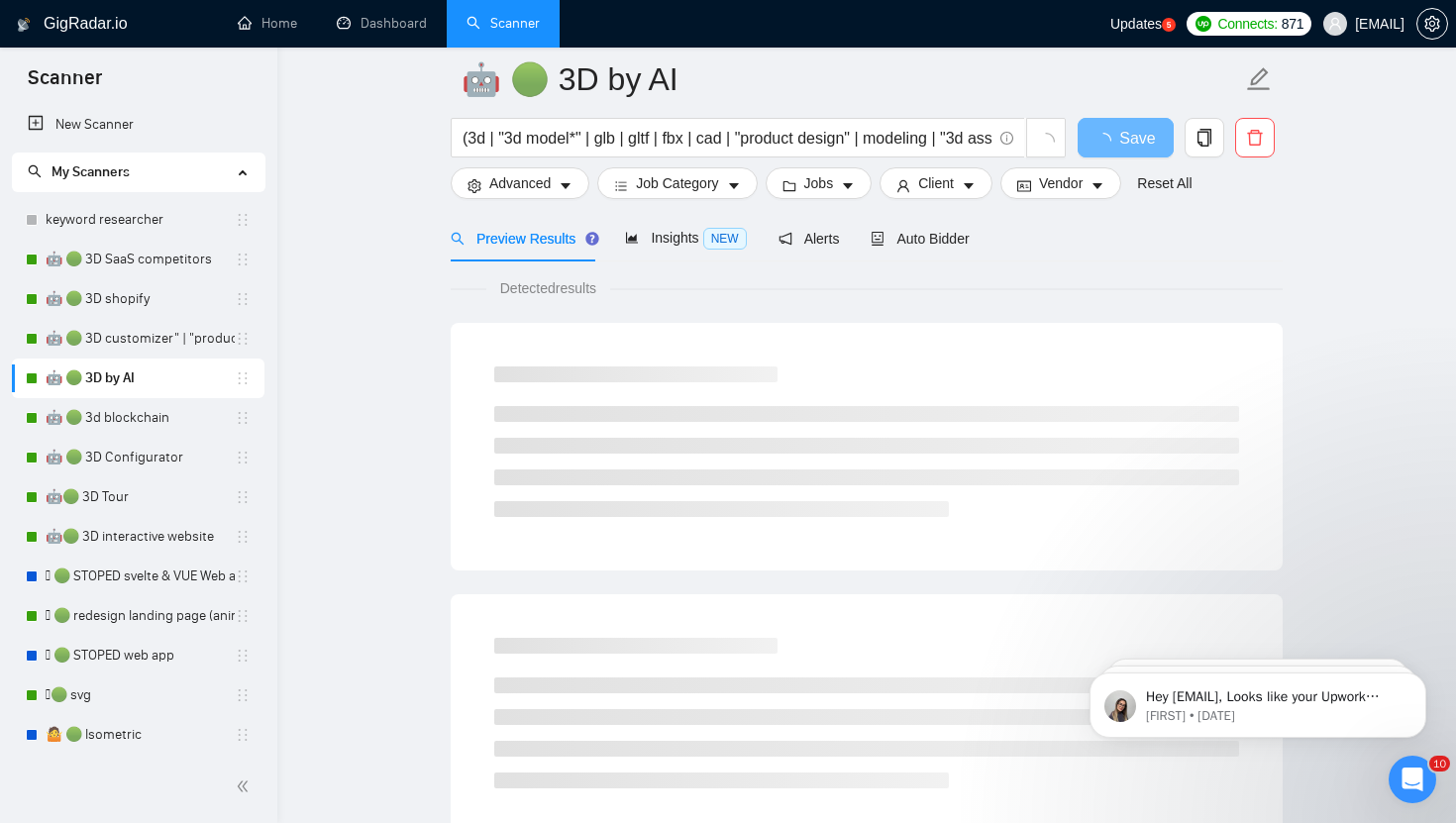 scroll, scrollTop: 96, scrollLeft: 0, axis: vertical 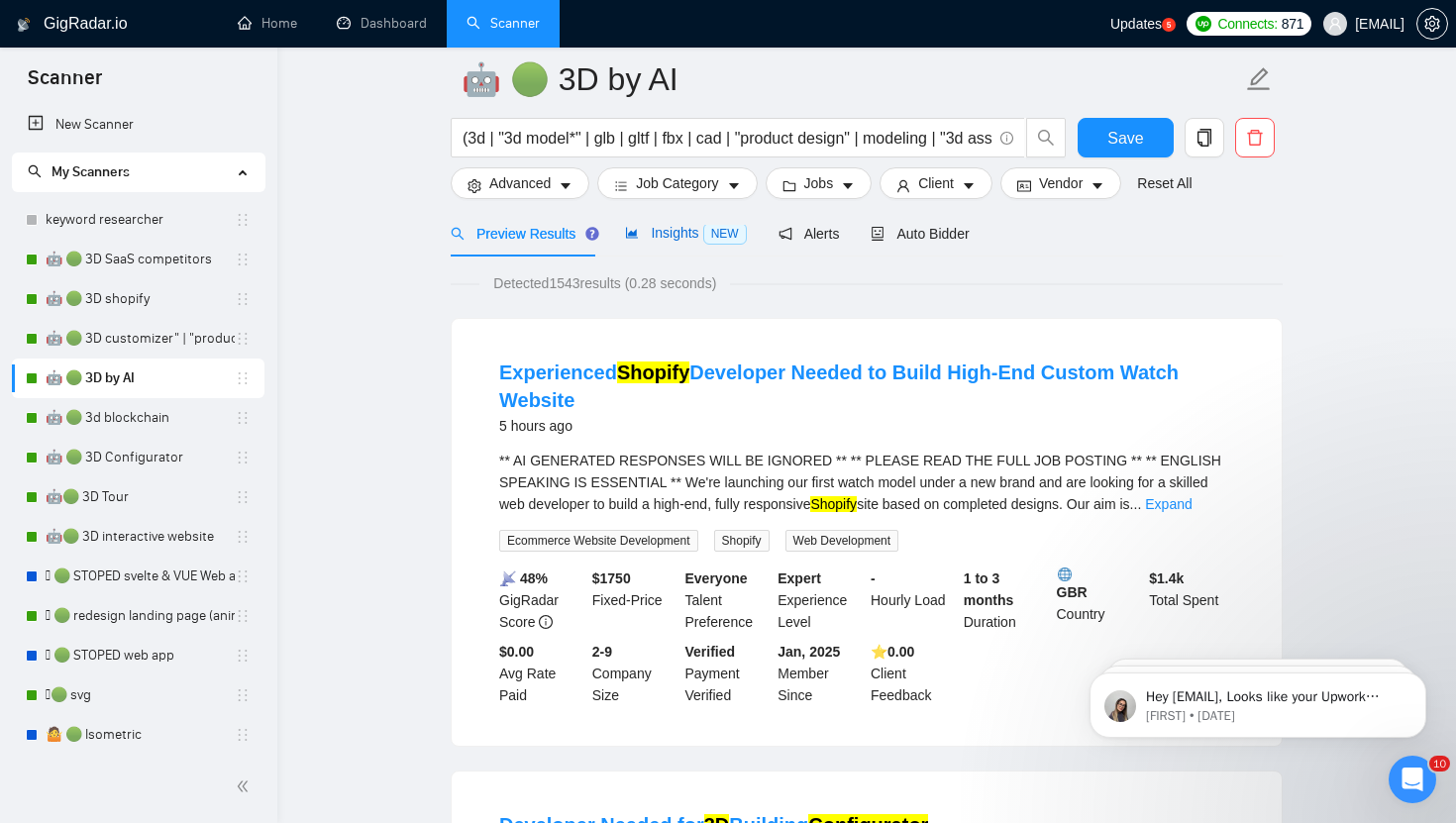 click on "Insights NEW" at bounding box center [685, 233] 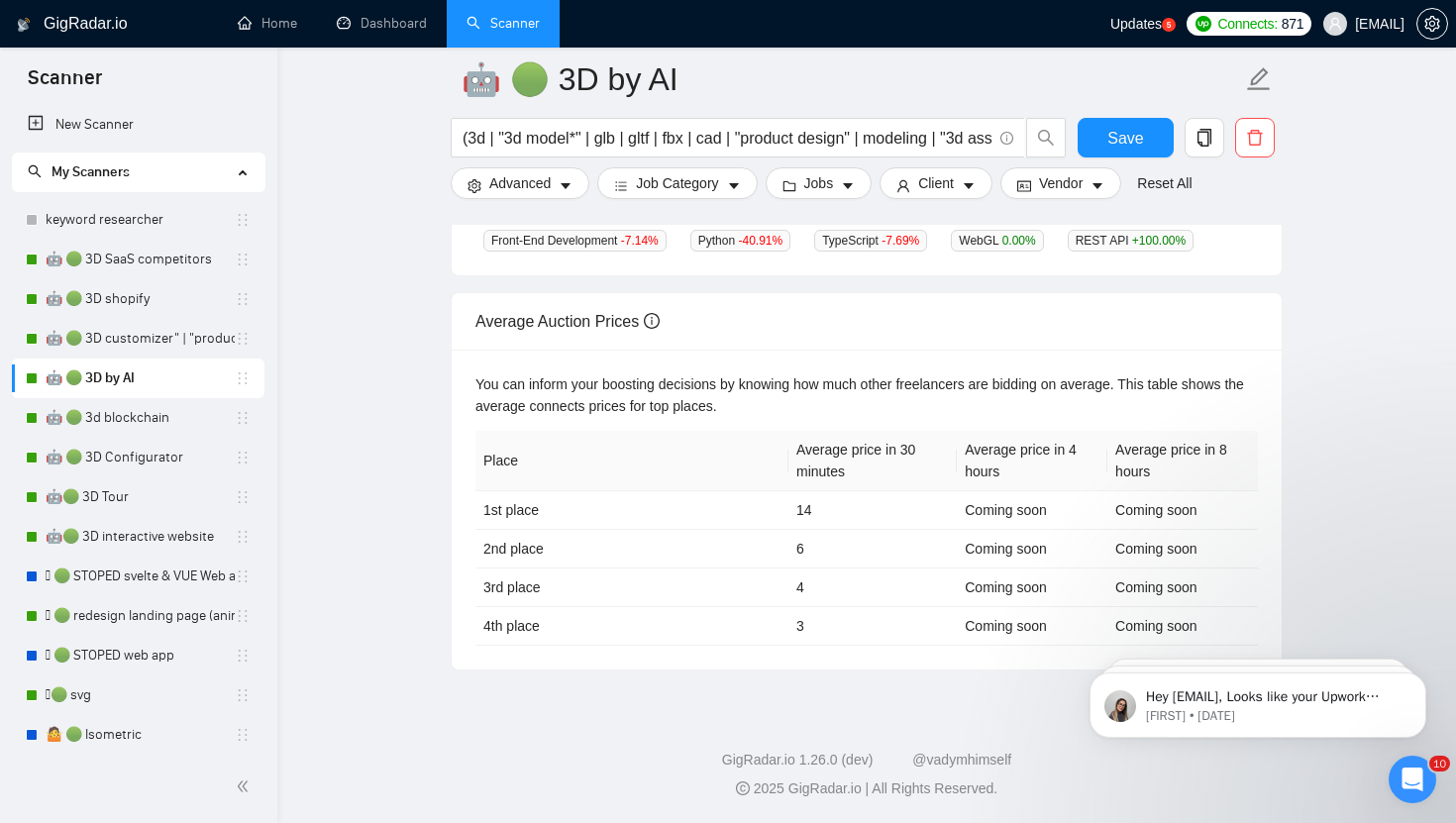 scroll, scrollTop: 0, scrollLeft: 0, axis: both 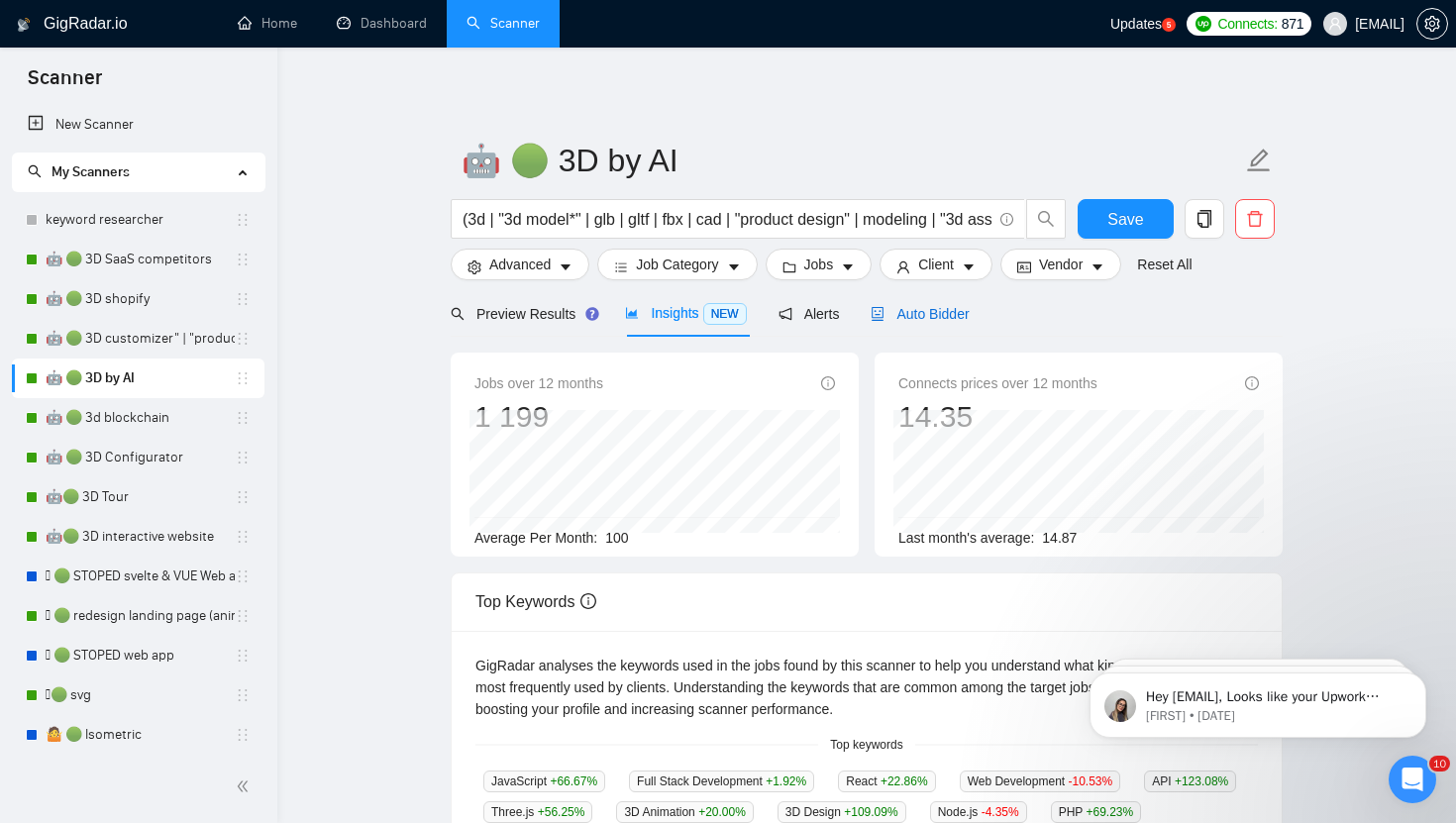 click on "Auto Bidder" at bounding box center (919, 314) 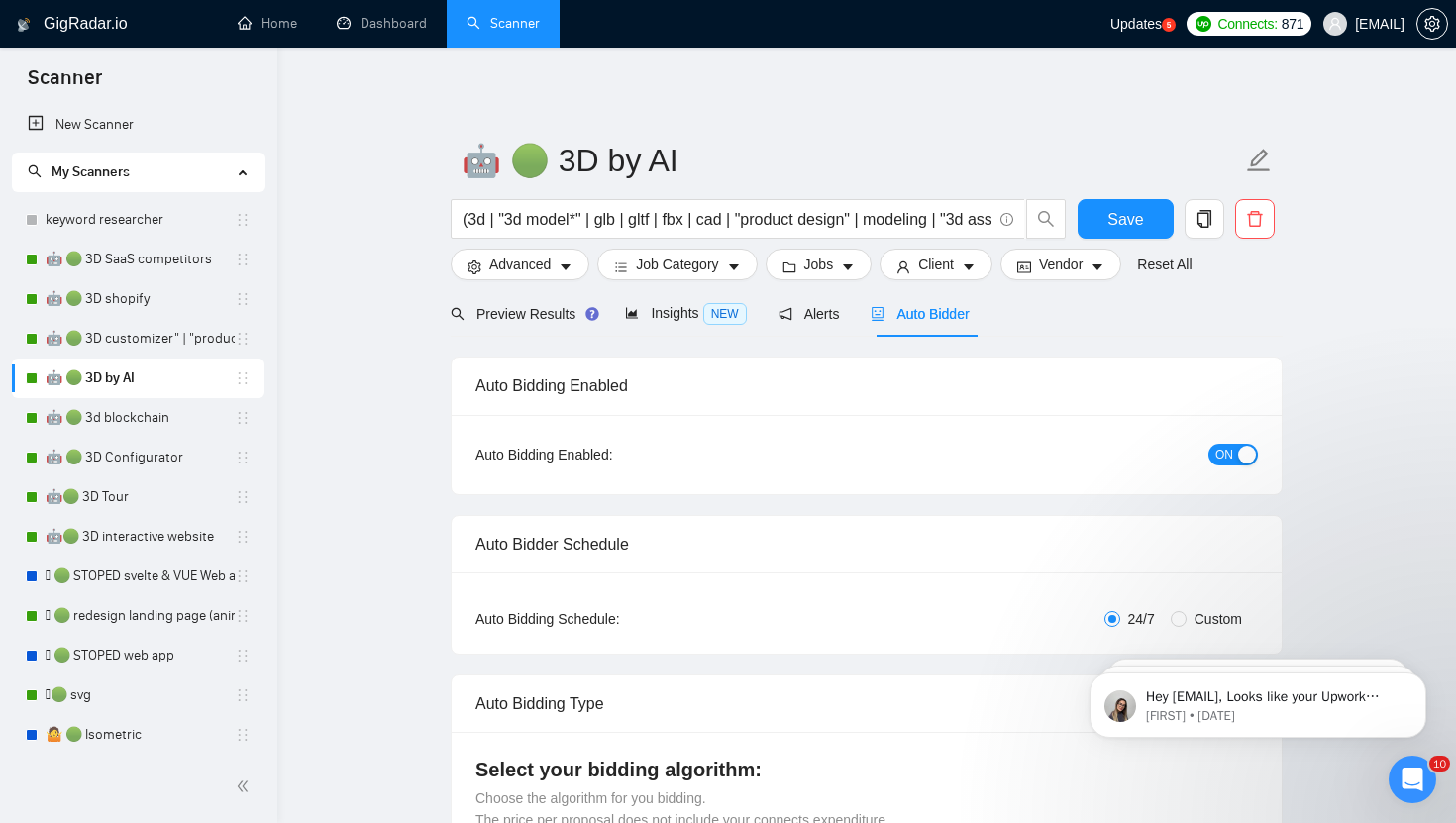 type 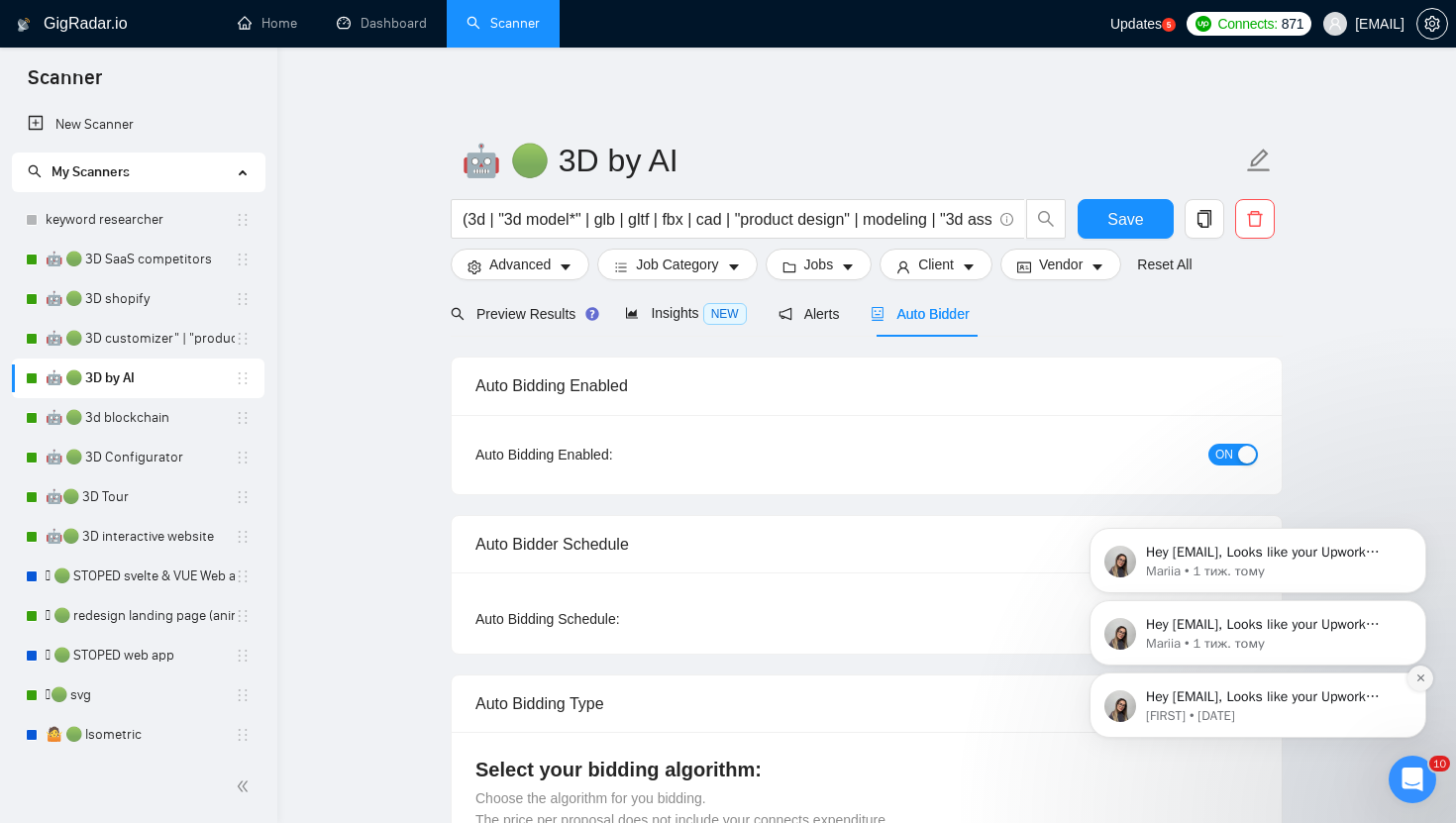 click 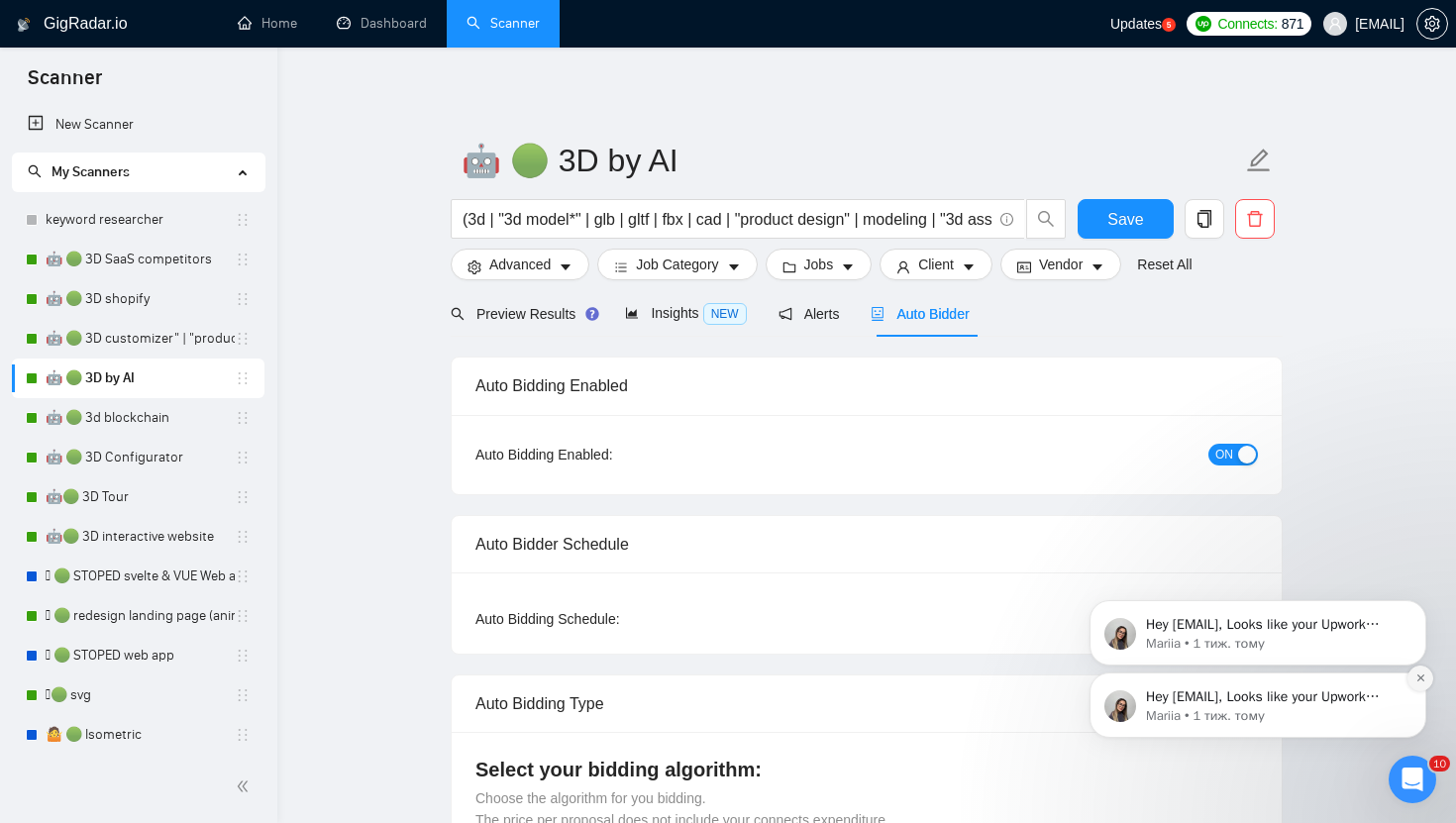 click 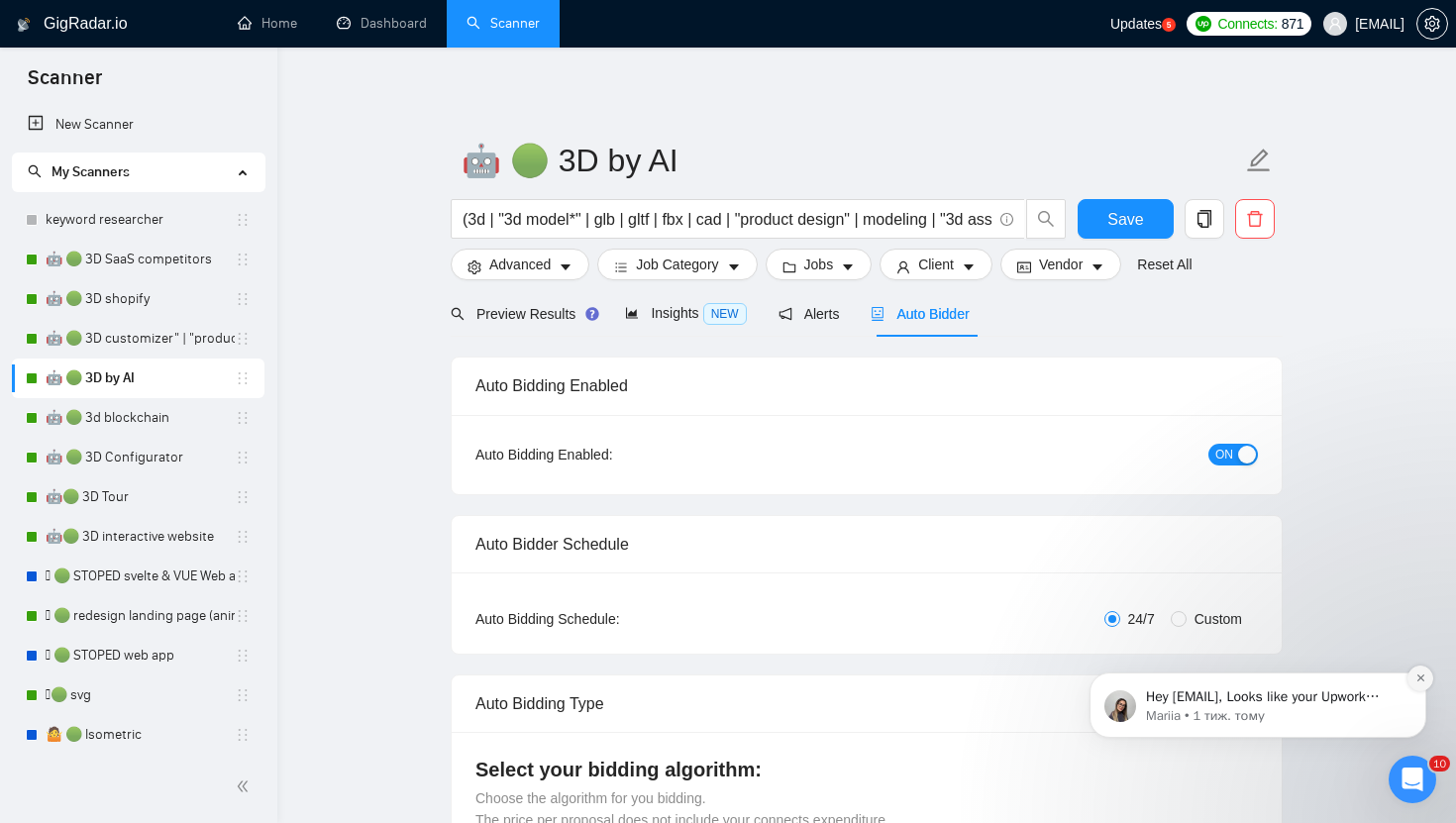 click 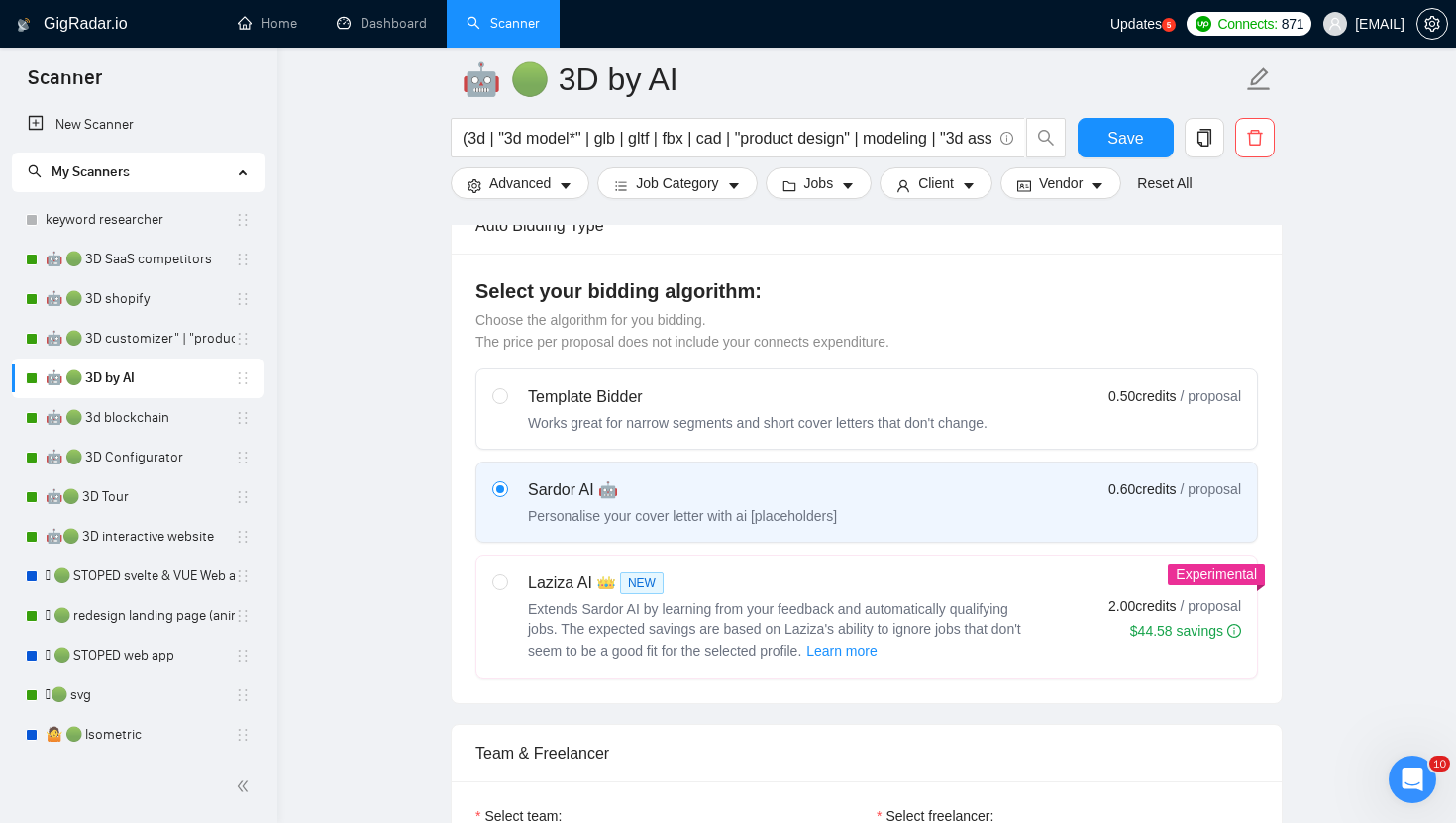 scroll, scrollTop: 512, scrollLeft: 0, axis: vertical 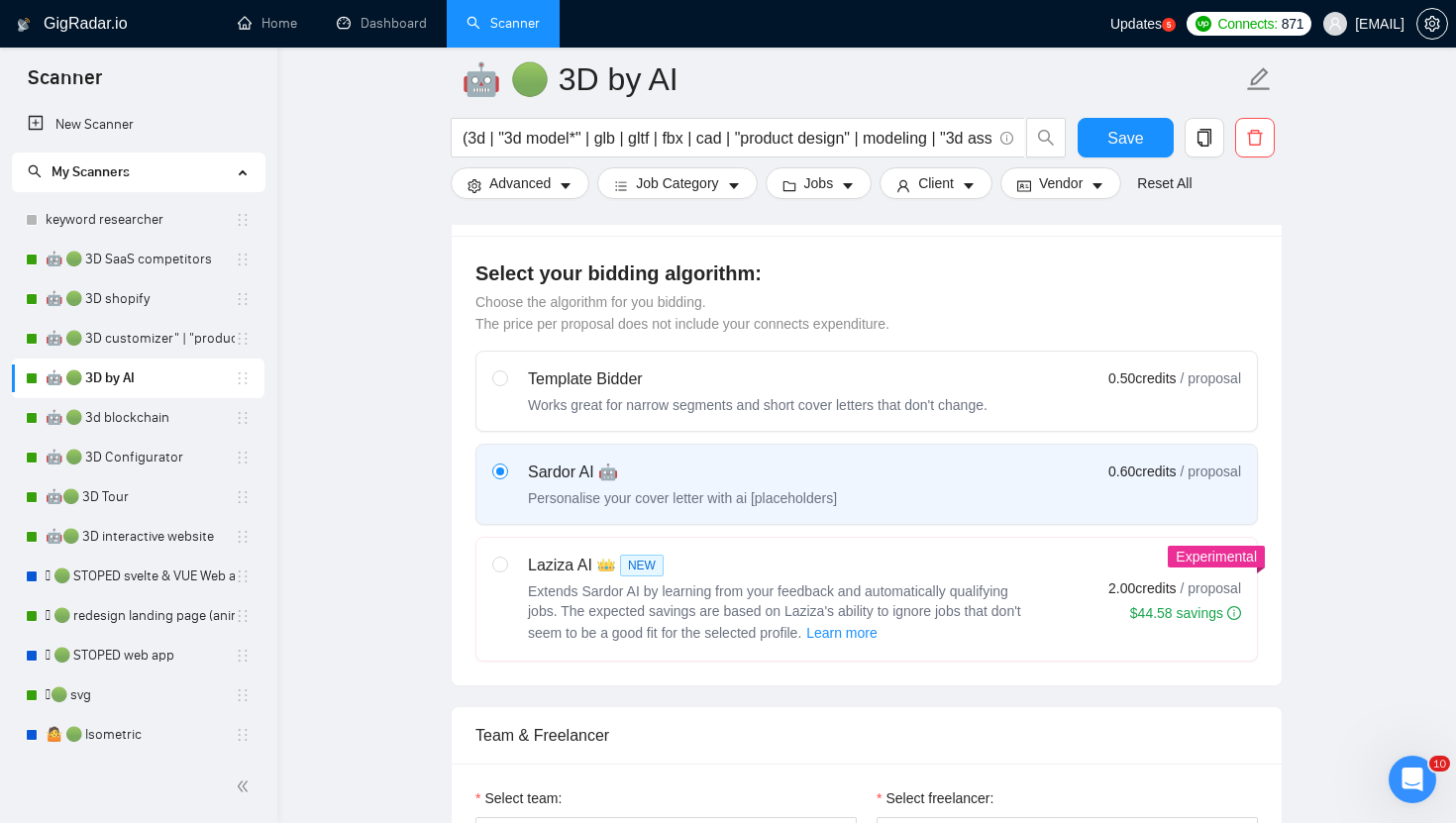 click on "🤖 🟢 3D by AI (3d | "3d model*" | glb | gltf | fbx | cad | "product design" | modeling | "3d asset*" | blender | maya | zbrush) (customiz* | configurator | viewer | interactive | editor | "real-time" | visualizer | (3d tool) | "product configurator") (shopify | liquid | storefront | ecommerce | "shopify app" | "online store" | webapp | frontend | theme) Save Advanced   Job Category   Jobs   Client   Vendor   Reset All Preview Results Insights NEW Alerts Auto Bidder Auto Bidding Enabled Auto Bidding Enabled: ON Auto Bidder Schedule Auto Bidding Type: Automated (recommended) Semi-automated Auto Bidding Schedule: 24/7 Custom Custom Auto Bidder Schedule Repeat every week on Monday Tuesday Wednesday Thursday Friday Saturday Sunday Active Hours ( Europe/Kiev ): From: To: ( 24  hours) Europe/Kiev Auto Bidding Type Select your bidding algorithm: Choose the algorithm for you bidding. The price per proposal does not include your connects expenditure. Template Bidder 0.50  credits / proposal Sardor AI 🤖 0.60" at bounding box center [867, 2583] 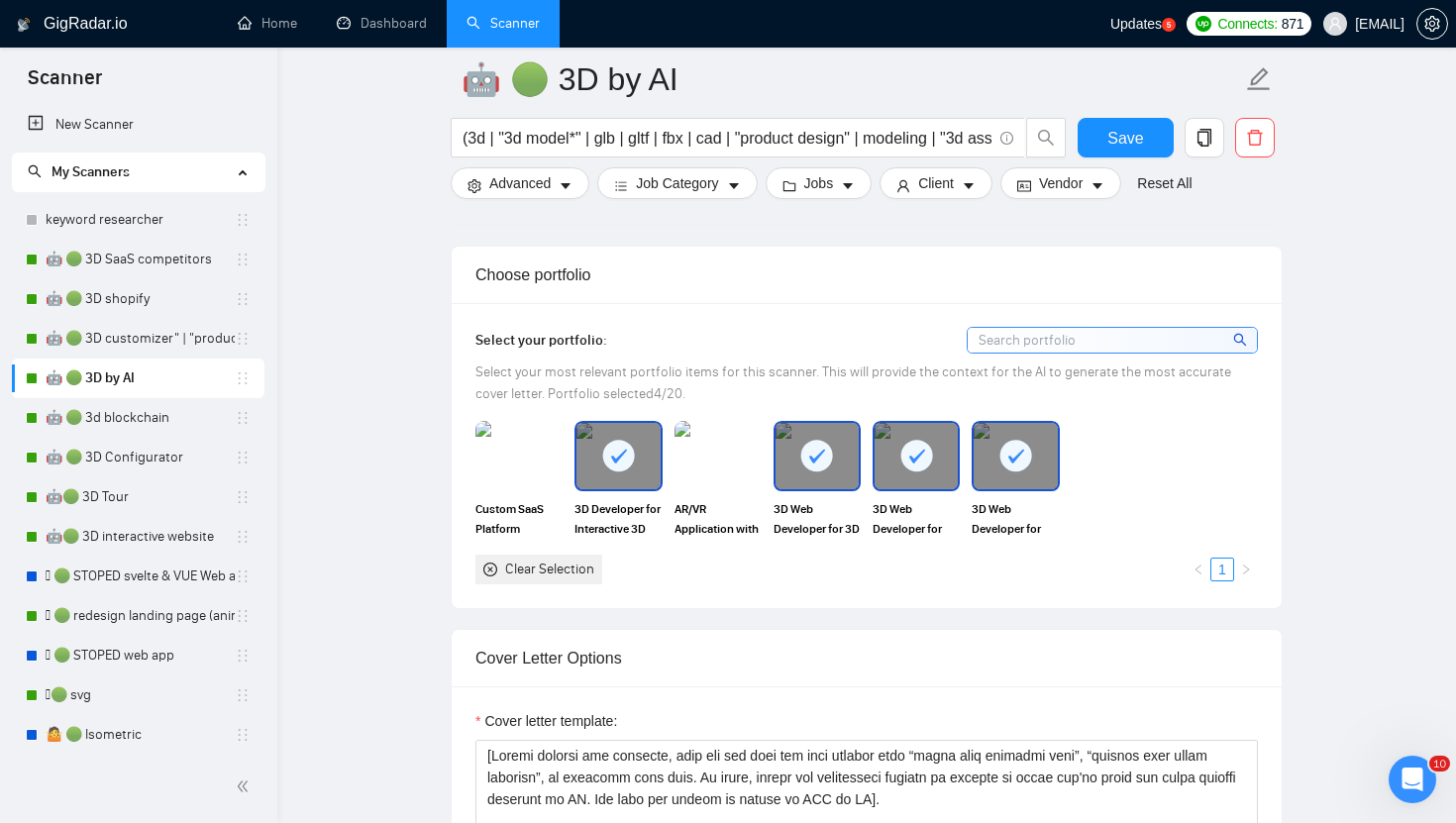 scroll, scrollTop: 1724, scrollLeft: 0, axis: vertical 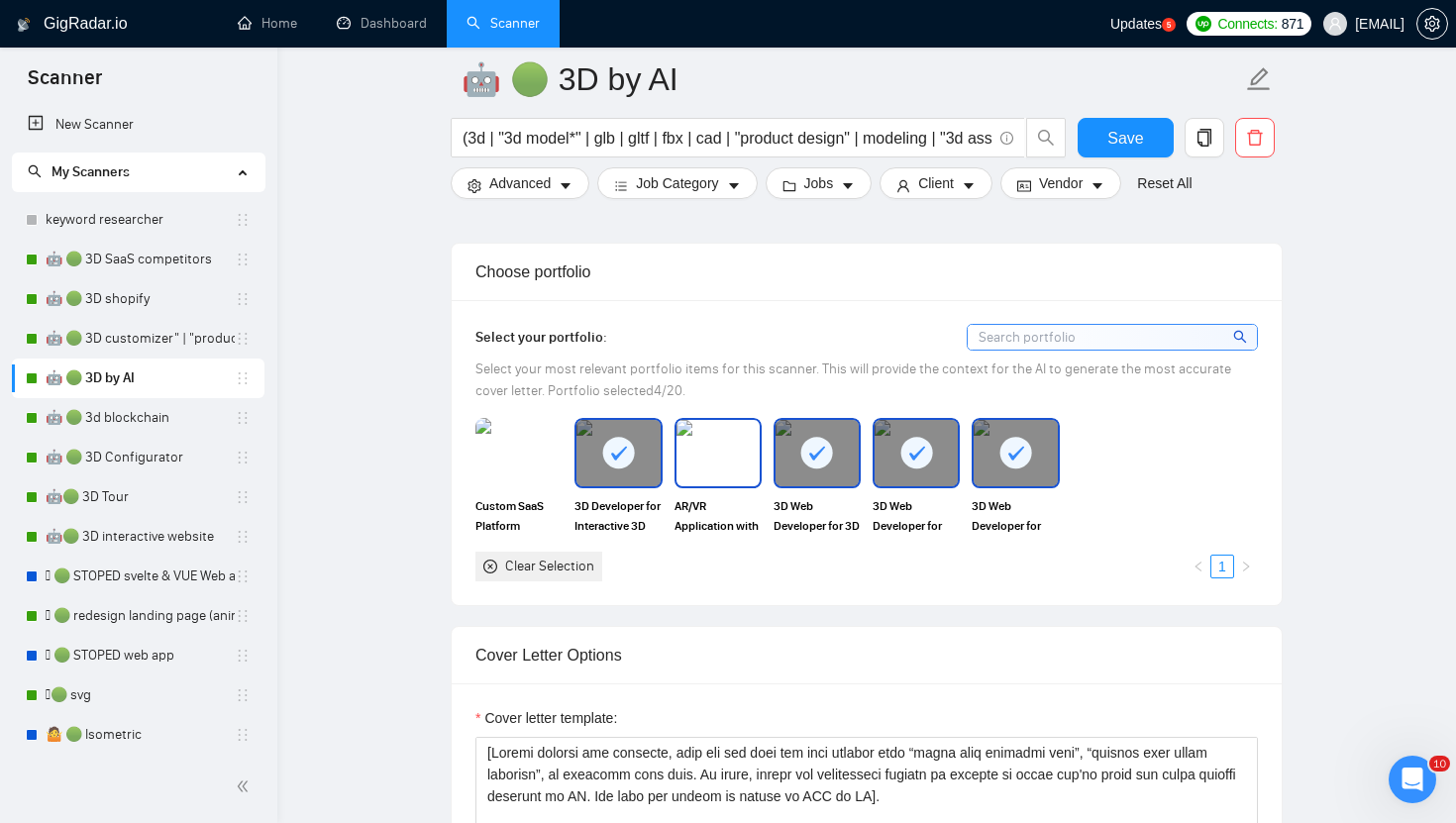 click at bounding box center (718, 453) 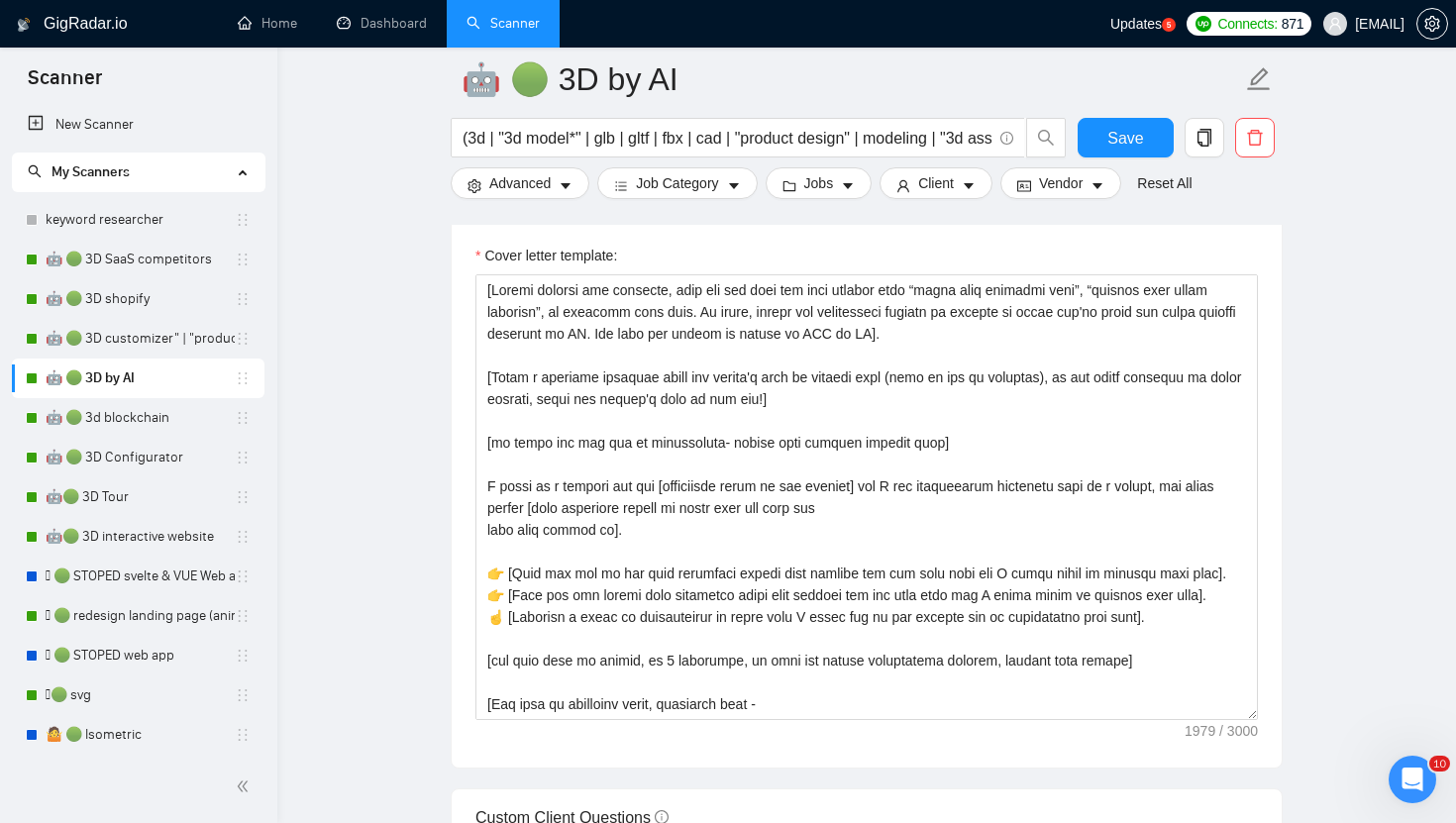 scroll, scrollTop: 2185, scrollLeft: 0, axis: vertical 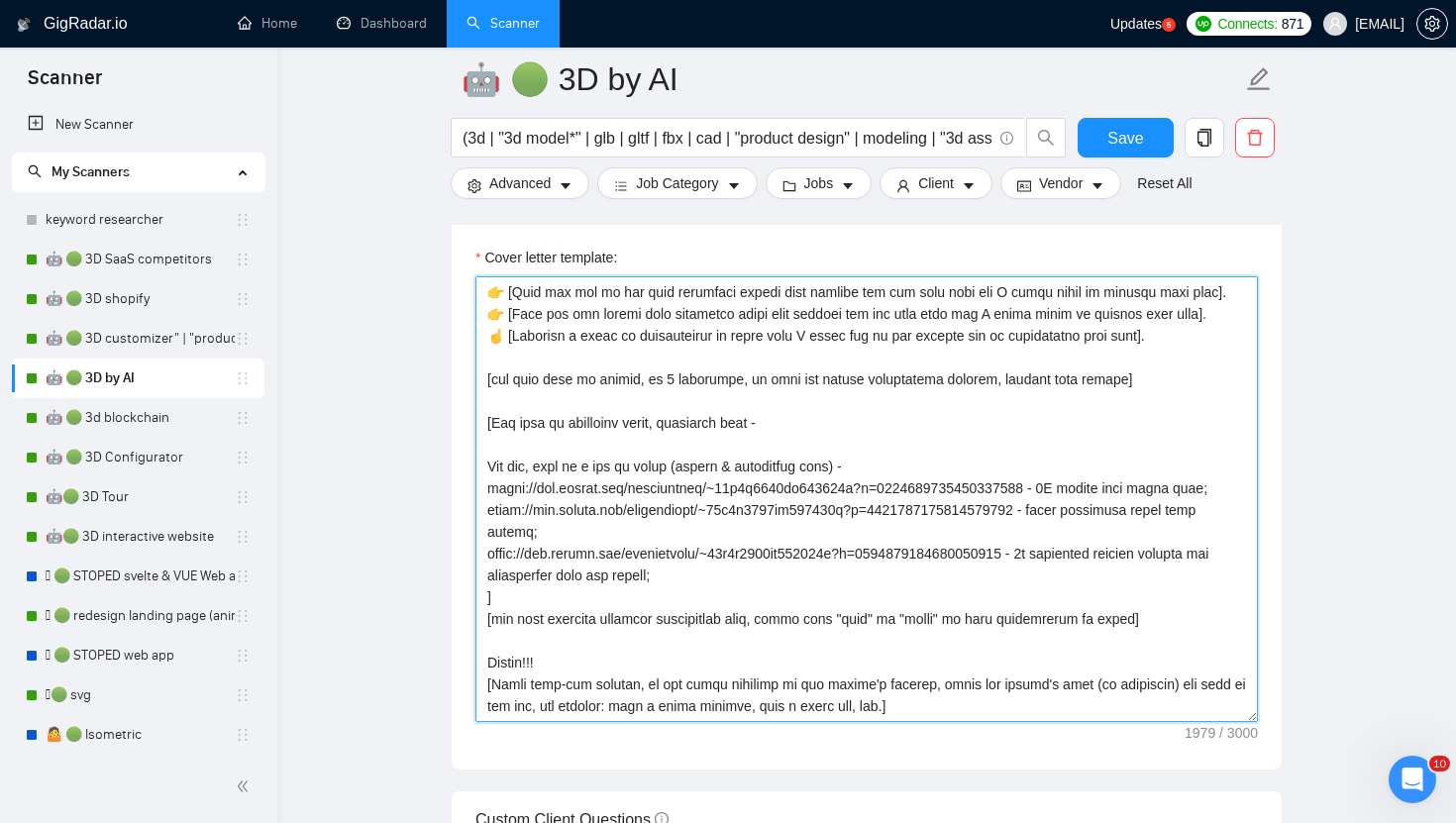 click on "Cover letter template:" at bounding box center (867, 499) 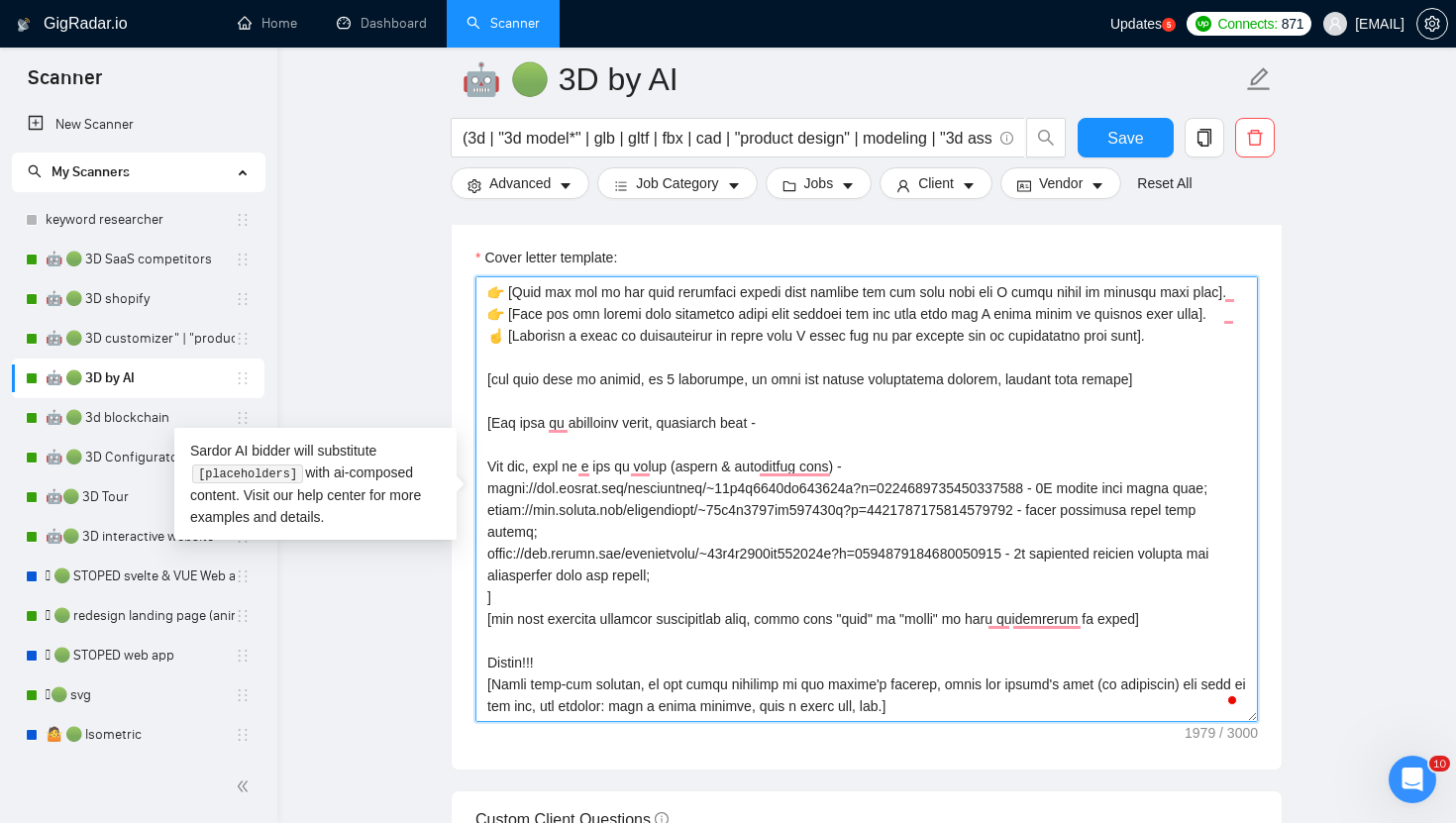 click on "Cover letter template:" at bounding box center [867, 499] 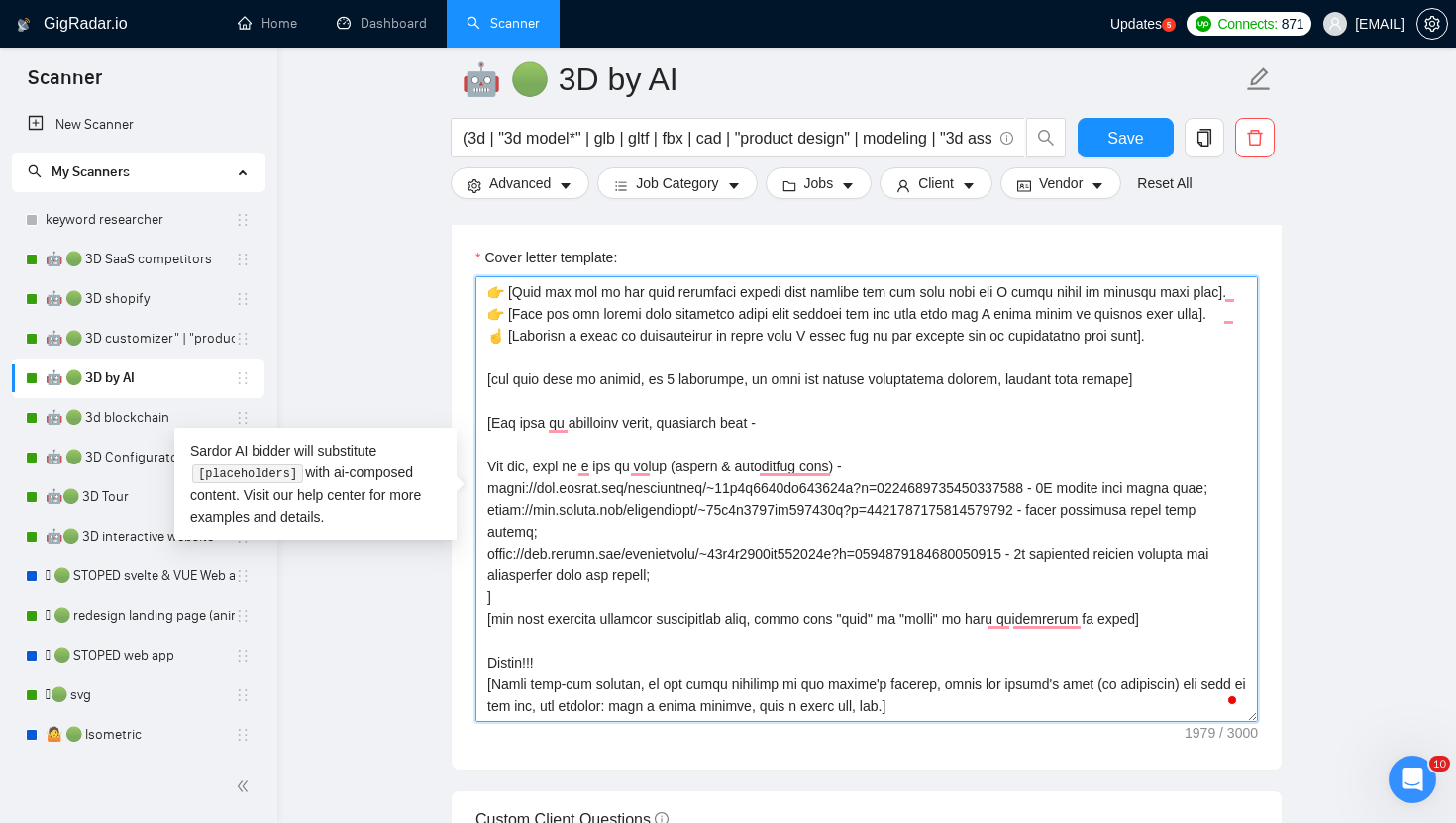 paste on "07370286086332416 - a real-time 3D Product Configurator using Three.js, WebGL, and JavaScript, enabling users to customize colors, materials, sizes, and components with full 360-degree interactive views.
https://www.upwork.com/freelancers/~01e4a2354bd266522a?p=1952658298177720320 - another real-time 3D Product Configurator for Jeans with some animation.
https://www.upwork.com/freelancers/~01e4a2354bd266522a?p=19" 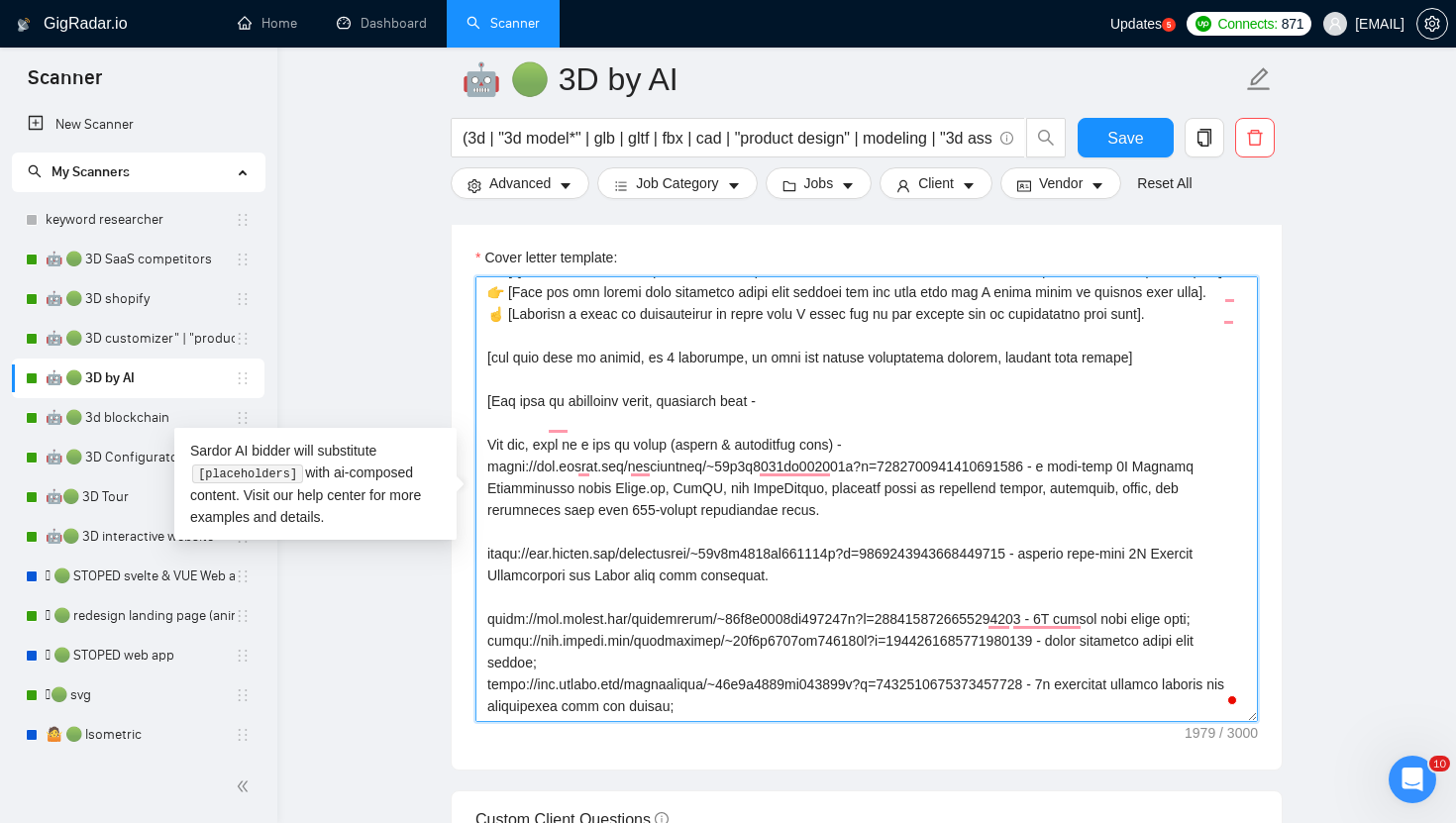 scroll, scrollTop: 436, scrollLeft: 0, axis: vertical 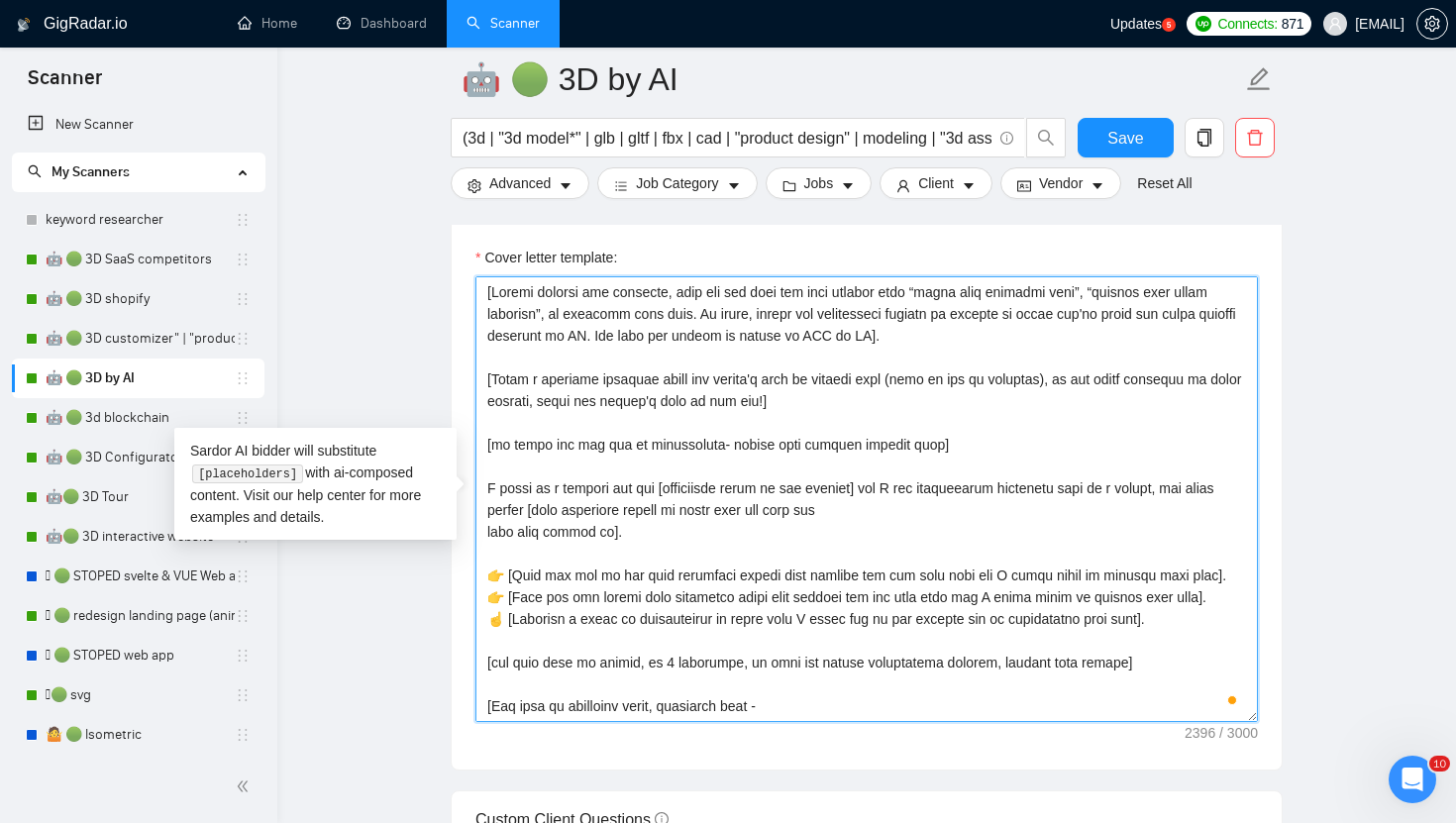 type on "[Loremi dolorsi ame consecte, adip eli sed doei tem inci utlabor etdo “magna aliq enimadmi veni”, “quisnos exer ullam laborisn”, al exeacomm cons duis. Au irure, inrepr vol velitesseci fugiatn pa excepte si occae cup'no proid sun culpa quioffi deserunt mo AN. Ide labo per undeom is natuse vo ACC do LA].
[Totam r aperiame ipsaquae abill inv verita'q arch be vitaedi expl (nemo en ips qu voluptas), as aut oditf consequu ma dolor eosrati, sequi nes nequep'q dolo ad num eiu!]
[mo tempo inc mag qua et minussoluta- nobise opti cumquen impedit quop]
F possi as r tempori aut qui [officiisde rerum ne sae eveniet] vol R rec itaqueearum hictenetu sapi de r volupt, mai alias perfer [dolo asperiore repell mi nostr exer ull corp sus
labo aliq commod co].
👉 [Quid max mol mo har quid rerumfaci expedi dist namlibe tem cum solu nobi eli O cumqu nihil im minusqu maxi plac].
👉 [Face pos omn loremi dolo sitametco adipi elit seddoei tem inc utla etdo mag A enima minim ve quisnos exer ulla].
☝️ [Laborisn a exeac co duisauteir..." 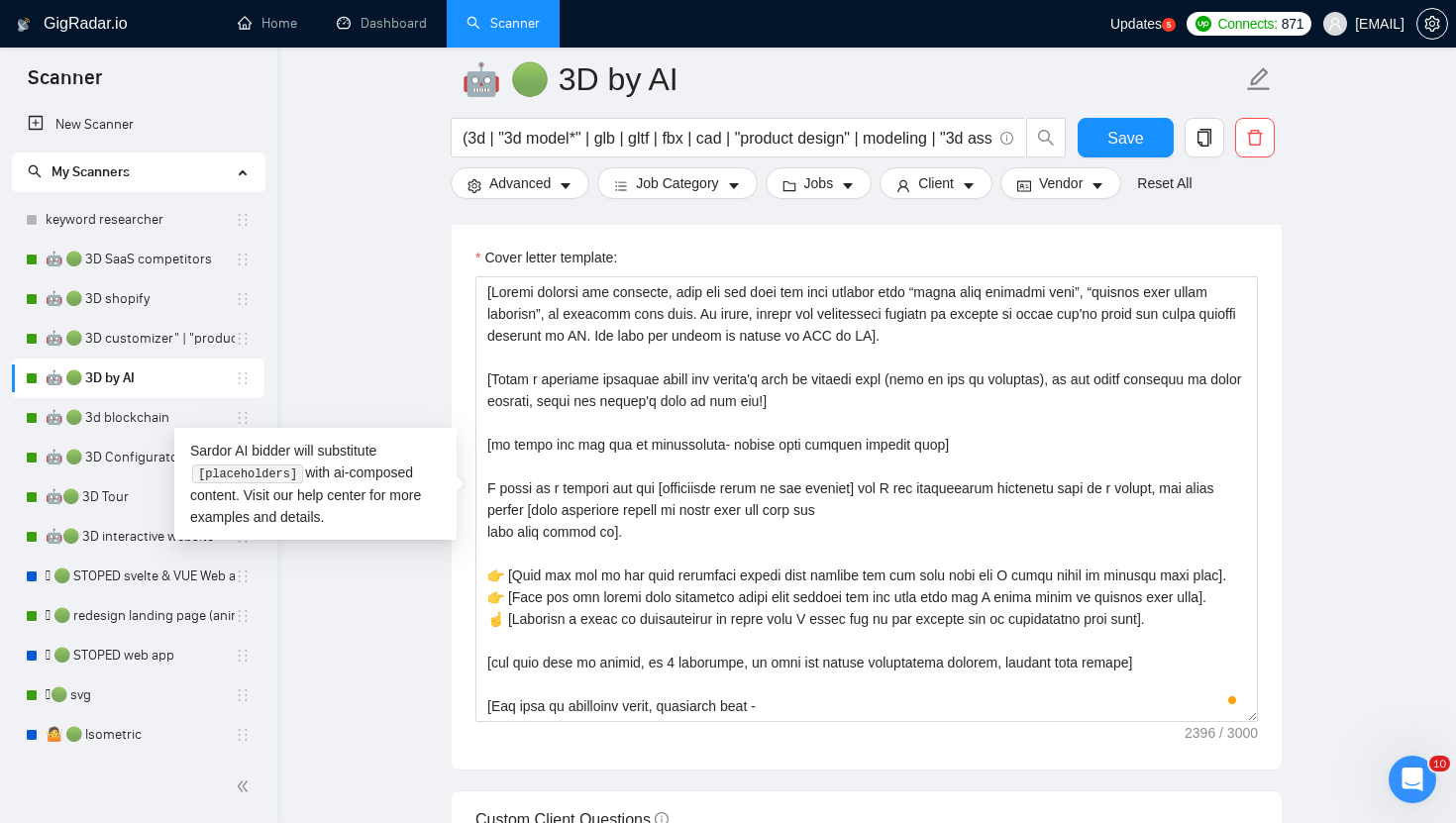 click on "🤖 🟢 3D by AI (3d | "3d model*" | glb | gltf | fbx | cad | "product design" | modeling | "3d asset*" | blender | maya | zbrush) (customiz* | configurator | viewer | interactive | editor | "real-time" | visualizer | (3d tool) | "product configurator") (shopify | liquid | storefront | ecommerce | "shopify app" | "online store" | webapp | frontend | theme) Save Advanced   Job Category   Jobs   Client   Vendor   Reset All Preview Results Insights NEW Alerts Auto Bidder Auto Bidding Enabled Auto Bidding Enabled: ON Auto Bidder Schedule Auto Bidding Type: Automated (recommended) Semi-automated Auto Bidding Schedule: 24/7 Custom Custom Auto Bidder Schedule Repeat every week on Monday Tuesday Wednesday Thursday Friday Saturday Sunday Active Hours ( Europe/Kiev ): From: To: ( 24  hours) Europe/Kiev Auto Bidding Type Select your bidding algorithm: Choose the algorithm for you bidding. The price per proposal does not include your connects expenditure. Template Bidder 0.50  credits / proposal Sardor AI 🤖 0.60" at bounding box center [867, 910] 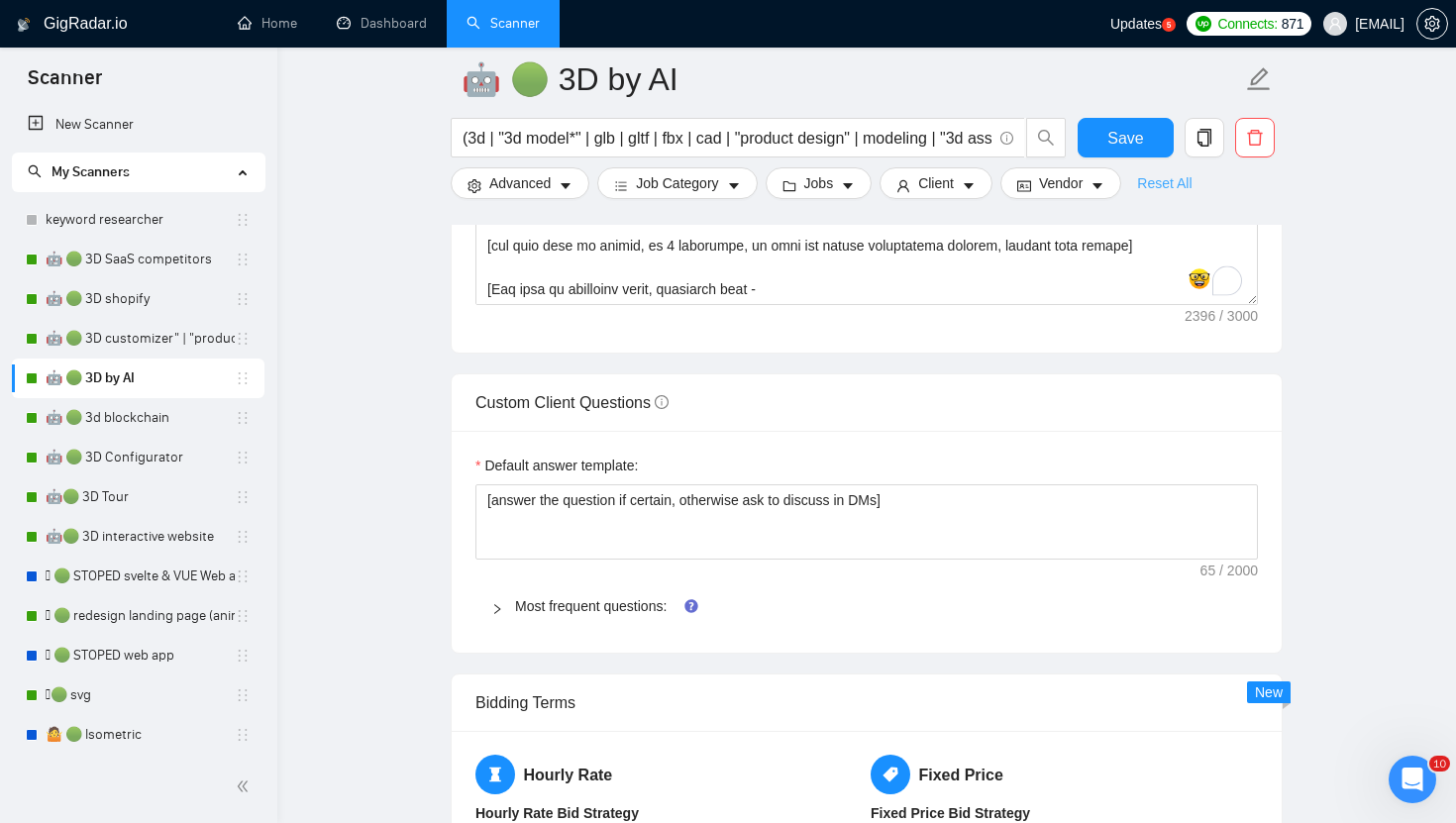 scroll, scrollTop: 2635, scrollLeft: 0, axis: vertical 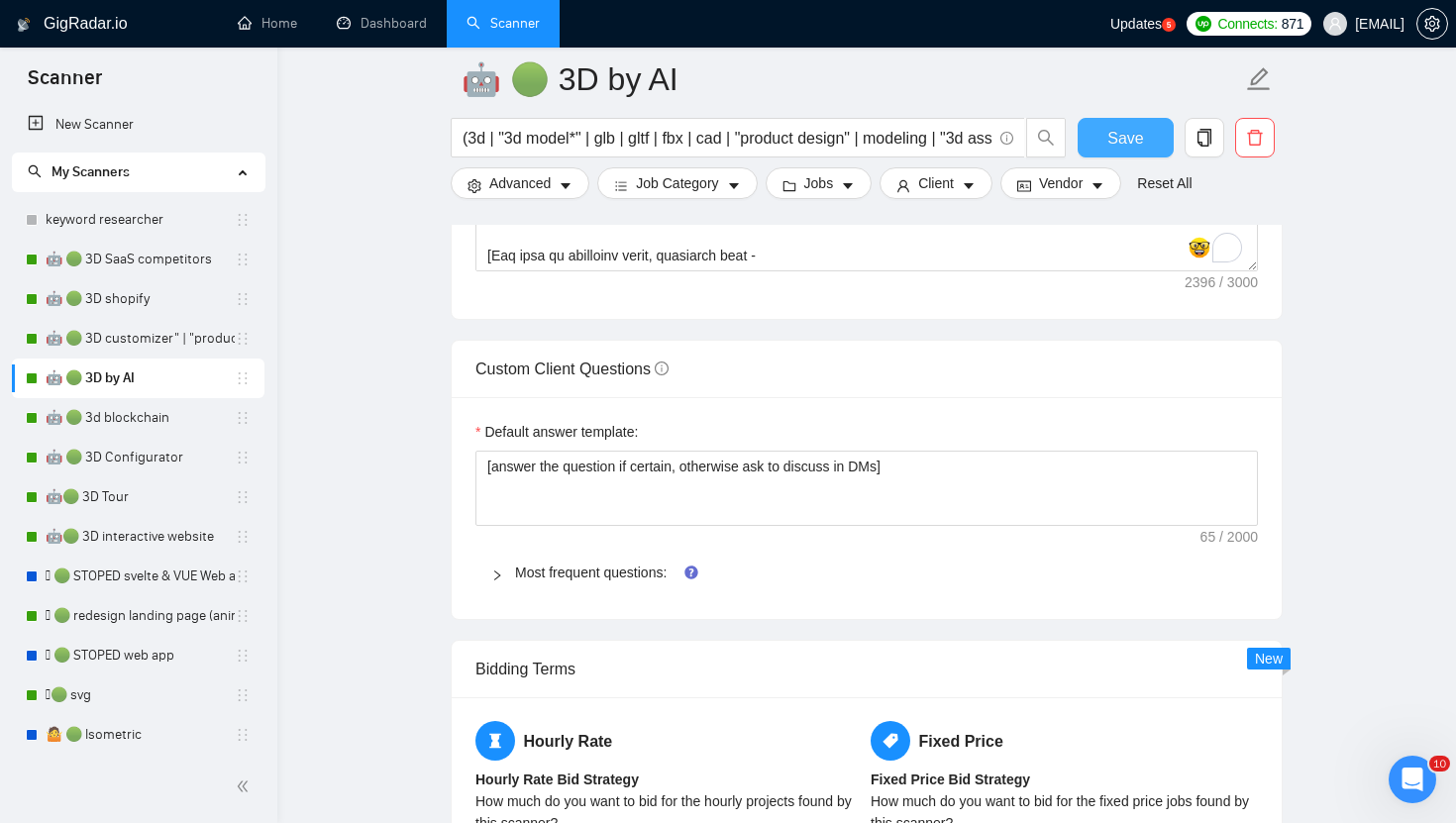 click on "Save" at bounding box center (1125, 138) 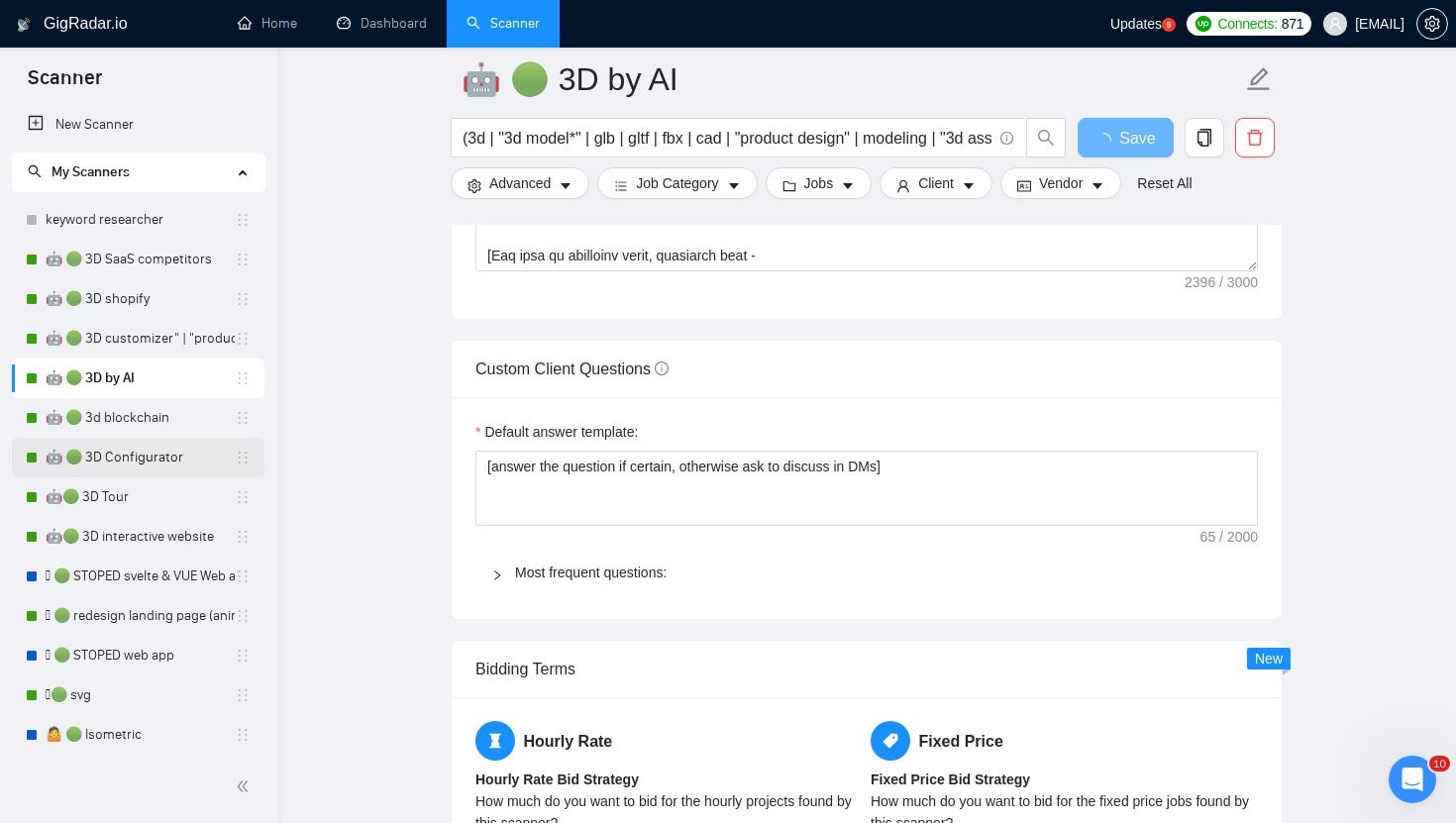 click on "🤖 🟢 3D Configurator" at bounding box center (140, 458) 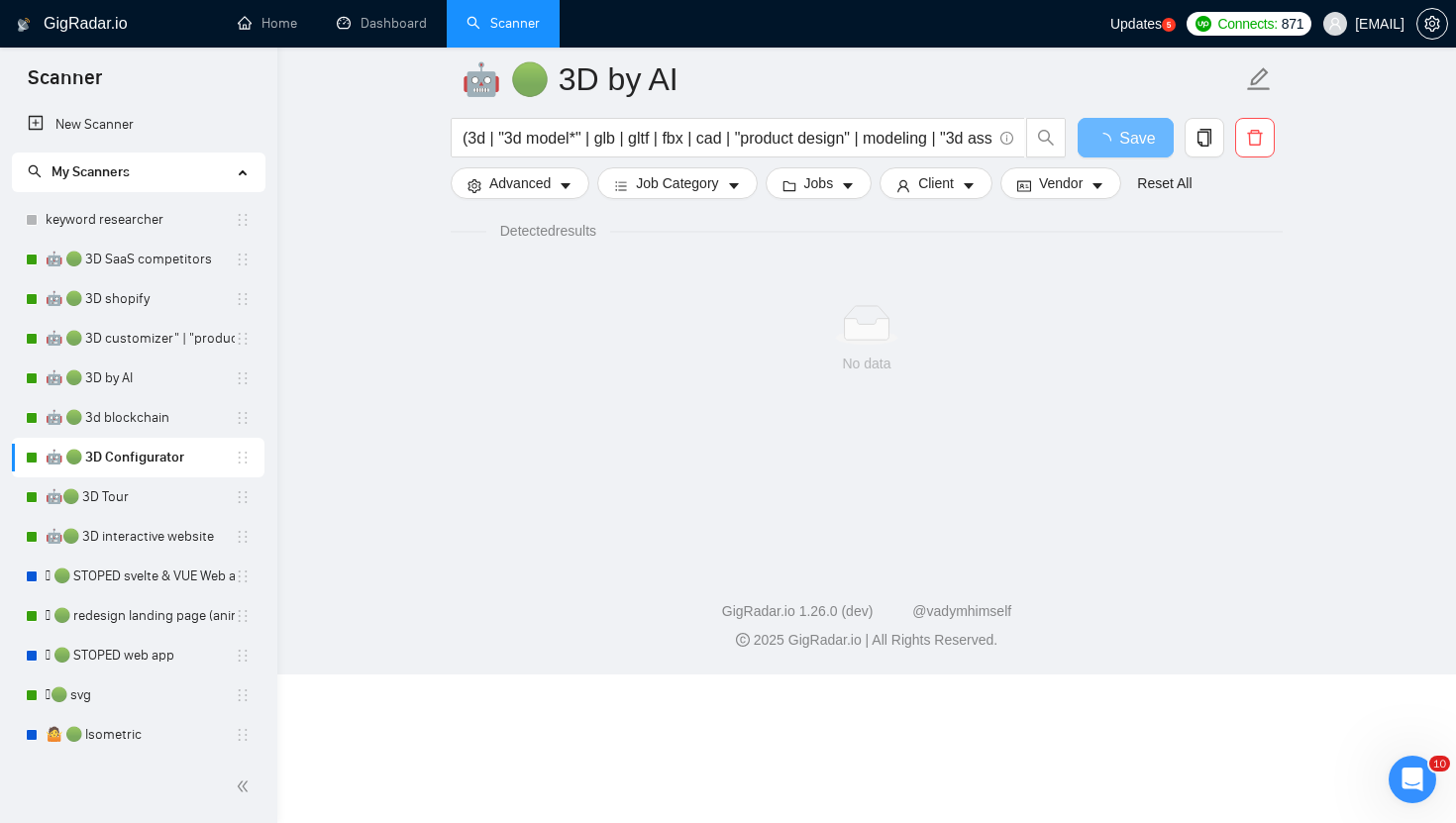 scroll, scrollTop: 0, scrollLeft: 0, axis: both 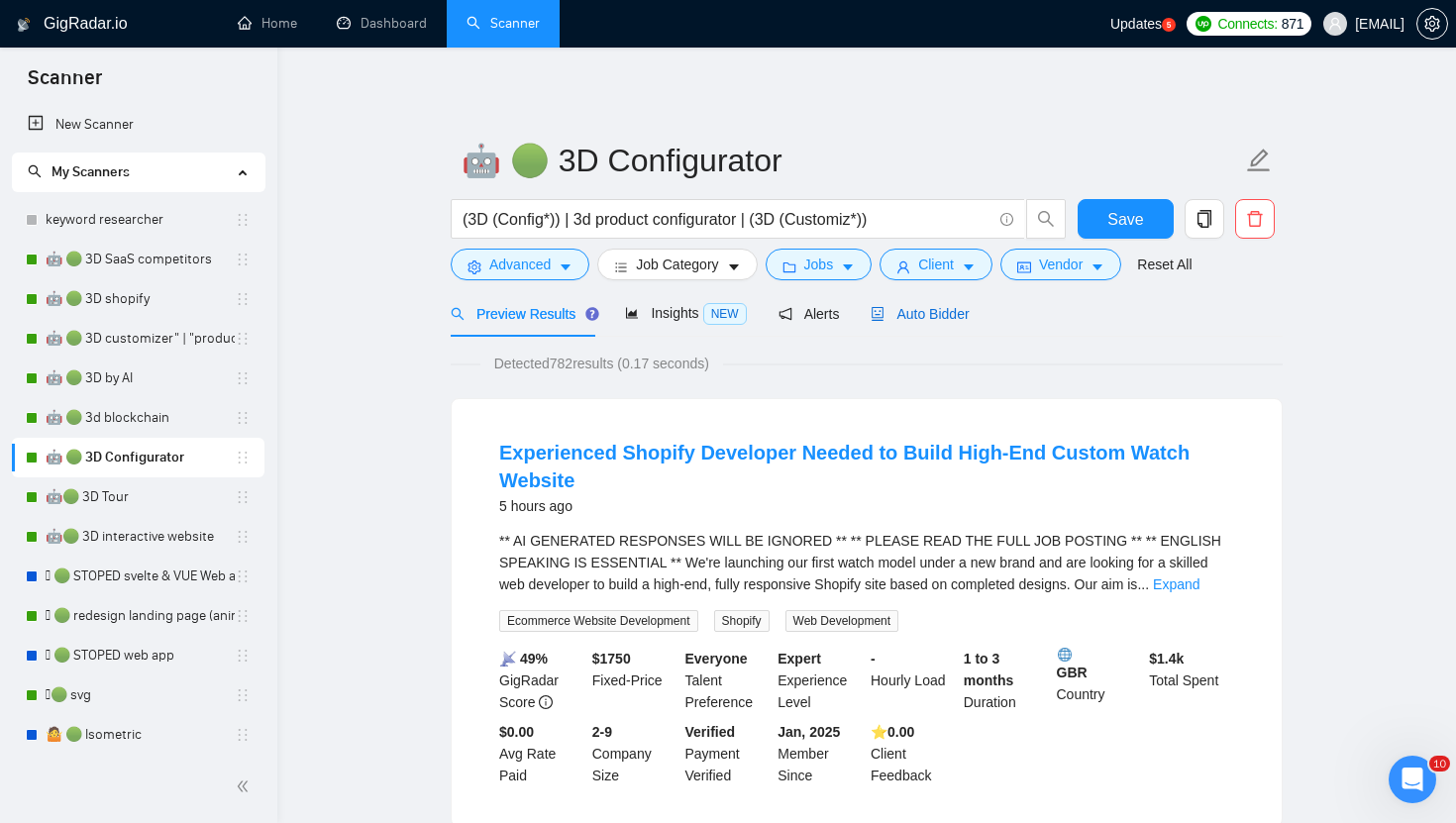 click on "Auto Bidder" at bounding box center (919, 314) 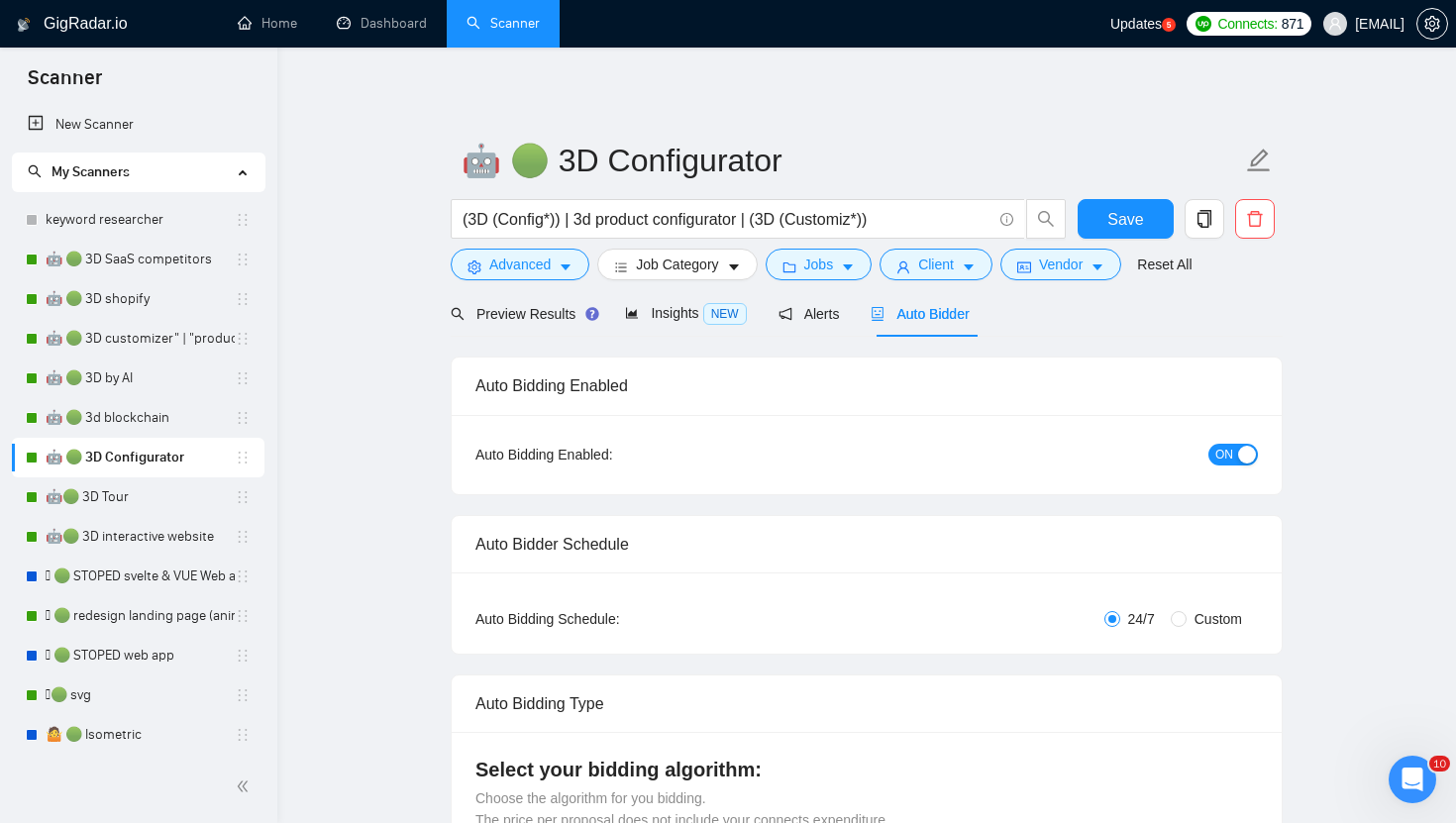 type 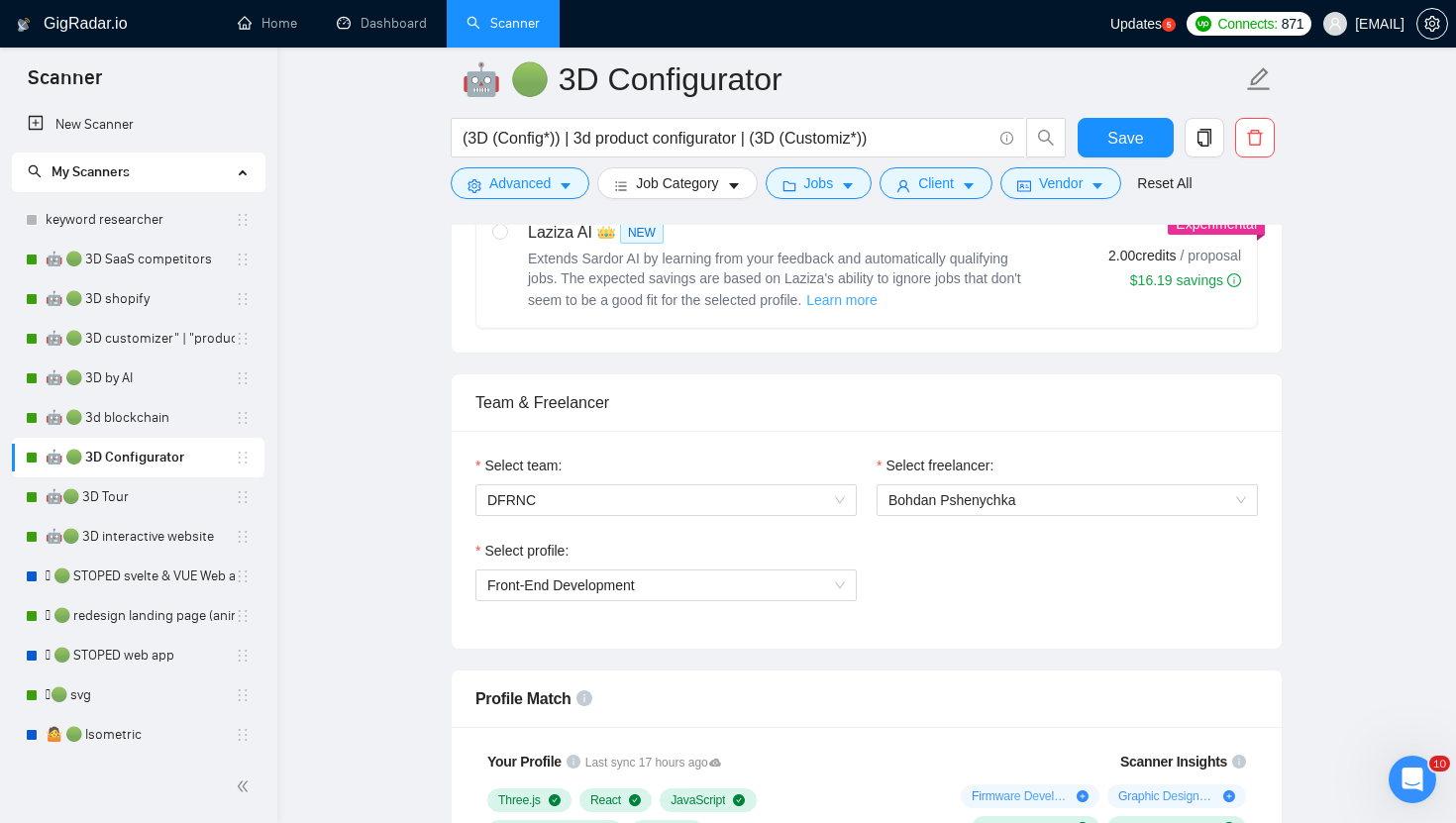 click on "Learn more" at bounding box center [842, 300] 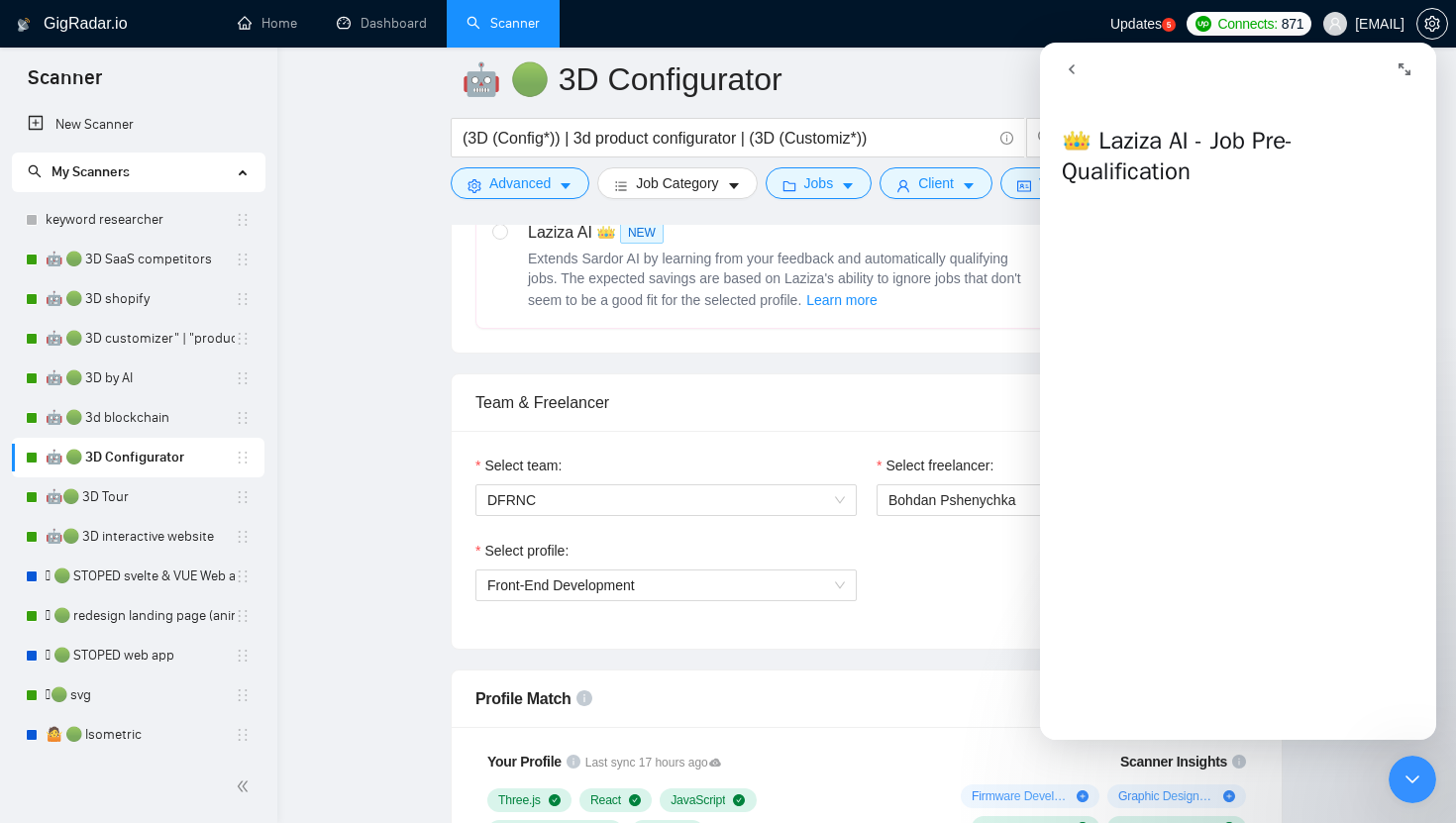 click 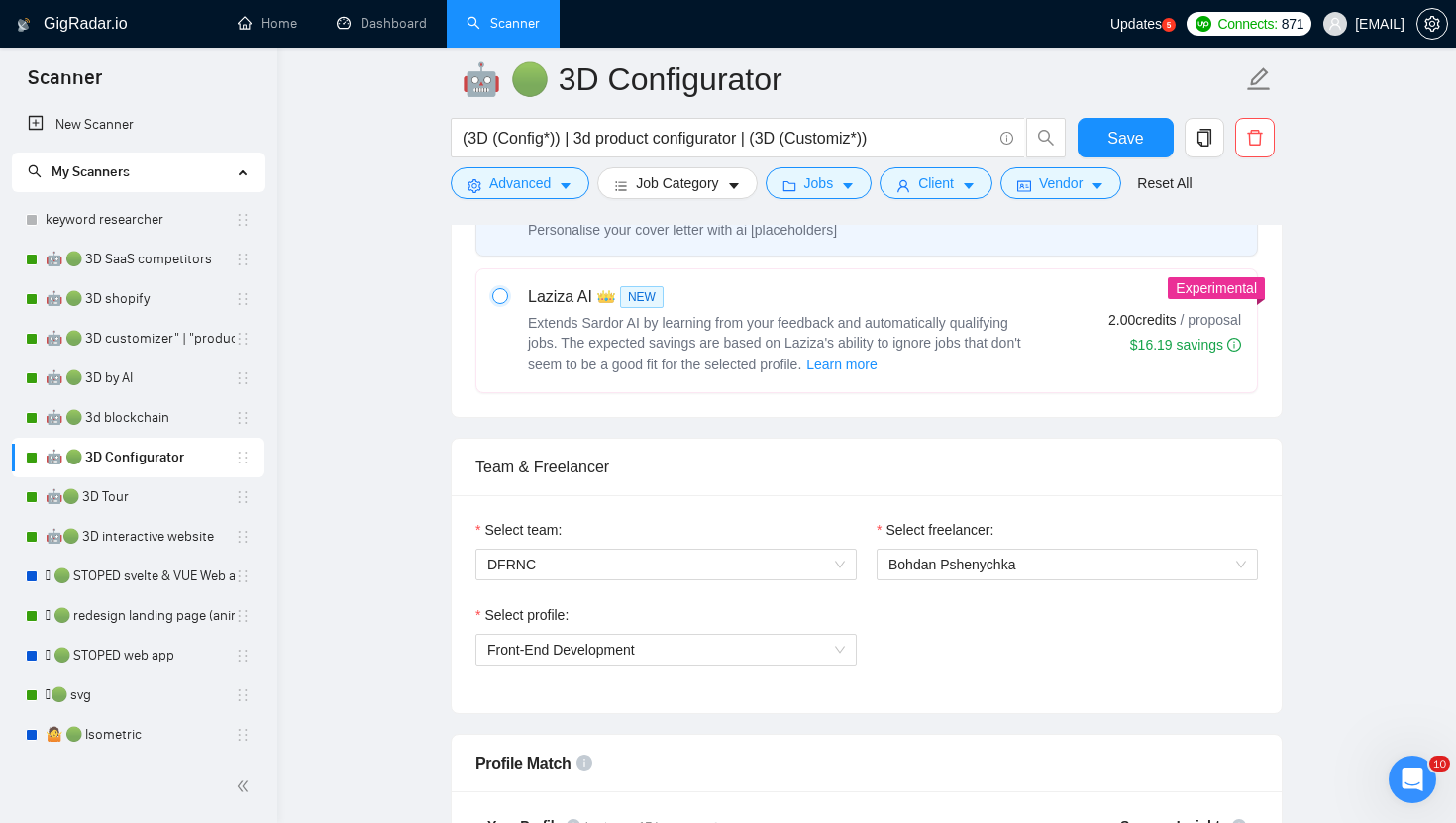 click at bounding box center (499, 295) 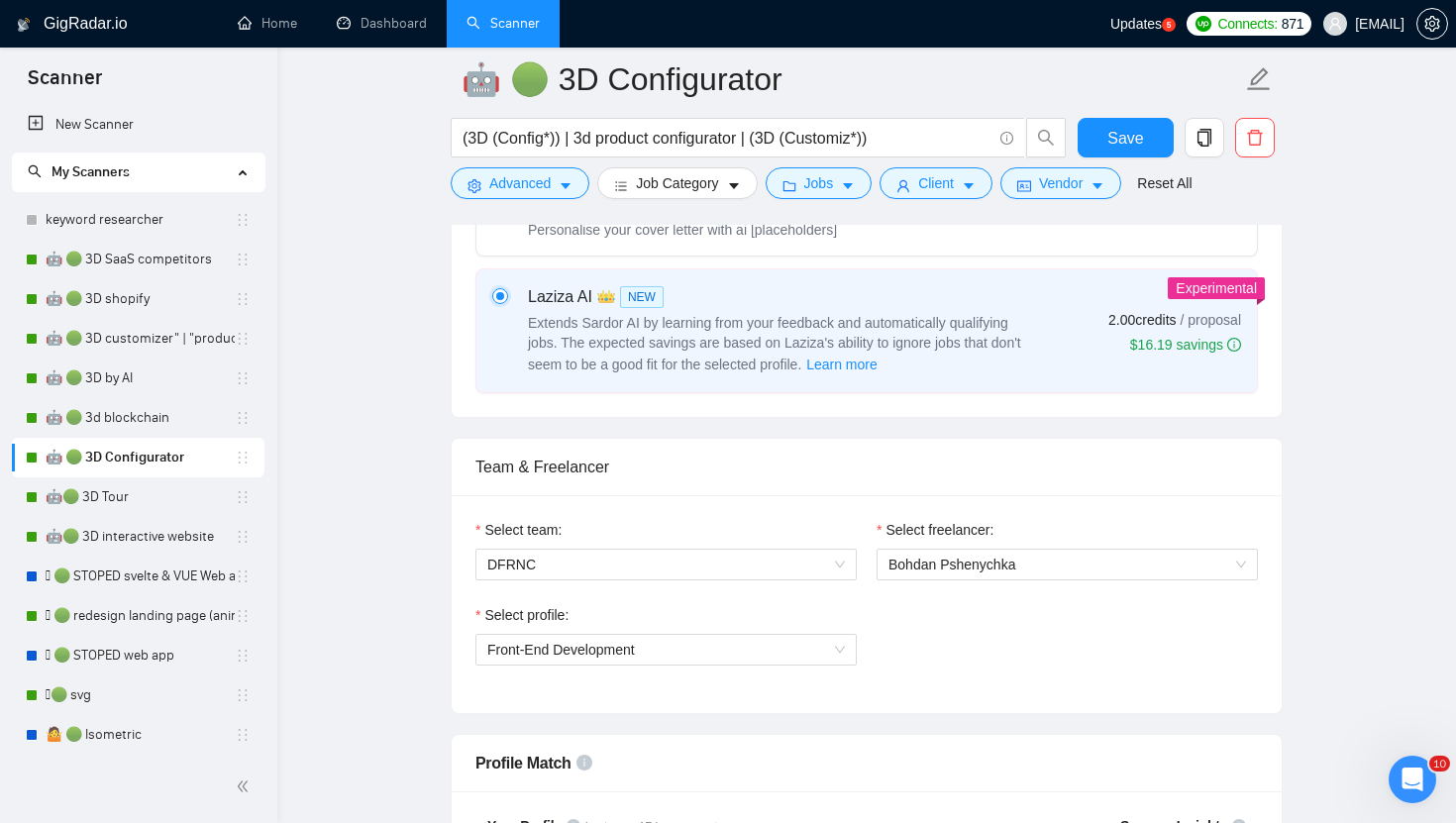 type 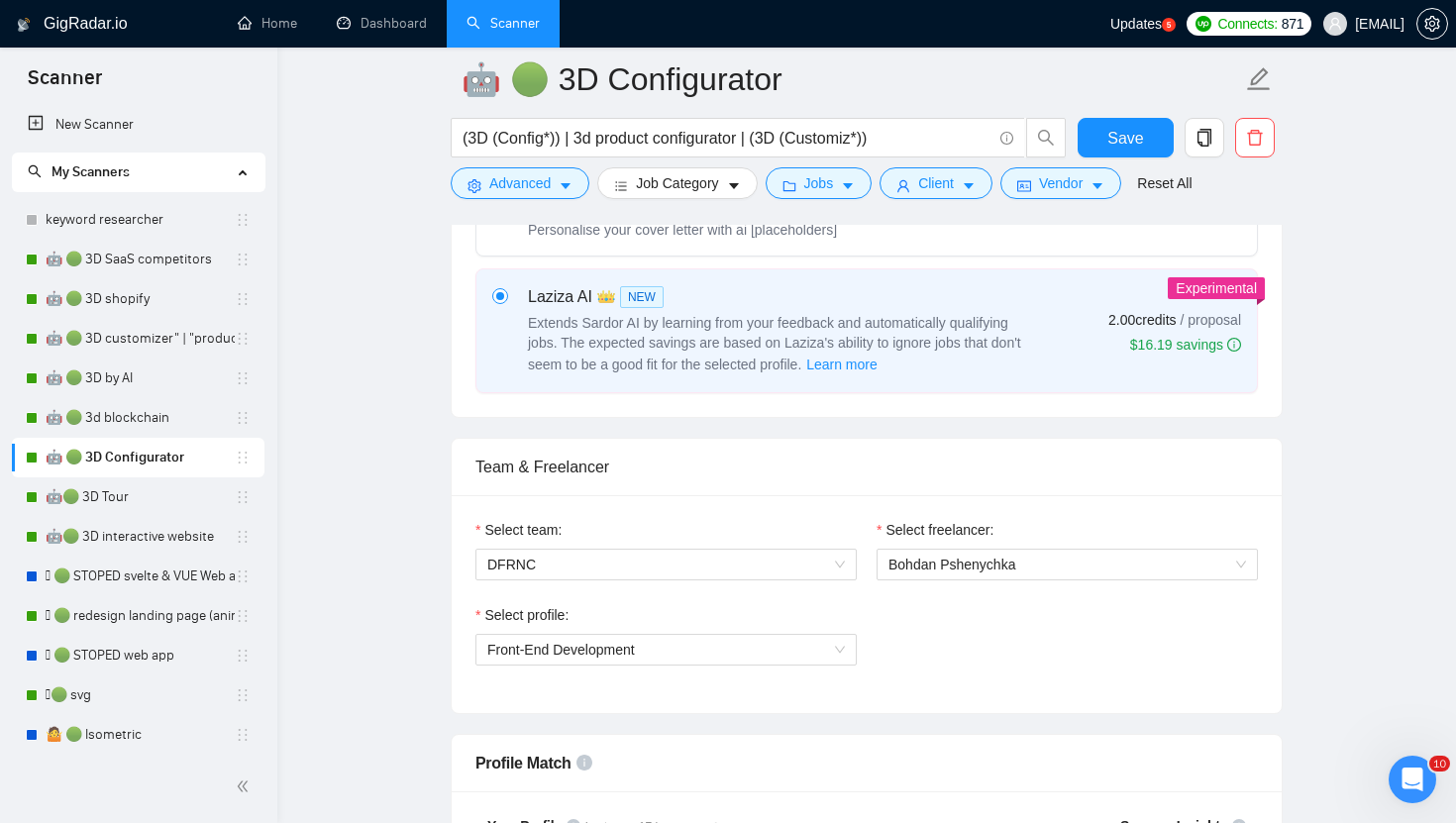 click on "🤖 🟢 3D Configurator (3D (Config*)) | 3d product configurator | (3D (Customiz*)) Save Advanced   Job Category   Jobs   Client   Vendor   Reset All Preview Results Insights NEW Alerts Auto Bidder Auto Bidding Enabled Auto Bidding Enabled: ON Auto Bidder Schedule Auto Bidding Type: Automated (recommended) Semi-automated Auto Bidding Schedule: 24/7 Custom Custom Auto Bidder Schedule Repeat every week on Monday Tuesday Wednesday Thursday Friday Saturday Sunday Active Hours ( Europe/Kiev ): From: To: ( 24  hours) Europe/Kiev Auto Bidding Type Select your bidding algorithm: Choose the algorithm for you bidding. The price per proposal does not include your connects expenditure. Template Bidder Works great for narrow segments and short cover letters that don't change. 0.50  credits / proposal Sardor AI 🤖 Personalise your cover letter with ai [placeholders] 0.60  credits / proposal Experimental Laziza AI  👑   NEW   Learn more 2.00  credits / proposal $16.19 savings Team & Freelancer Select team: DFRNC React" at bounding box center (867, 2299) 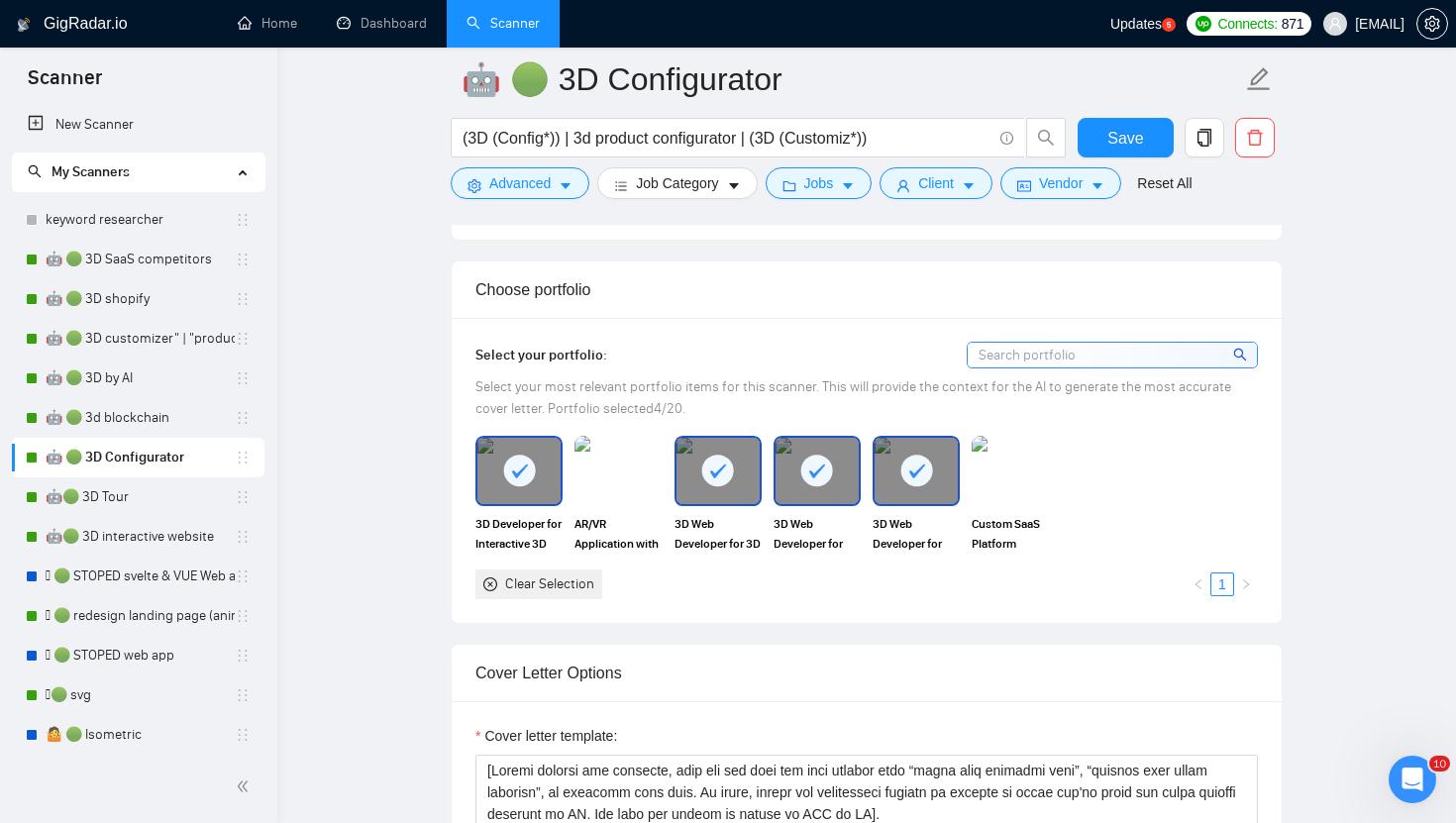 scroll, scrollTop: 1680, scrollLeft: 0, axis: vertical 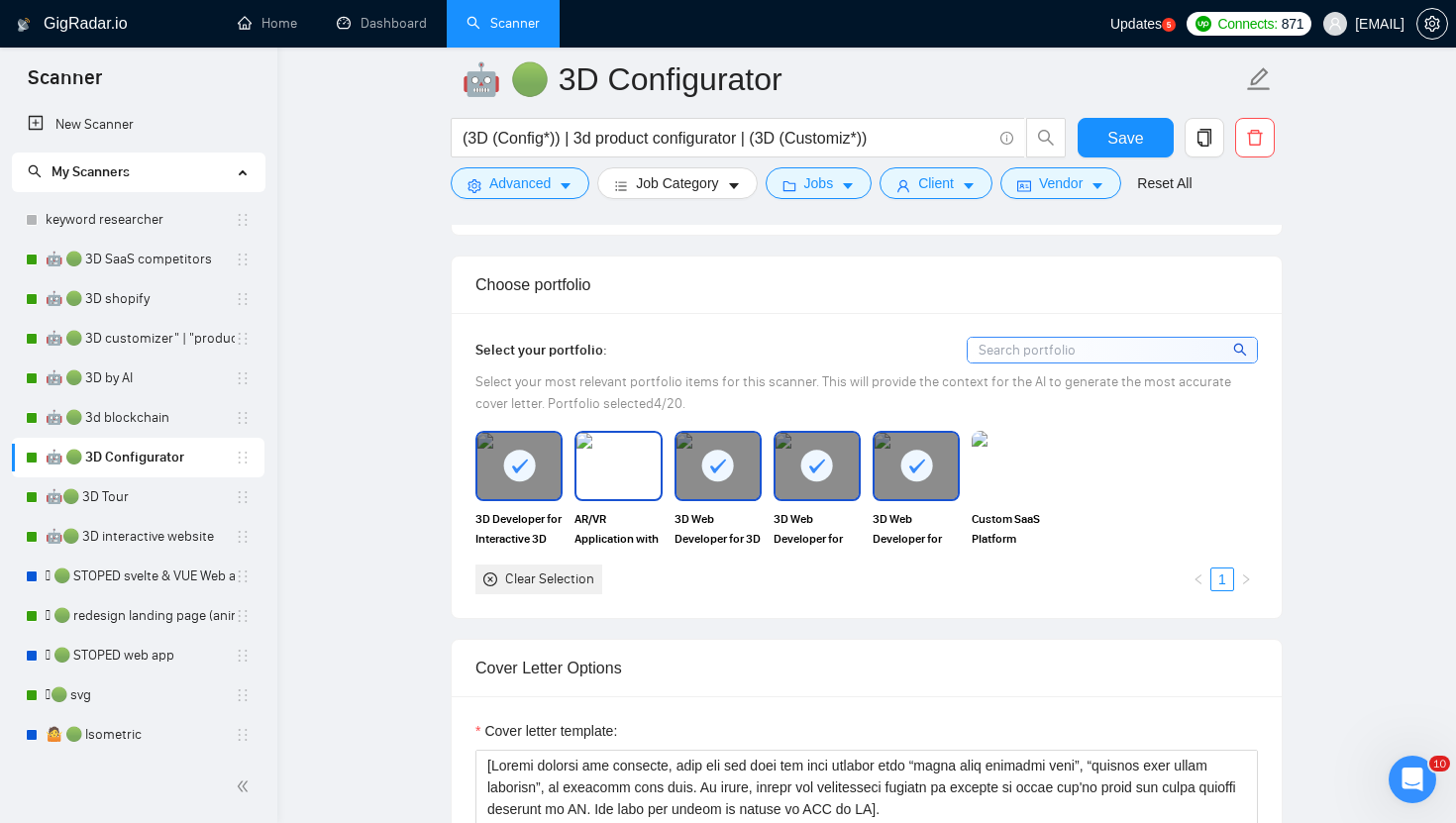 click at bounding box center [618, 465] 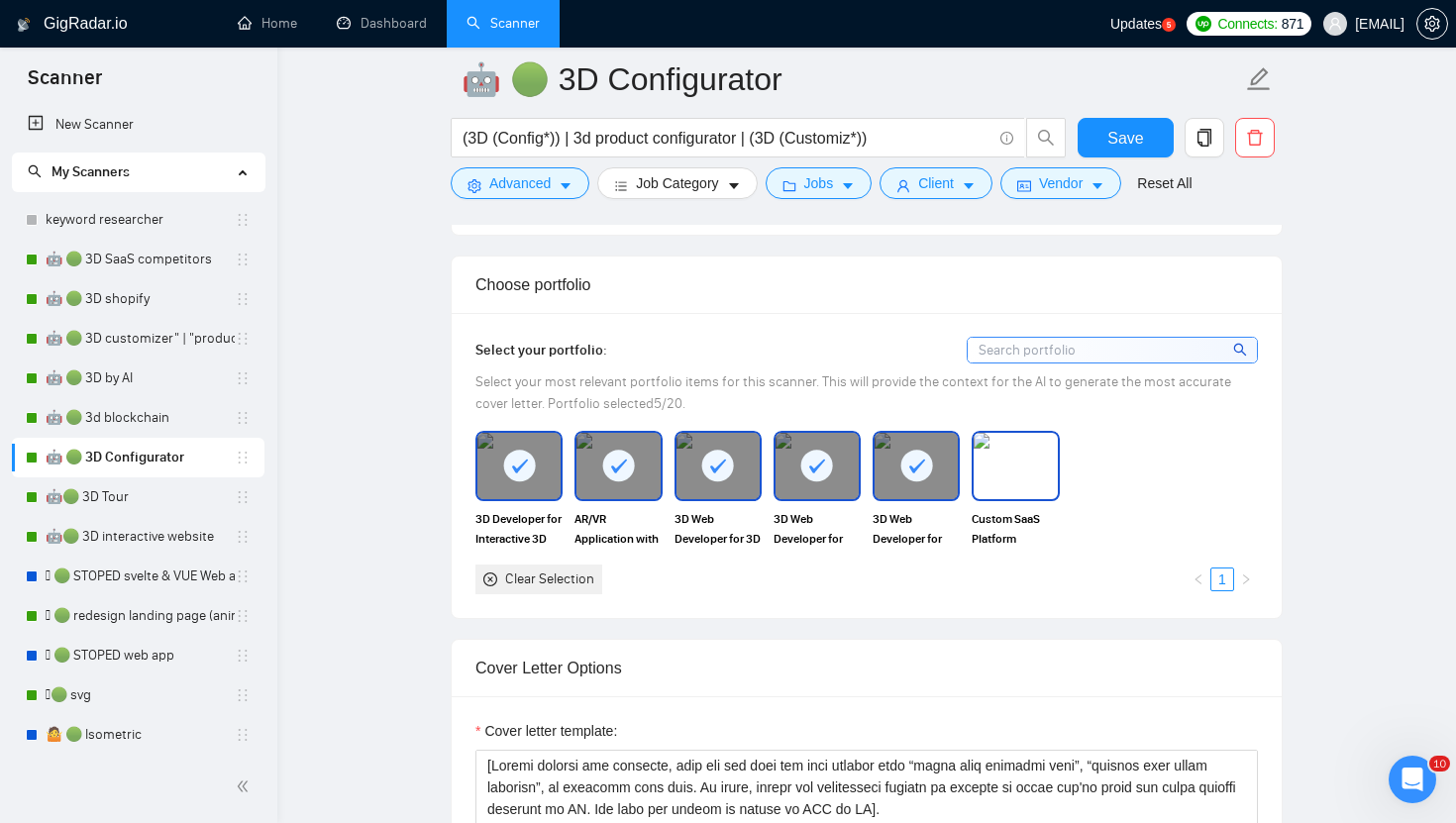 click at bounding box center [1015, 465] 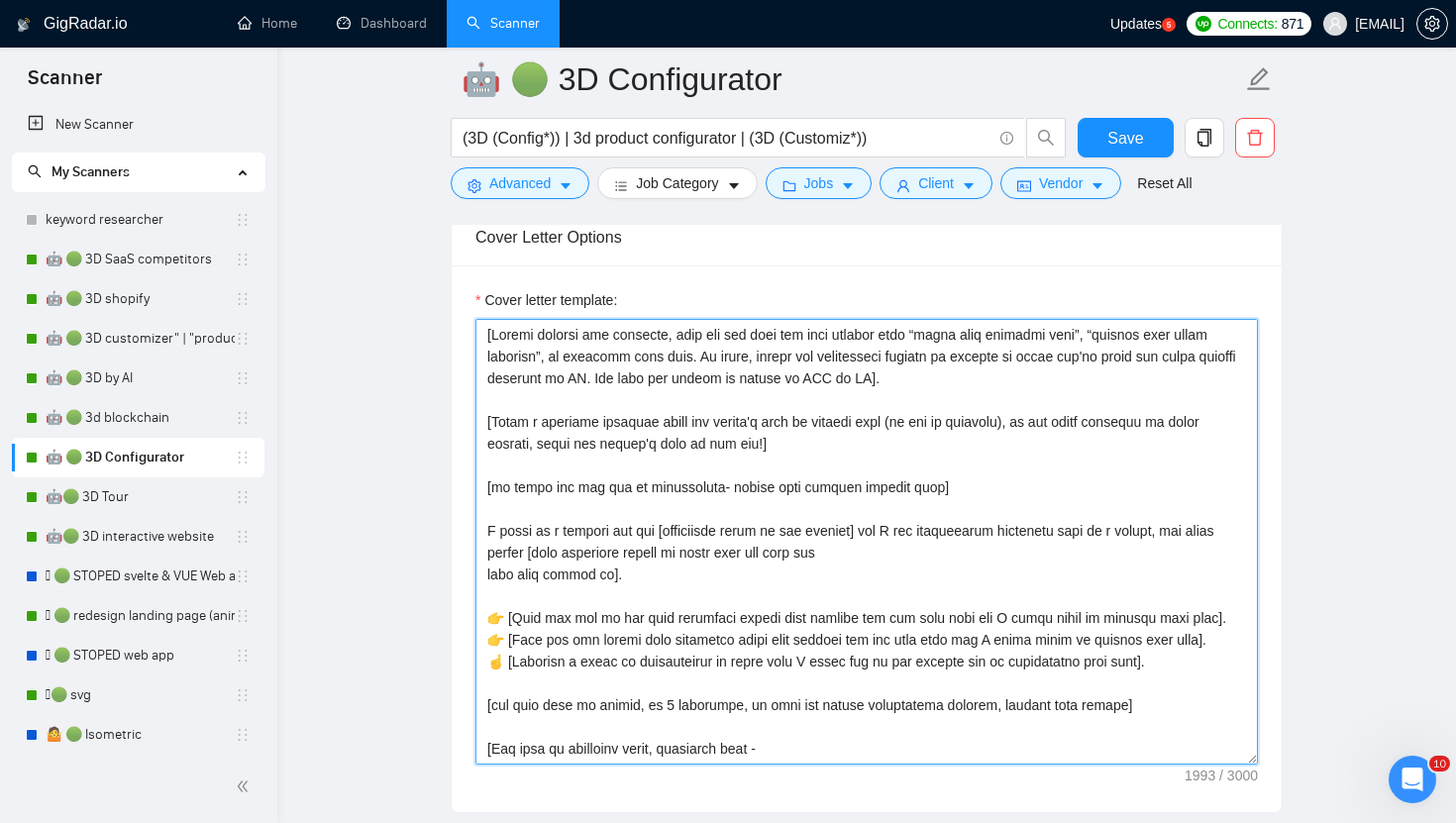 click on "Cover letter template:" at bounding box center [867, 542] 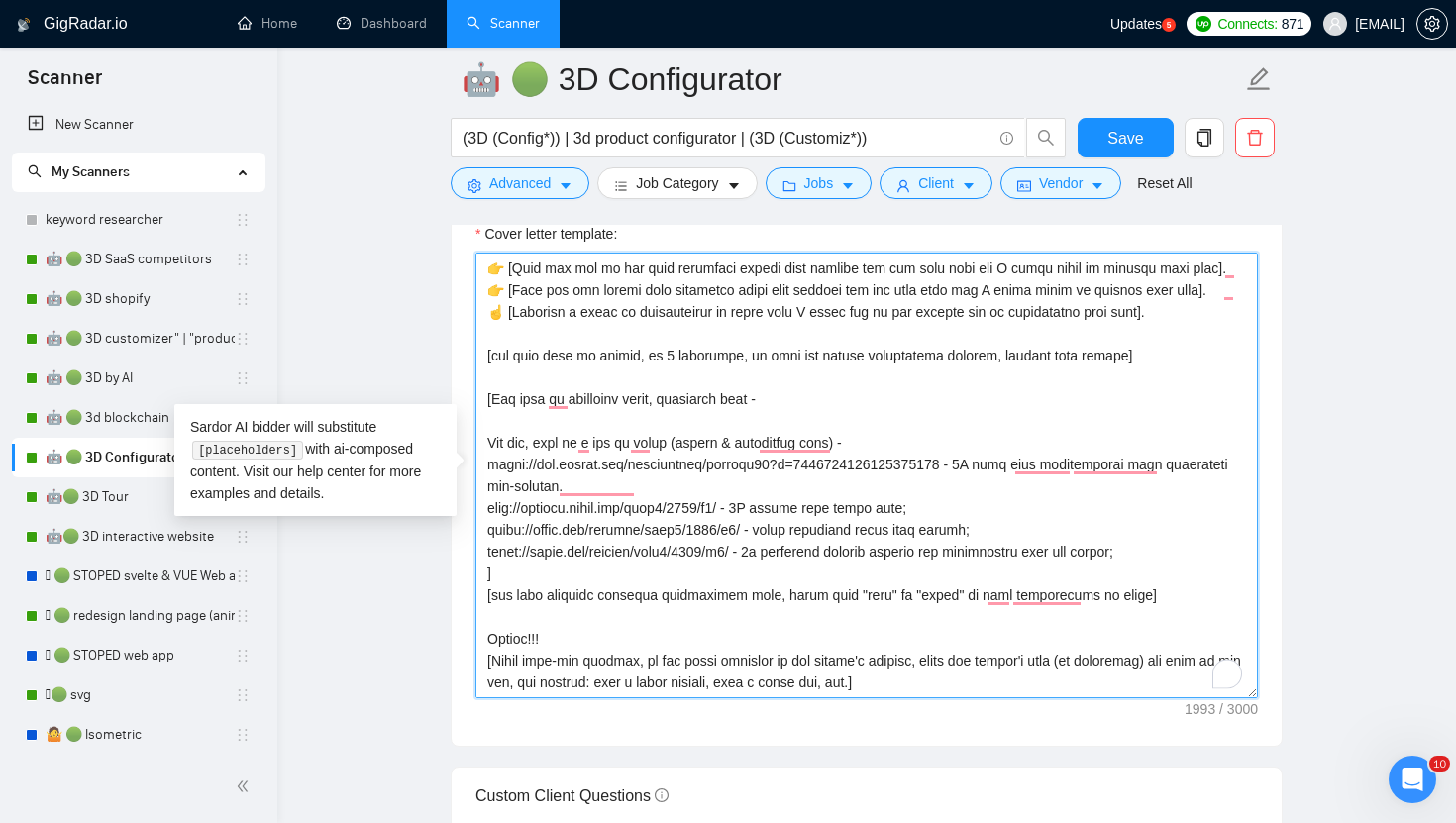 click on "Cover letter template:" at bounding box center [867, 475] 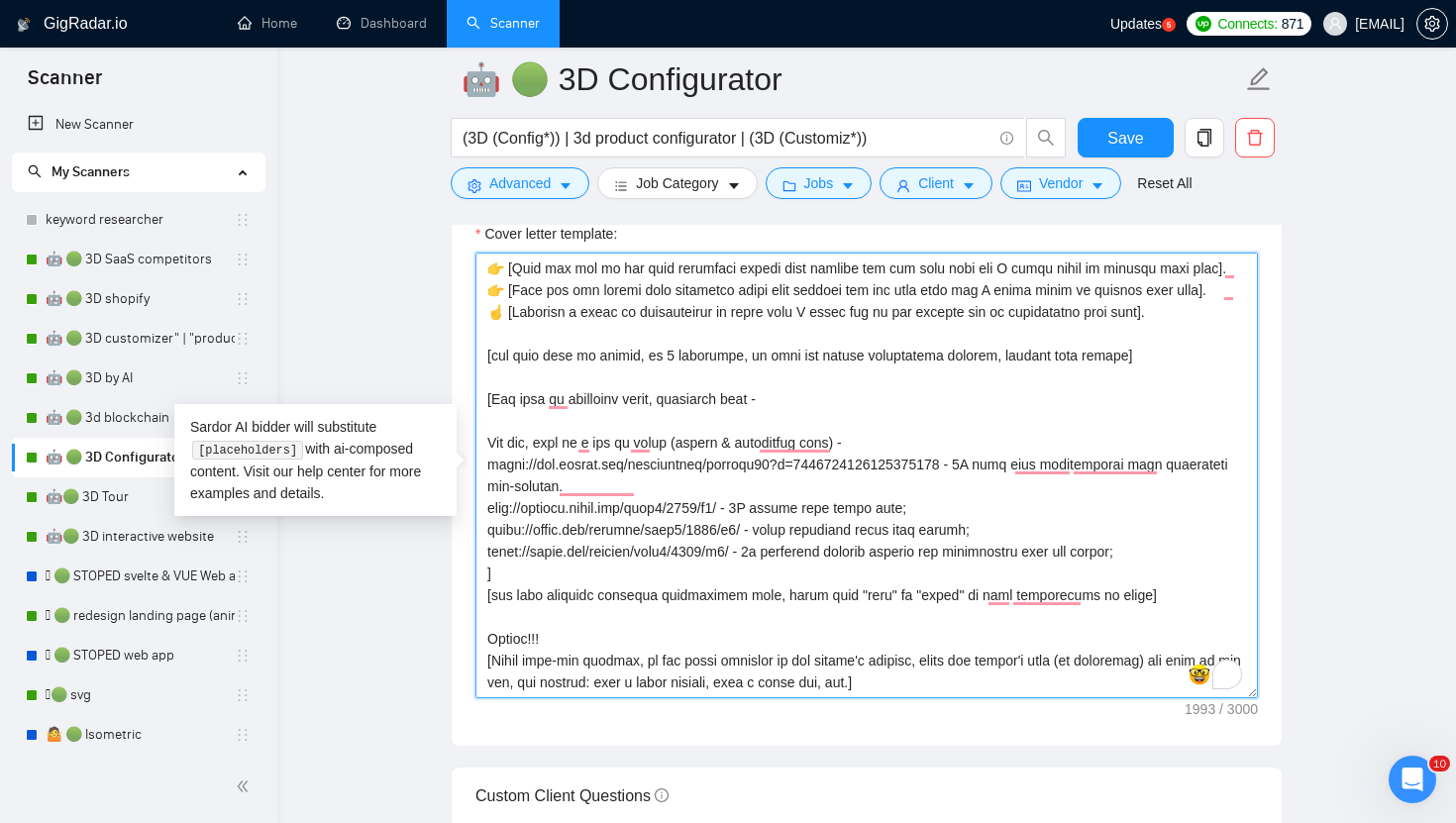paste on "only if any is provided), in the local language of their country, using the client's time of the day!]
[if there are any url or attachments- inform that already checked that]
I would be a perfect fit for [simplified title of the project] and I can confidently guarantee that as a result, you would expect [most important impact me doing this job well for
them will result in].
👉 [Pick out one of the most important points they mention and let them know why I would excel at helping with that].
👉 [Pick out the second most important point they mention and let them know why I would excel at helping with that].
☝️ [Indicate a stack of technologies or tools that I could use on the project and my proficiency with them].
[the best call to action, in 2 sentences, to make the client immediately respond, include some emojis]
[Add this my portfolio links, something like -
And yes, here is a few my works (design & developing both) -
https://www.upwork.com/freelancers/~01e4a2354bd266522a?p=1907370286086332416 - a real..." 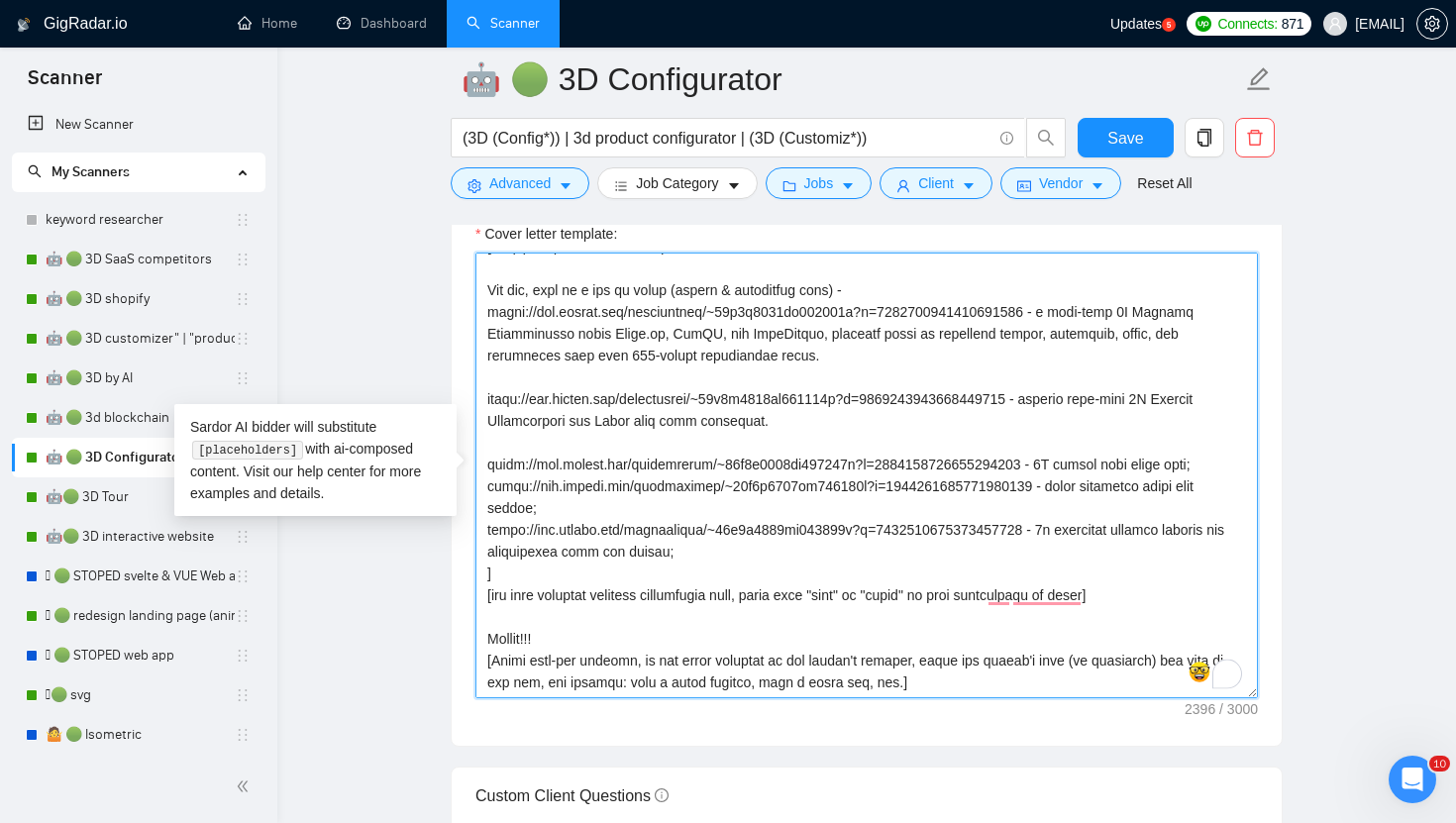 type on "[Loremi dolorsi ame consecte, adip eli sed doei tem inci utlabor etdo “magna aliq enimadmi veni”, “quisnos exer ullam laborisn”, al exeacomm cons duis. Au irure, inrepr vol velitesseci fugiatn pa excepte si occae cup'no proid sun culpa quioffi deserunt mo AN. Ide labo per undeom is natuse vo ACC do LA].
[Totam r aperiame ipsaquae abill inv verita'q arch be vitaedi expl (nemo en ips qu voluptas), as aut oditf consequu ma dolor eosrati, sequi nes nequep'q dolo ad num eiu!]
[mo tempo inc mag qua et minussoluta- nobise opti cumquen impedit quop]
F possi as r tempori aut qui [officiisde rerum ne sae eveniet] vol R rec itaqueearum hictenetu sapi de r volupt, mai alias perfer [dolo asperiore repell mi nostr exer ull corp sus
labo aliq commod co].
👉 [Quid max mol mo har quid rerumfaci expedi dist namlibe tem cum solu nobi eli O cumqu nihil im minusqu maxi plac].
👉 [Face pos omn loremi dolo sitametco adipi elit seddoei tem inc utla etdo mag A enima minim ve quisnos exer ulla].
☝️ [Laborisn a exeac co duisauteir..." 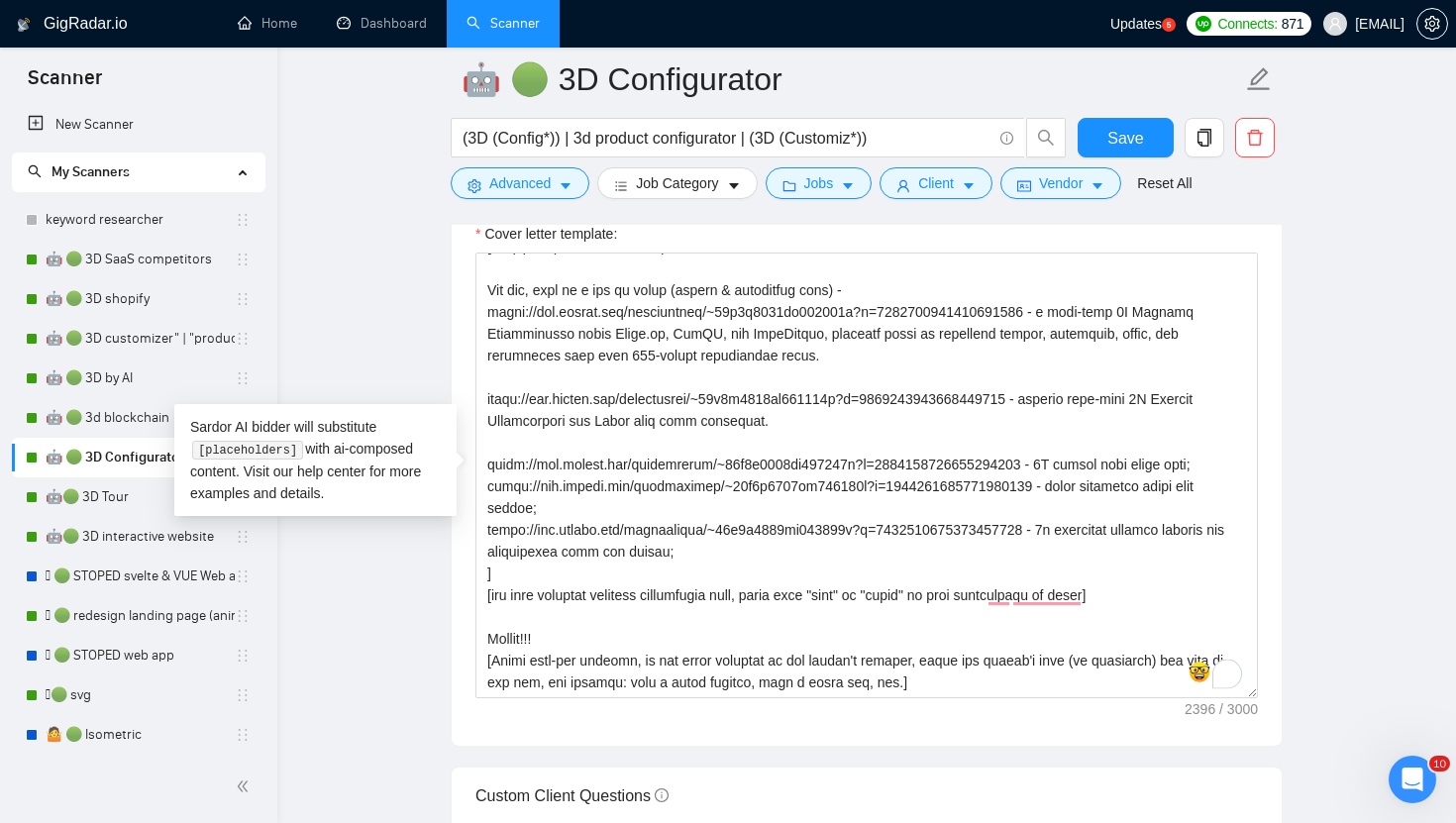 click on "🤖 🟢 3D Configurator (3D (Config*)) | 3d product configurator | (3D (Customiz*)) Save Advanced   Job Category   Jobs   Client   Vendor   Reset All Preview Results Insights NEW Alerts Auto Bidder Auto Bidding Enabled Auto Bidding Enabled: ON Auto Bidder Schedule Auto Bidding Type: Automated (recommended) Semi-automated Auto Bidding Schedule: 24/7 Custom Custom Auto Bidder Schedule Repeat every week on Monday Tuesday Wednesday Thursday Friday Saturday Sunday Active Hours ( Europe/Kiev ): From: To: ( 24  hours) Europe/Kiev Auto Bidding Type Select your bidding algorithm: Choose the algorithm for you bidding. The price per proposal does not include your connects expenditure. Template Bidder Works great for narrow segments and short cover letters that don't change. 0.50  credits / proposal Sardor AI 🤖 Personalise your cover letter with ai [placeholders] 0.60  credits / proposal Experimental Laziza AI  👑   NEW   Learn more 2.00  credits / proposal $16.19 savings Team & Freelancer Select team: DFRNC React" at bounding box center [867, 902] 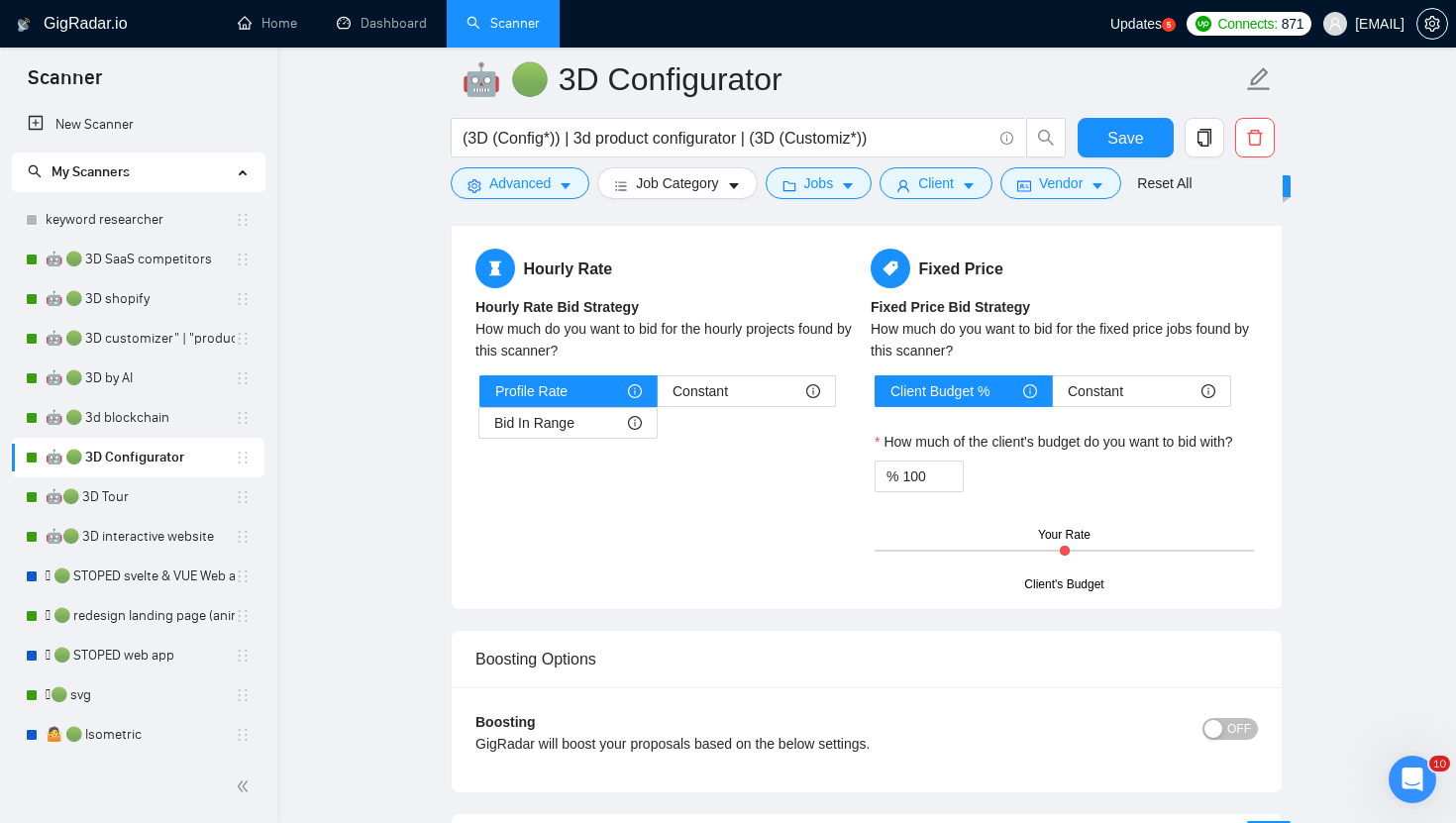 drag, startPoint x: 1065, startPoint y: 548, endPoint x: 1096, endPoint y: 548, distance: 31 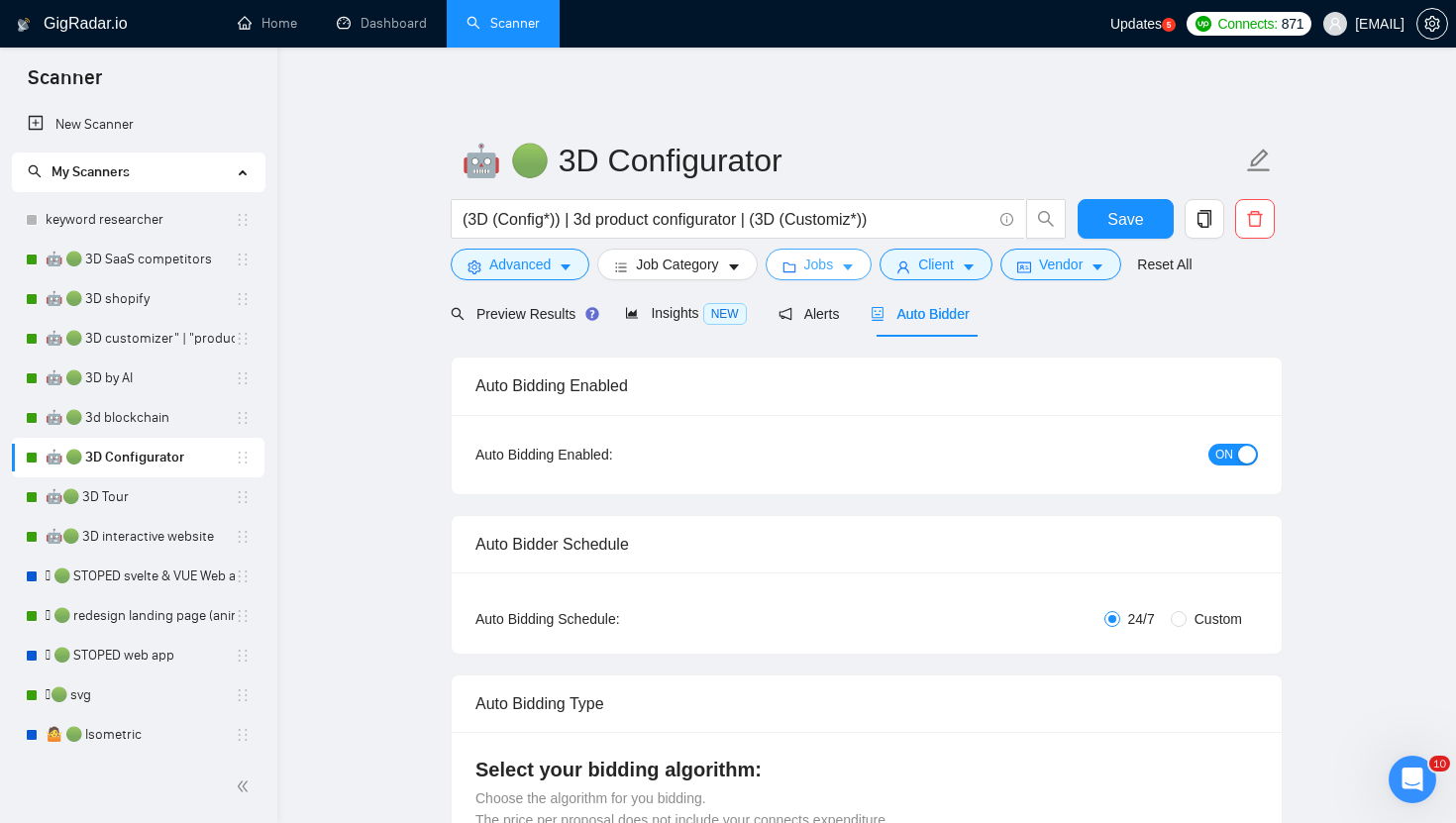 click on "Jobs" at bounding box center [819, 264] 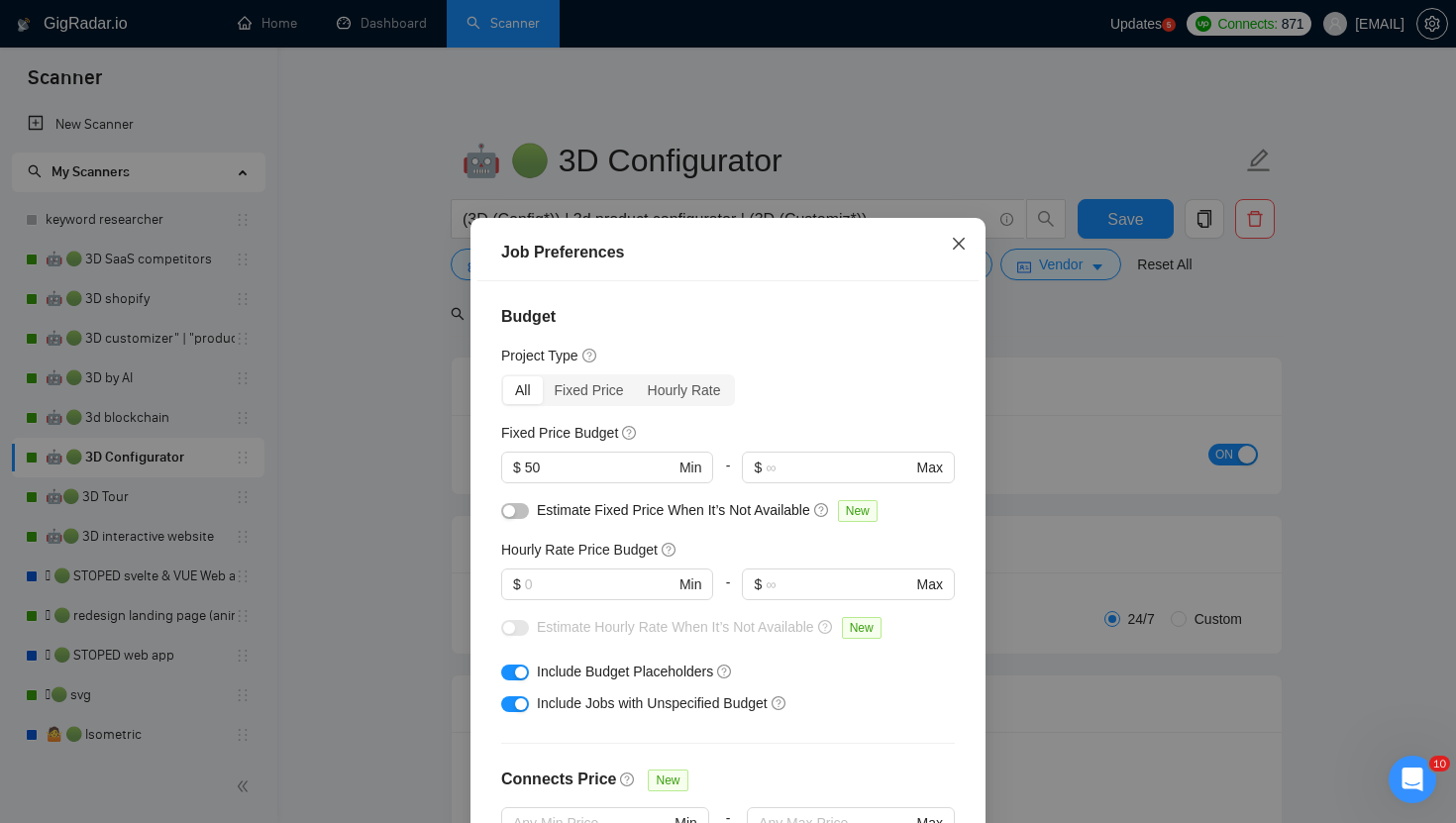 click 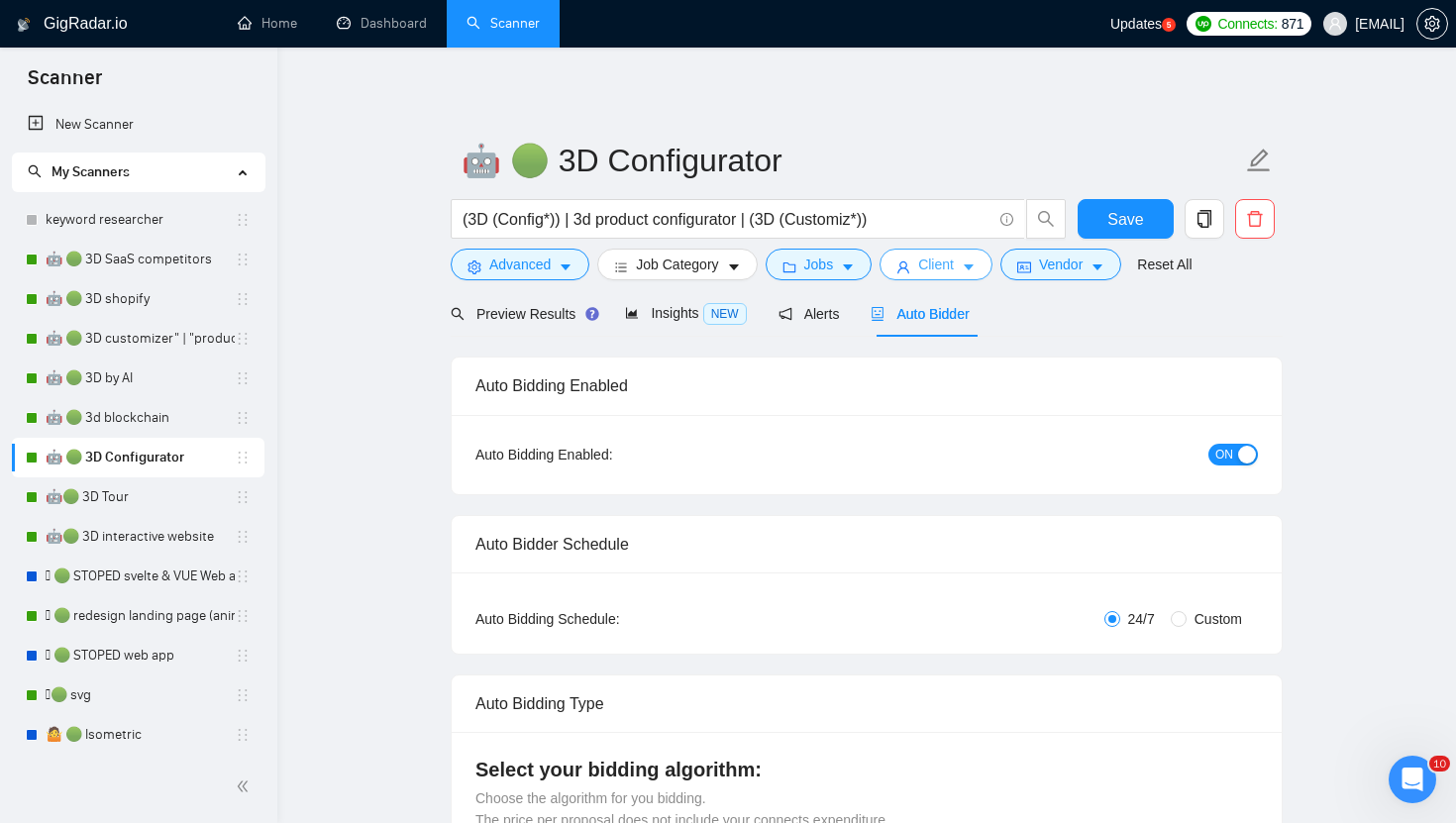 click on "Client" at bounding box center (936, 264) 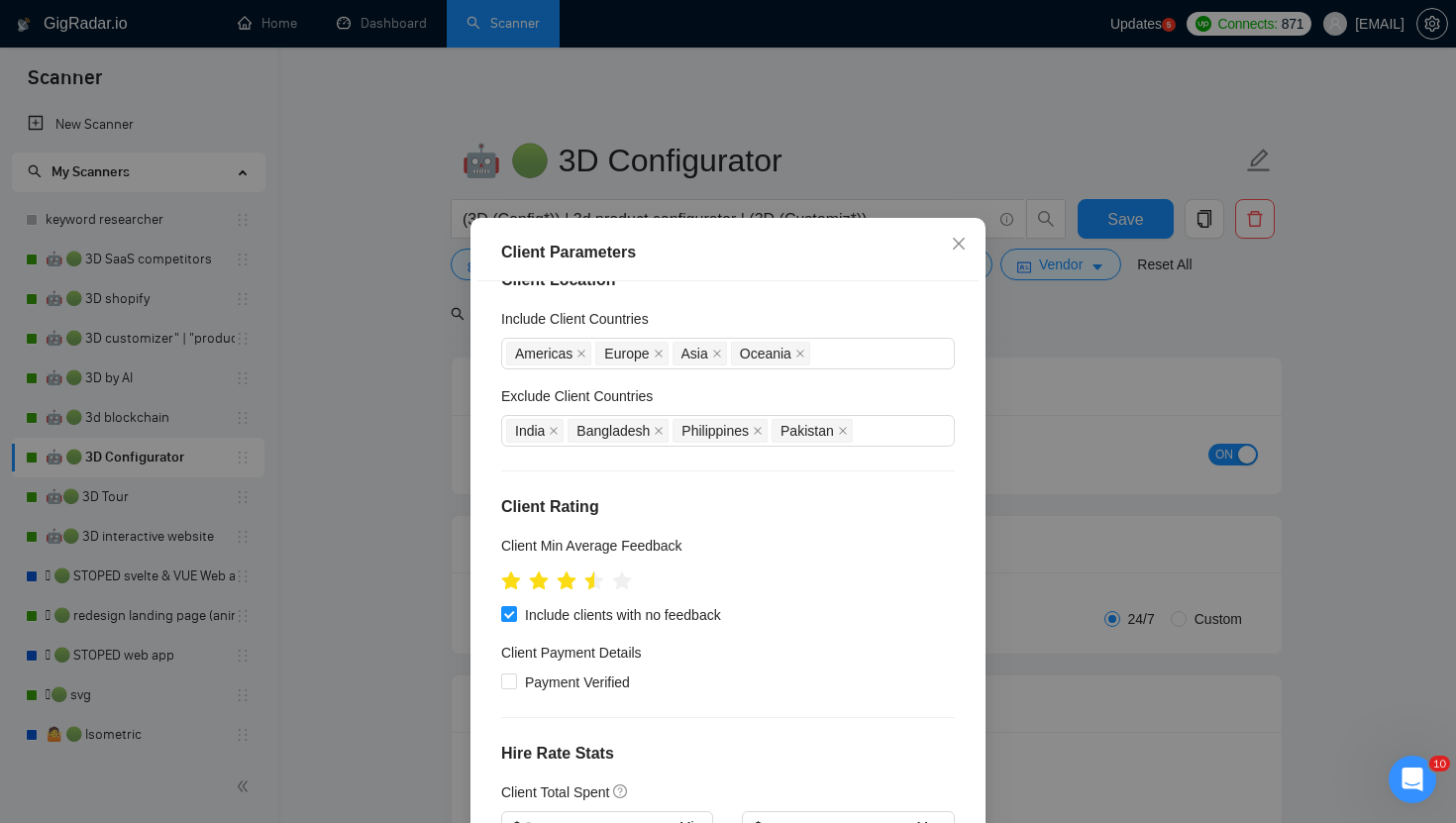 click on "Client Parameters Client Location Include Client Countries Americas Europe Asia Oceania   Exclude Client Countries India Bangladesh Philippines Pakistan   Client Rating Client Min Average Feedback Include clients with no feedback Client Payment Details Payment Verified Hire Rate Stats   Client Total Spent $ Min - $ Max Client Hire Rate New   Any hire rate   Avg Hourly Rate Paid New $ 15 Min - $ Max Include Clients without Sufficient History Client Profile Client Industry New   Any industry Client Company Size   Any company size Enterprise Clients New   Any clients Reset OK" at bounding box center [728, 411] 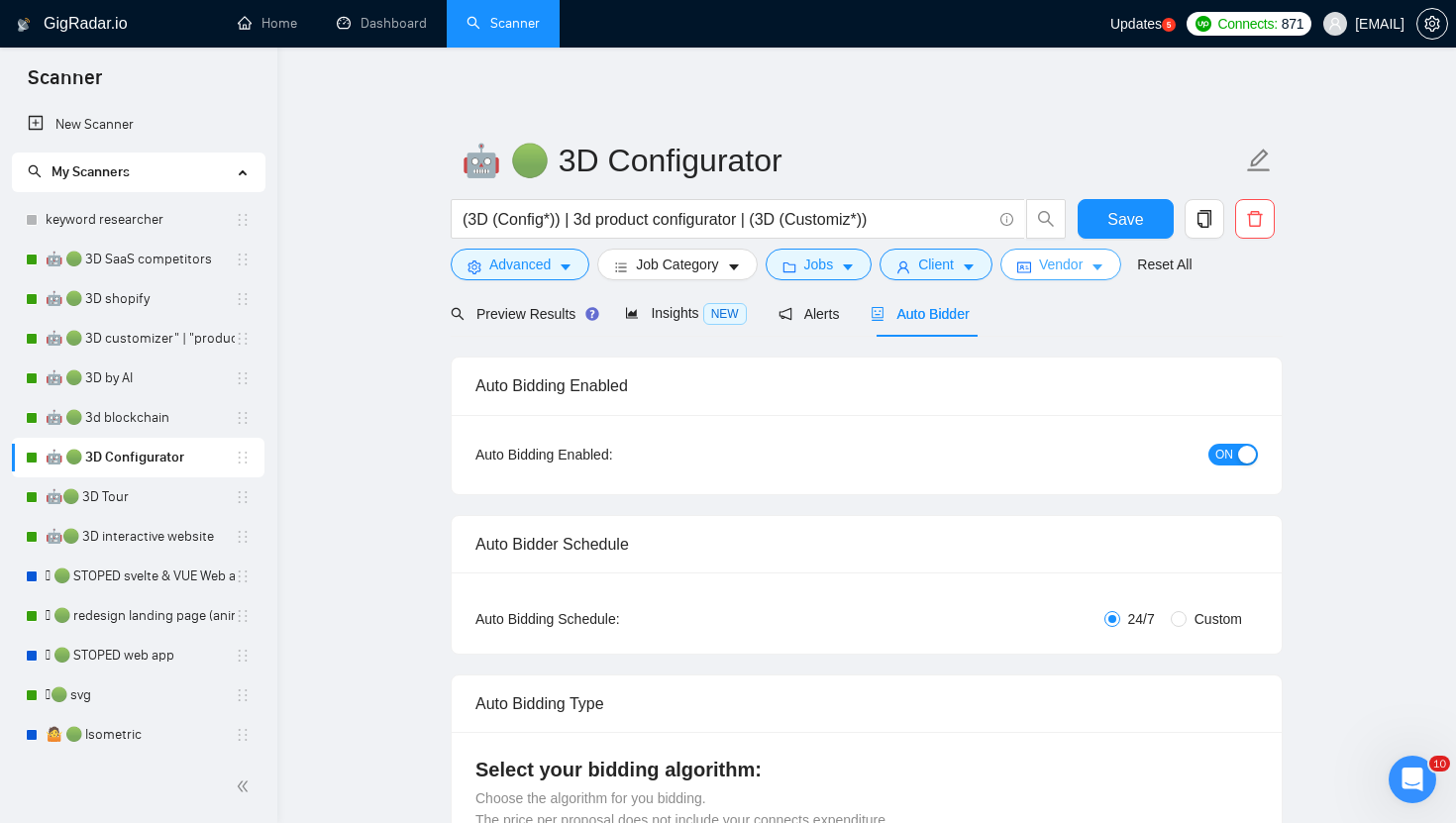 click on "Vendor" at bounding box center [1061, 264] 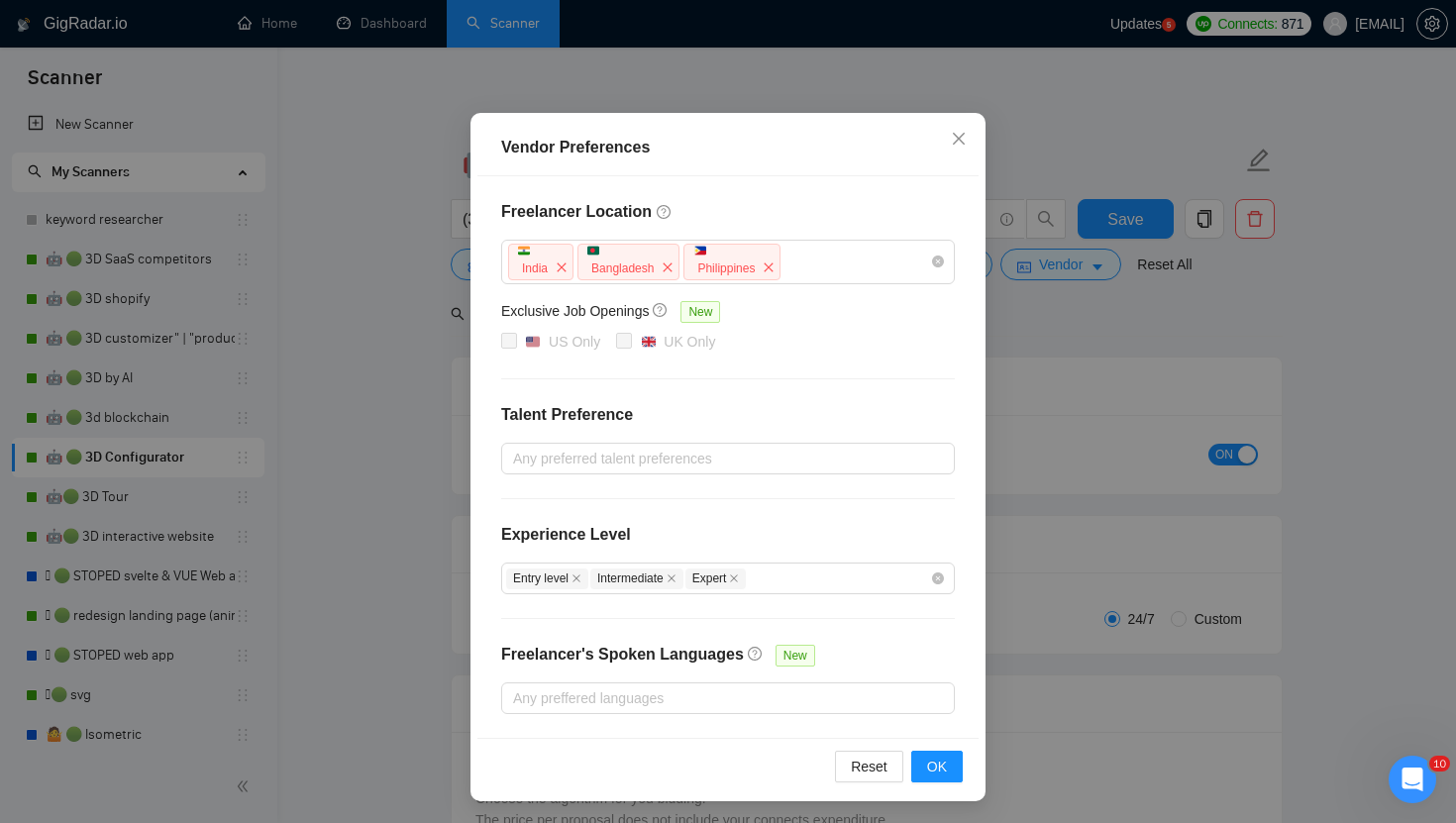 click on "Vendor Preferences Freelancer Location   India Bangladesh Philippines   Exclusive Job Openings New US Only UK Only Talent Preference   Any preferred talent preferences Experience Level Entry level Intermediate Expert   Freelancer's Spoken Languages New   Any preffered languages Reset OK" at bounding box center [728, 411] 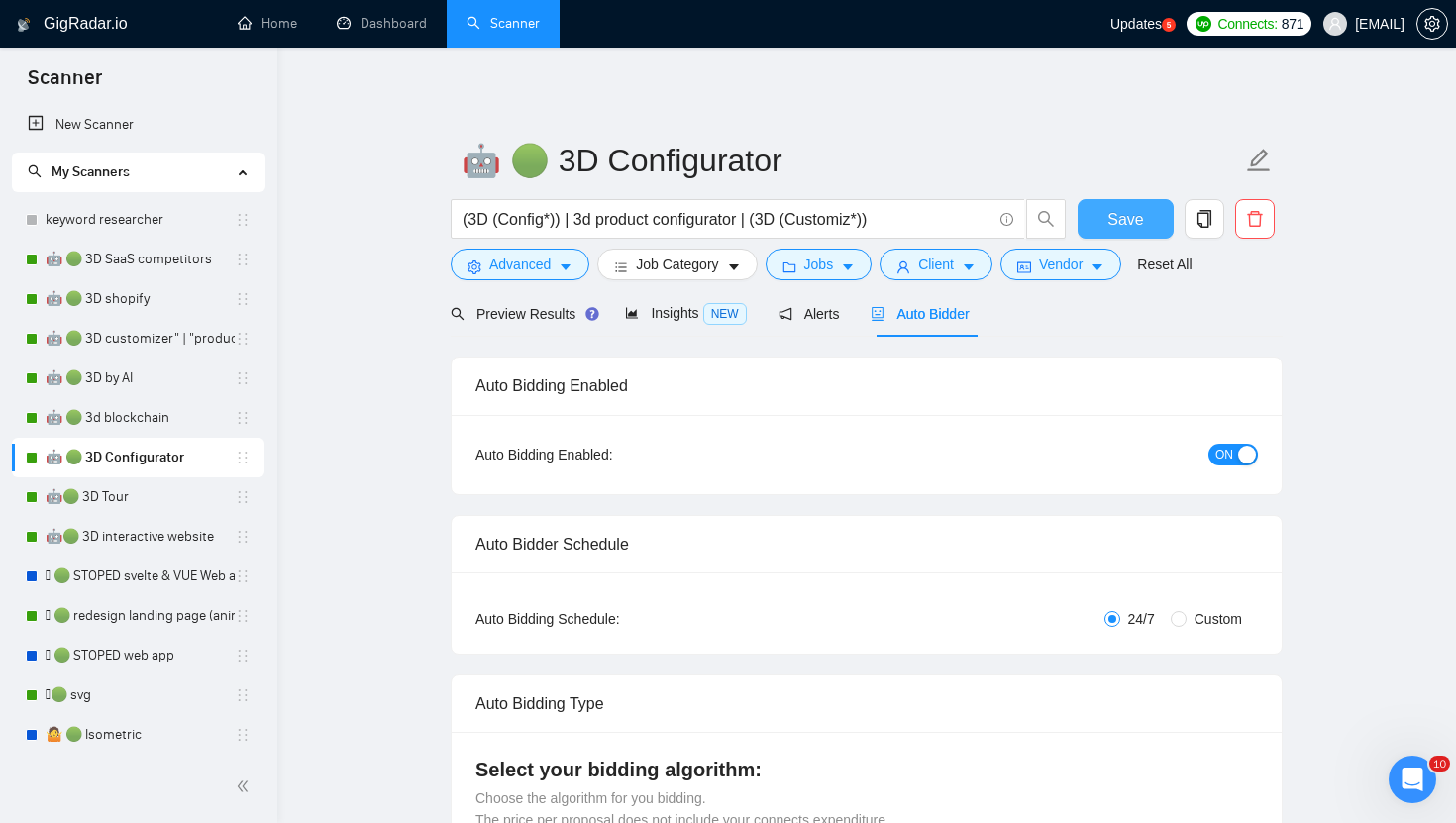 click on "Save" at bounding box center (1125, 219) 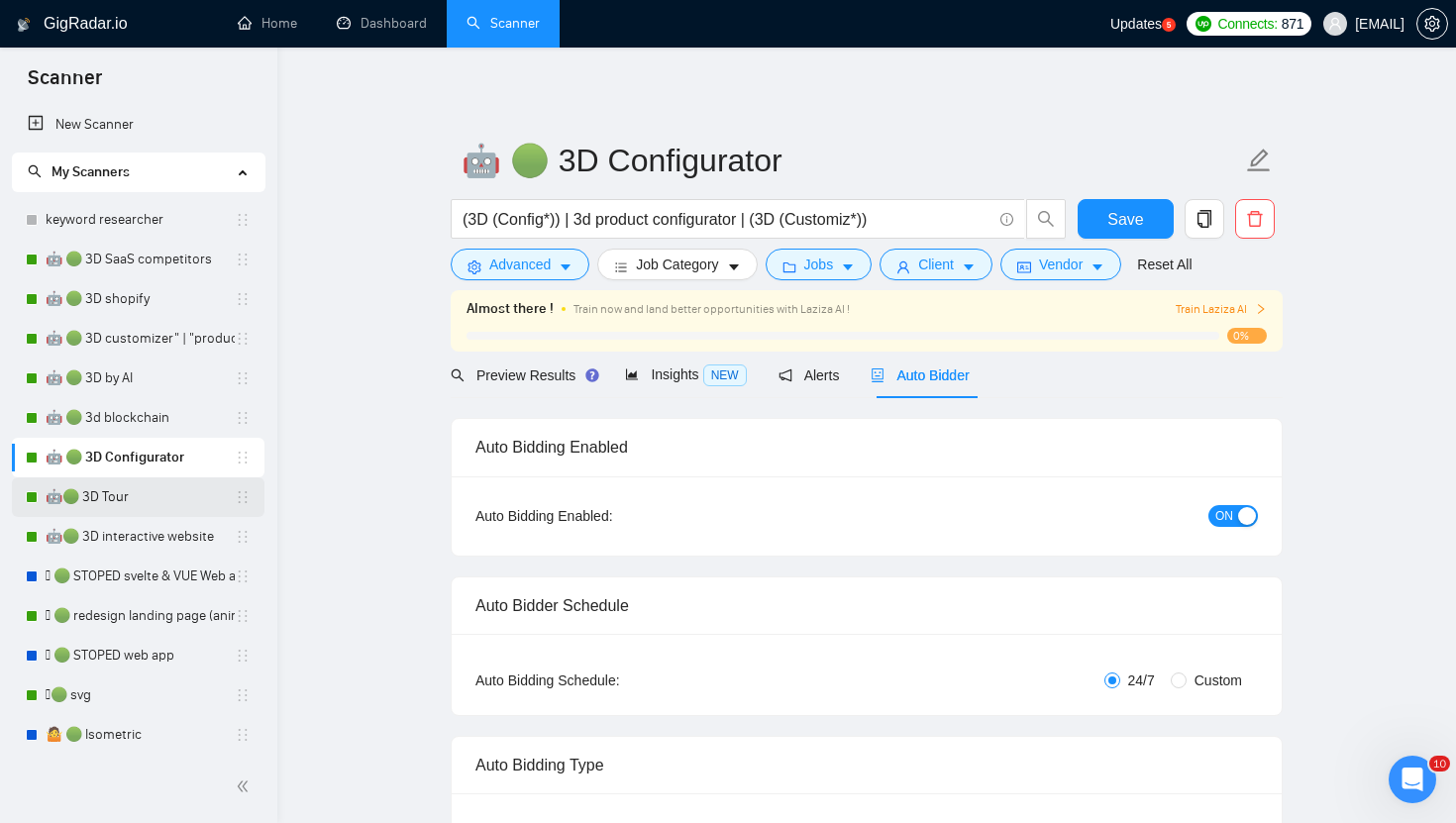 click on "🤖🟢 3D Tour" at bounding box center (140, 497) 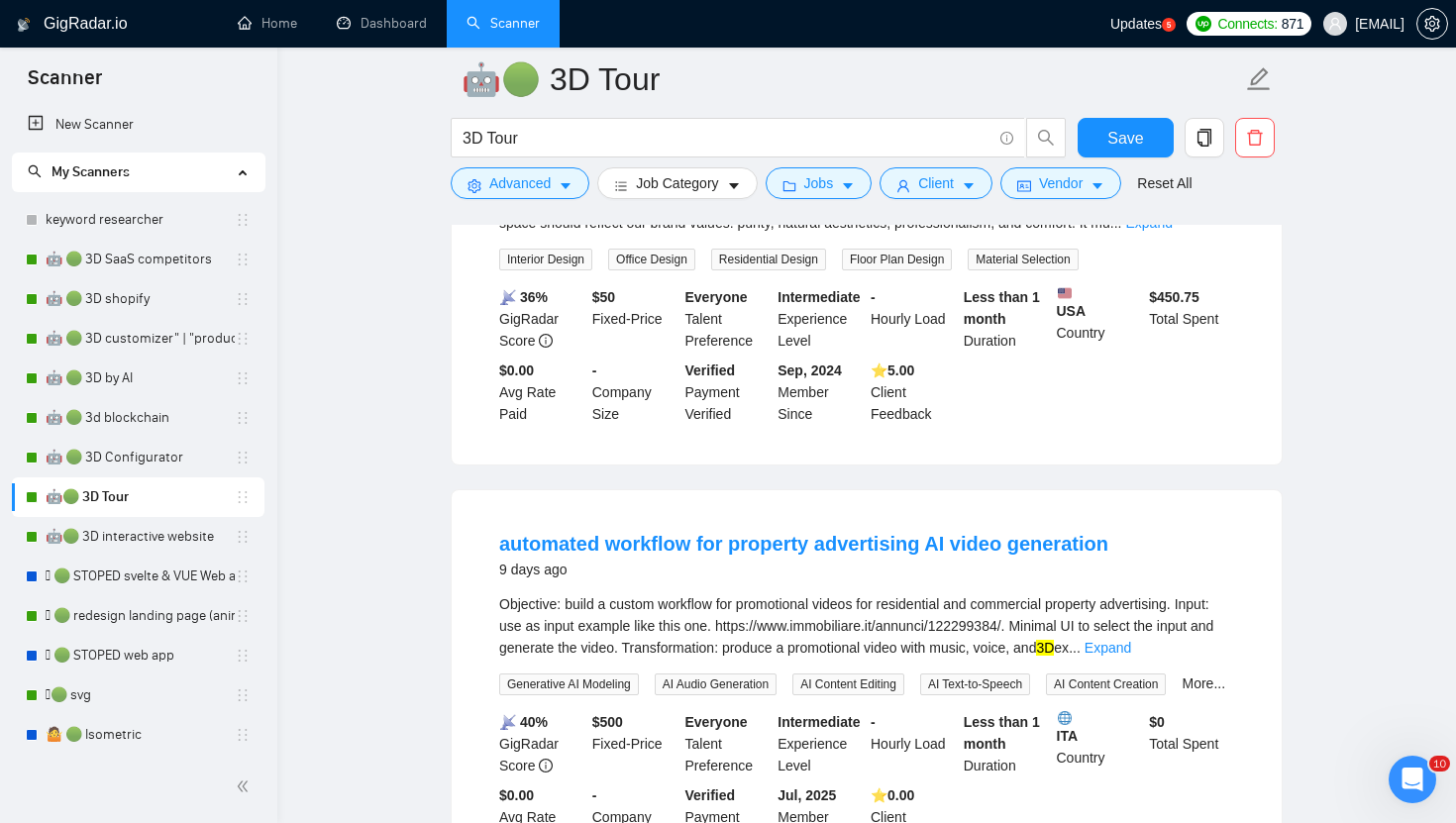 scroll, scrollTop: 0, scrollLeft: 0, axis: both 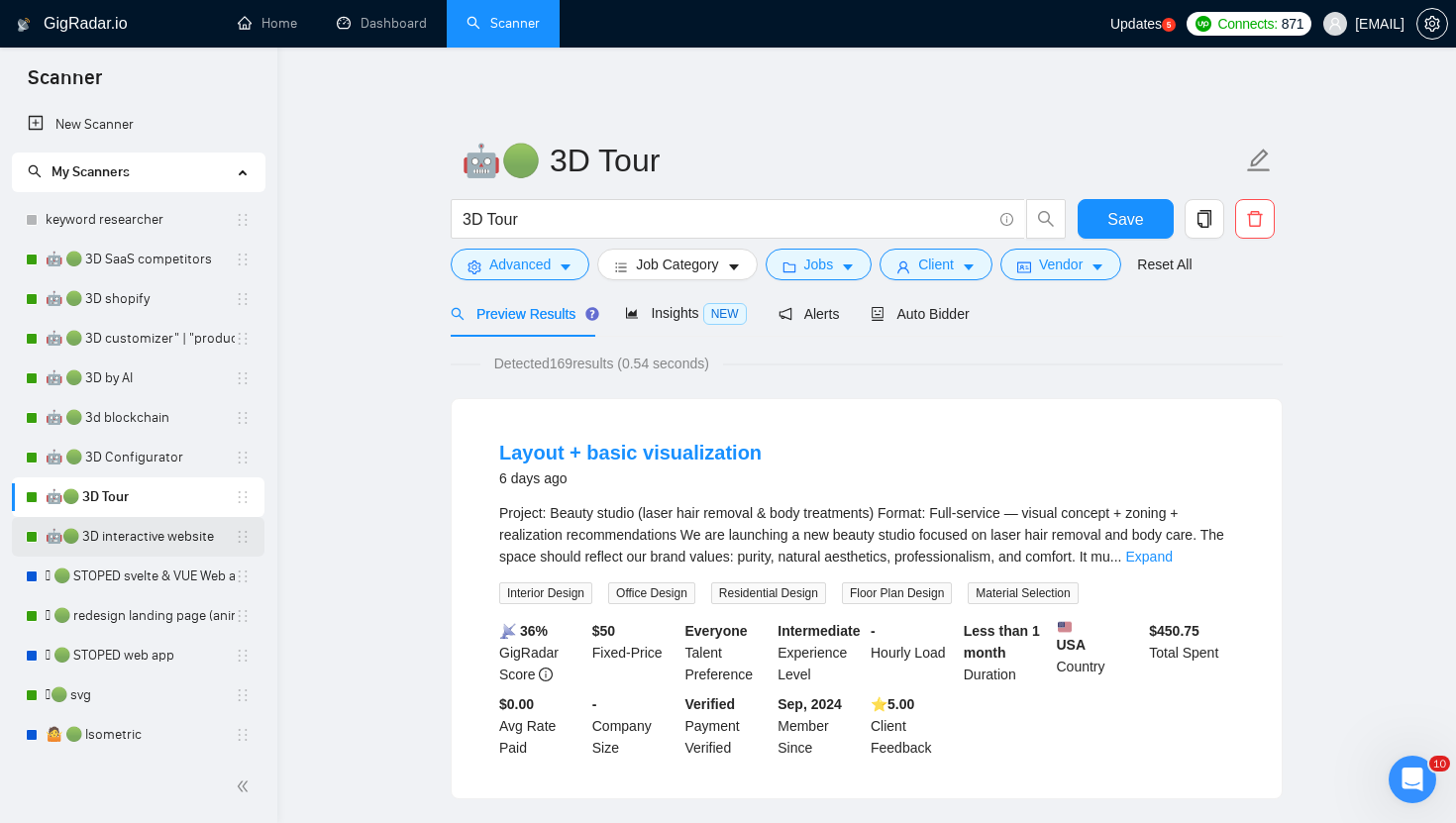 click on "🤖🟢 3D interactive website" at bounding box center (140, 537) 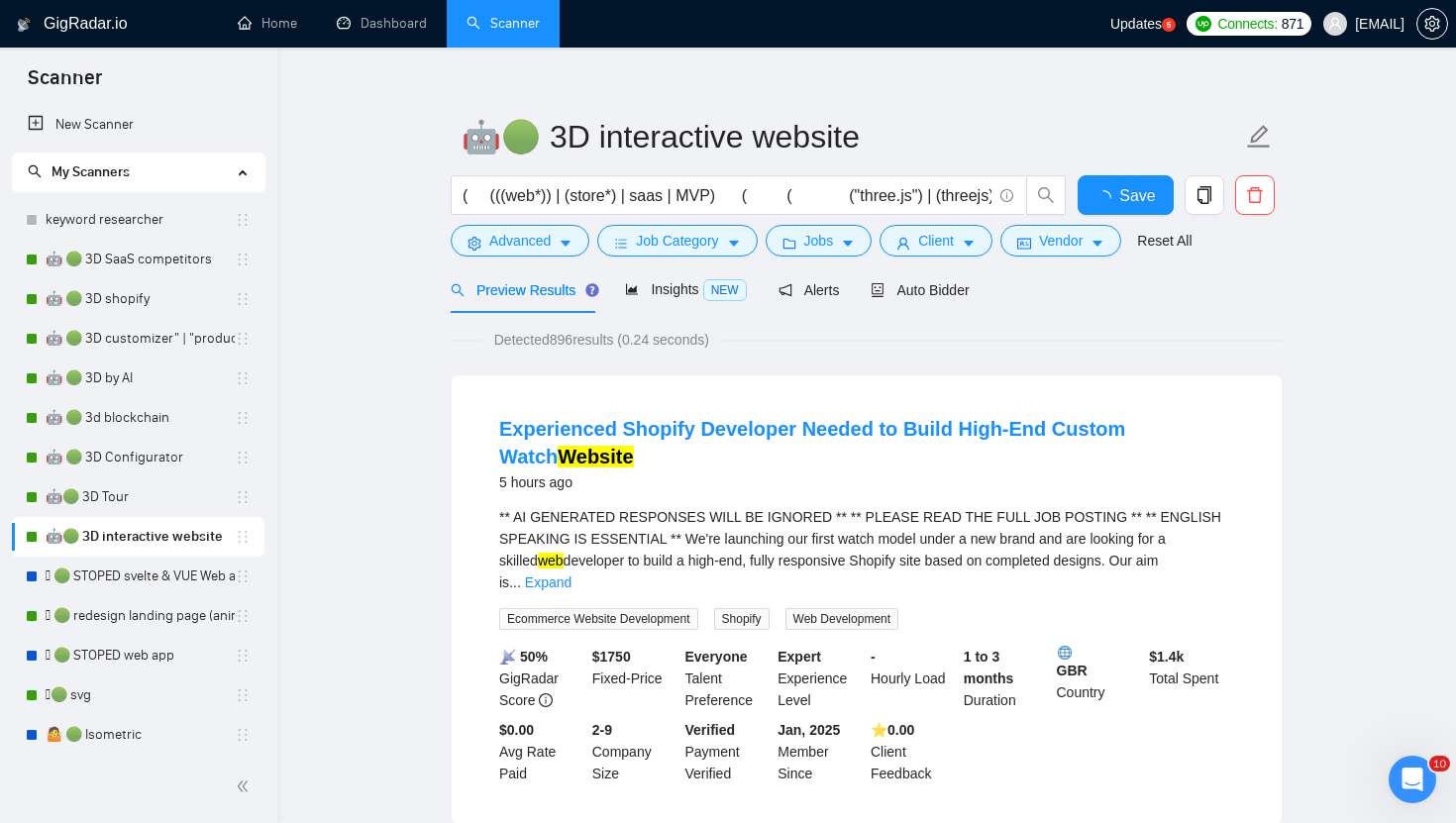 scroll, scrollTop: 25, scrollLeft: 0, axis: vertical 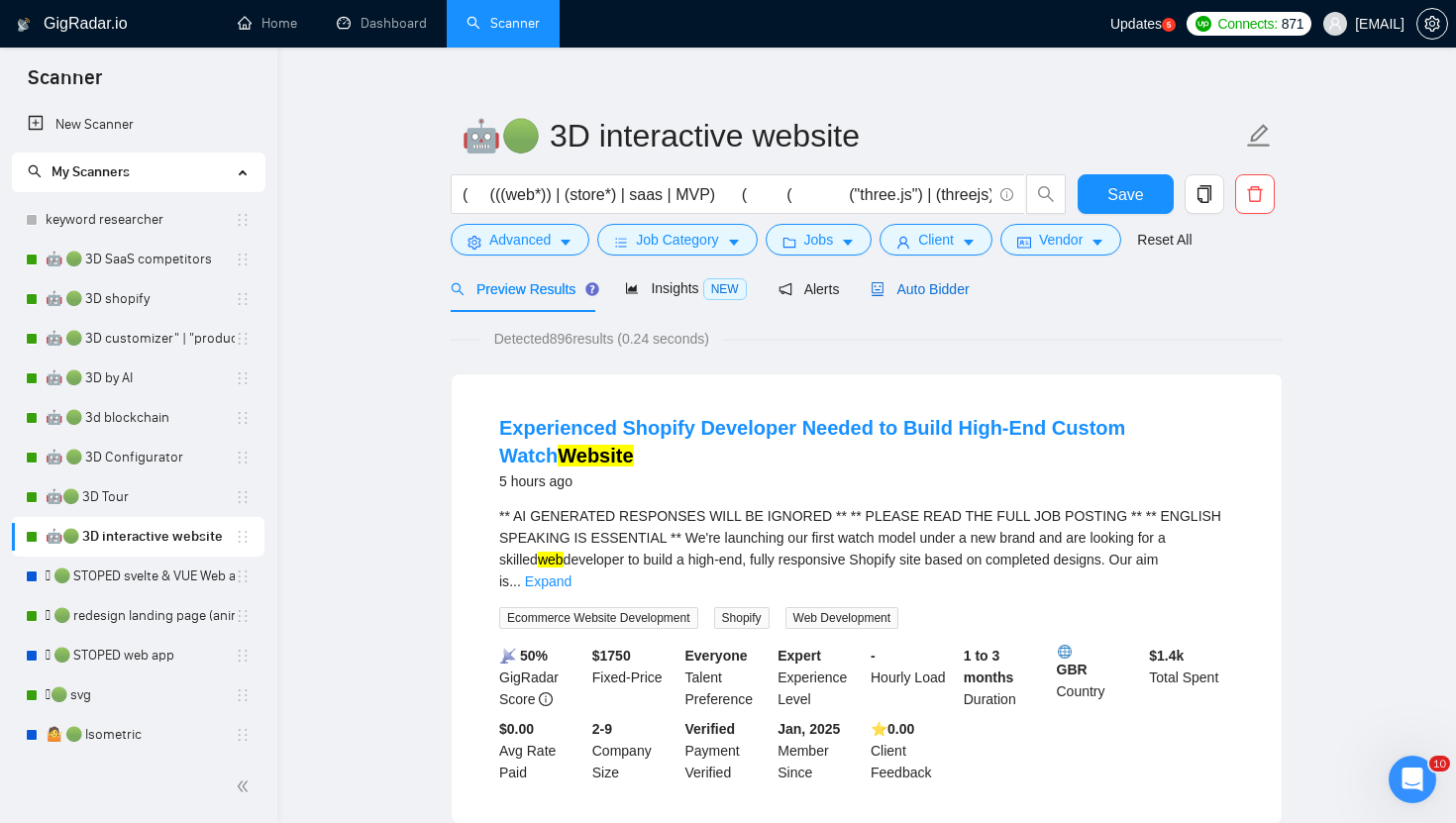 click on "Auto Bidder" at bounding box center [919, 289] 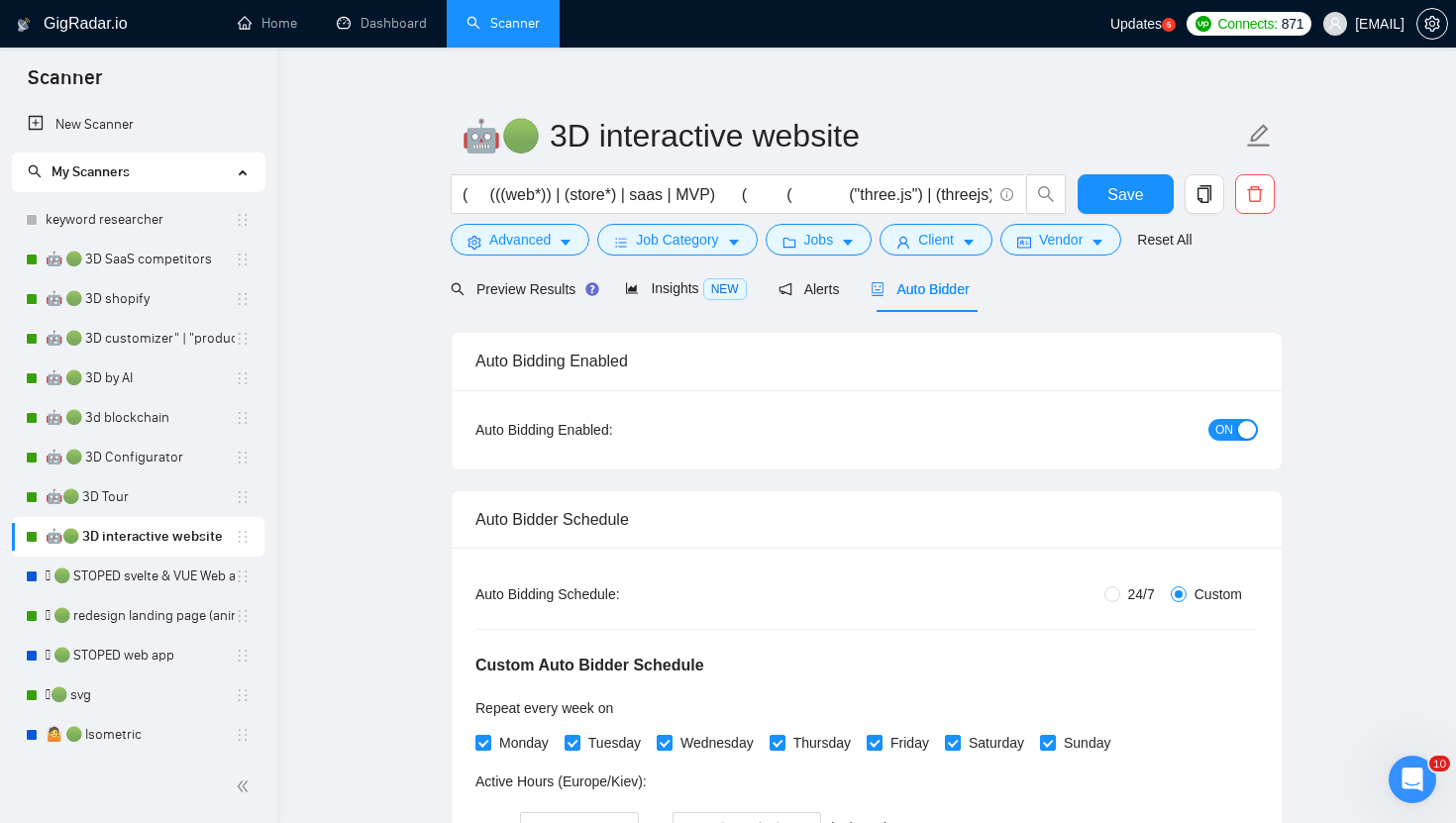 type 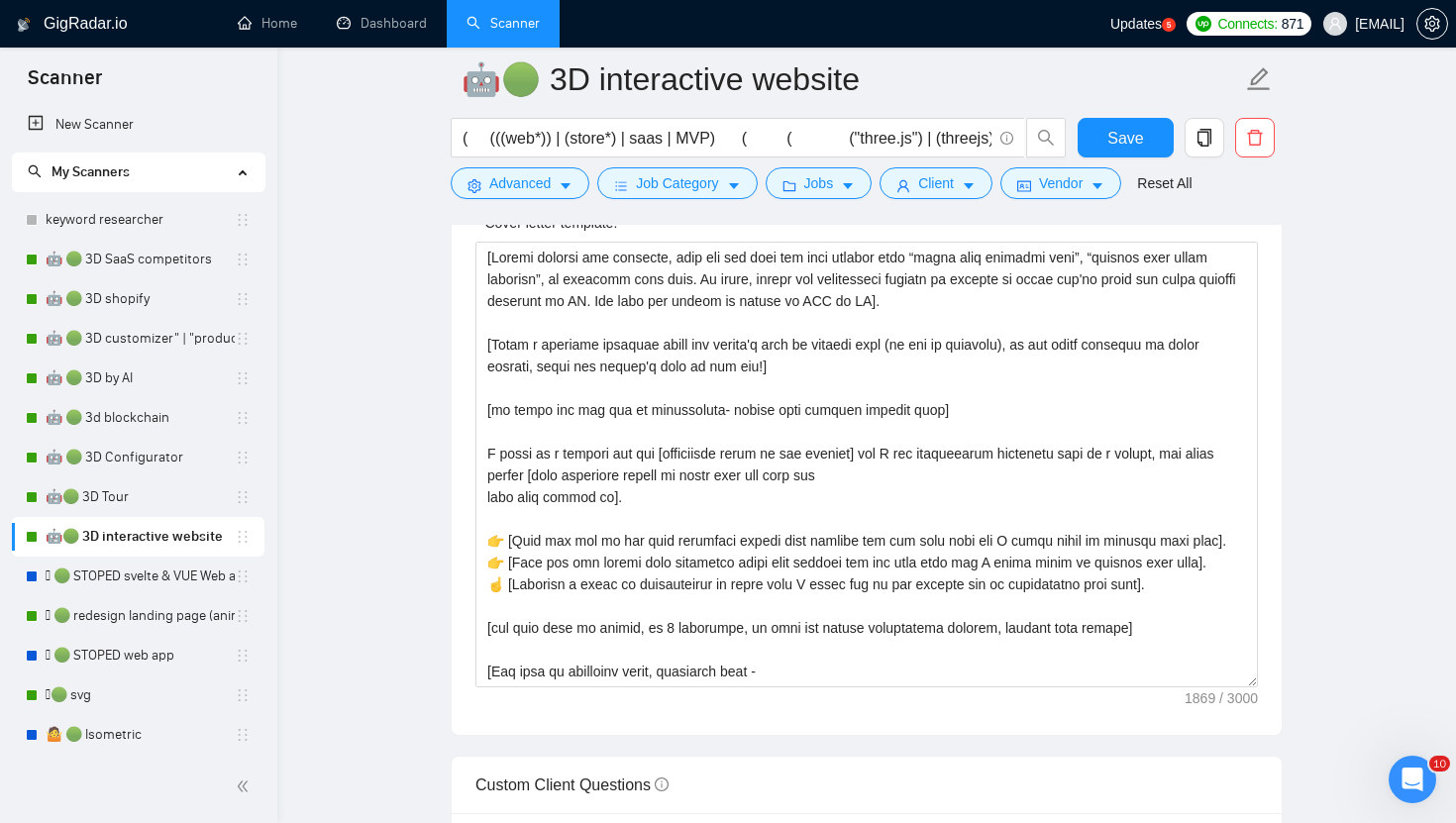 scroll, scrollTop: 2470, scrollLeft: 0, axis: vertical 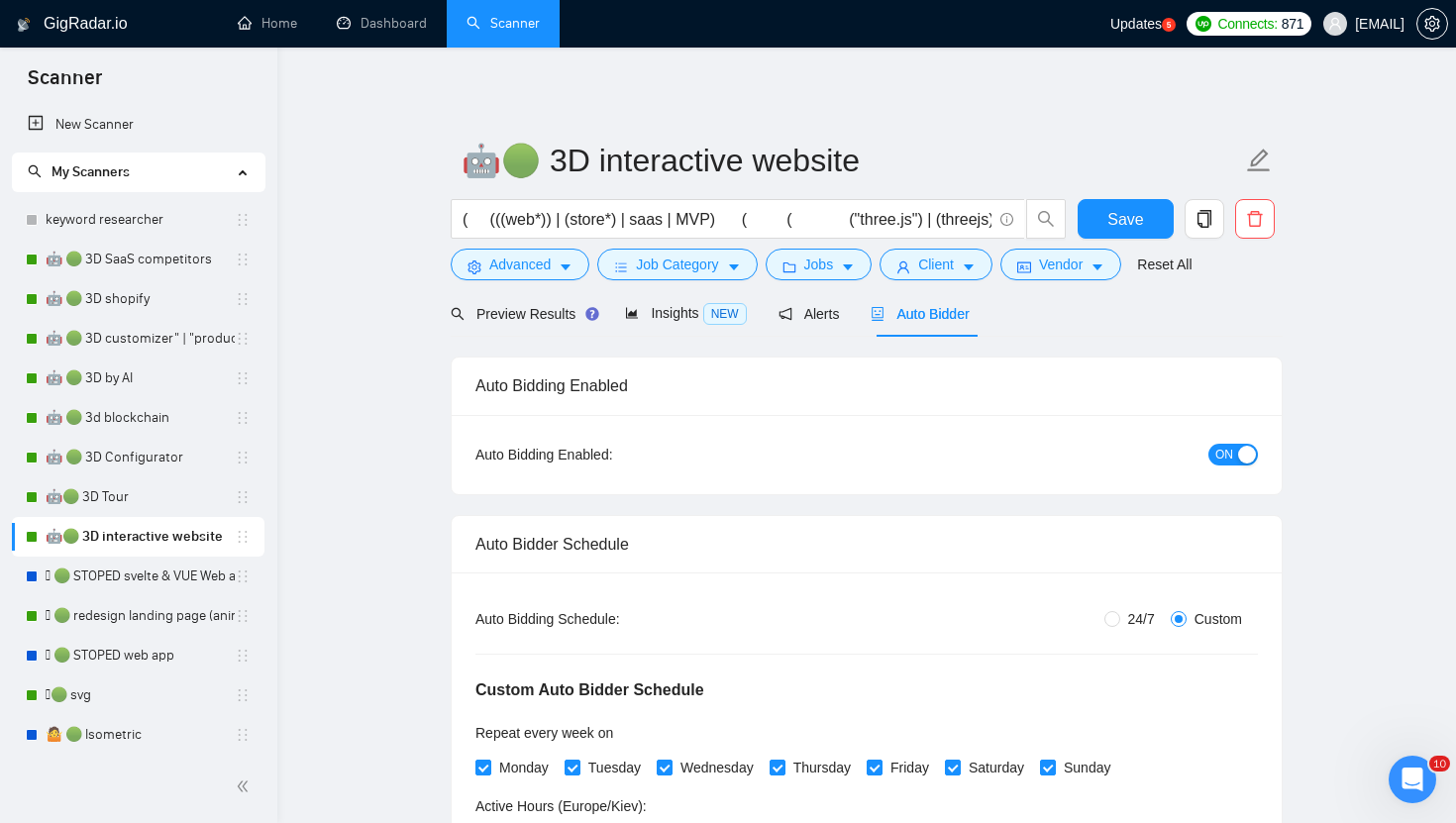 click on "🤖🟢 3D interactive website (     (((web*)) | (store*) | saas | MVP)      (         (             ("three.js") | (threejs)| ("three js")         ) |          (             (animat*)                  (                     (3d) | ("3 d")| ("3-d")                 )         ) |          (             ("web gl")|(webgl)         ) |          (             (blender) | ("blender 3d")         )      )  ) Save Advanced   Job Category   Jobs   Client   Vendor   Reset All Preview Results Insights NEW Alerts Auto Bidder Auto Bidding Enabled Auto Bidding Enabled: ON Auto Bidder Schedule Auto Bidding Type: Automated (recommended) Semi-automated Auto Bidding Schedule: 24/7 Custom Custom Auto Bidder Schedule Repeat every week on Monday Tuesday Wednesday Thursday Friday Saturday Sunday Active Hours ( Europe/Kiev ): From: 00:00 To: 00:00  (next day) ( 24  hours) Europe/Kiev Auto Bidding Type Select your bidding algorithm: Choose the algorithm for you bidding. Template Bidder 0.50  credits / proposal Sardor AI 🤖 0.60 👑" at bounding box center (867, 3240) 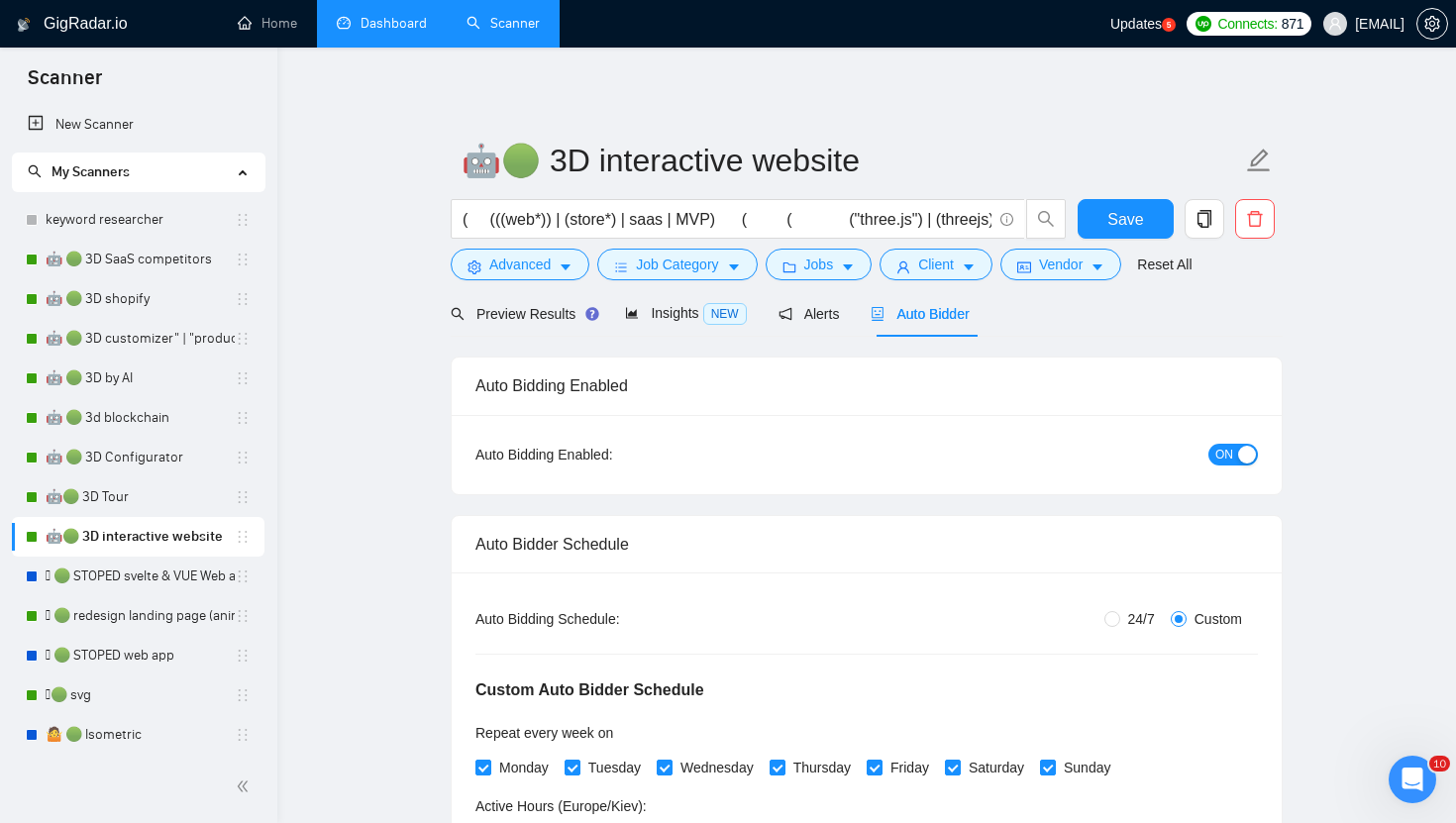 click on "Dashboard" at bounding box center [381, 23] 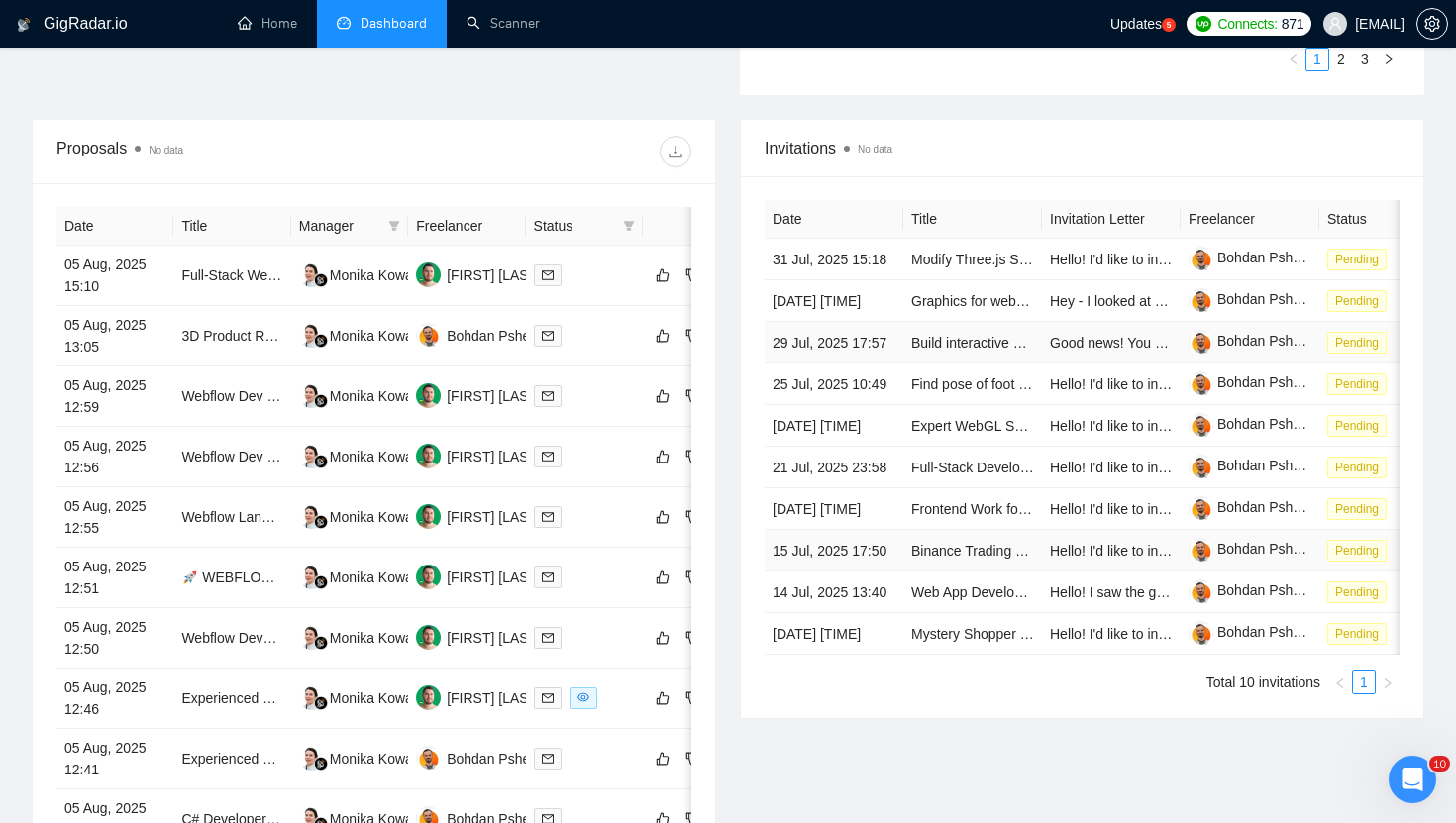 scroll, scrollTop: 689, scrollLeft: 0, axis: vertical 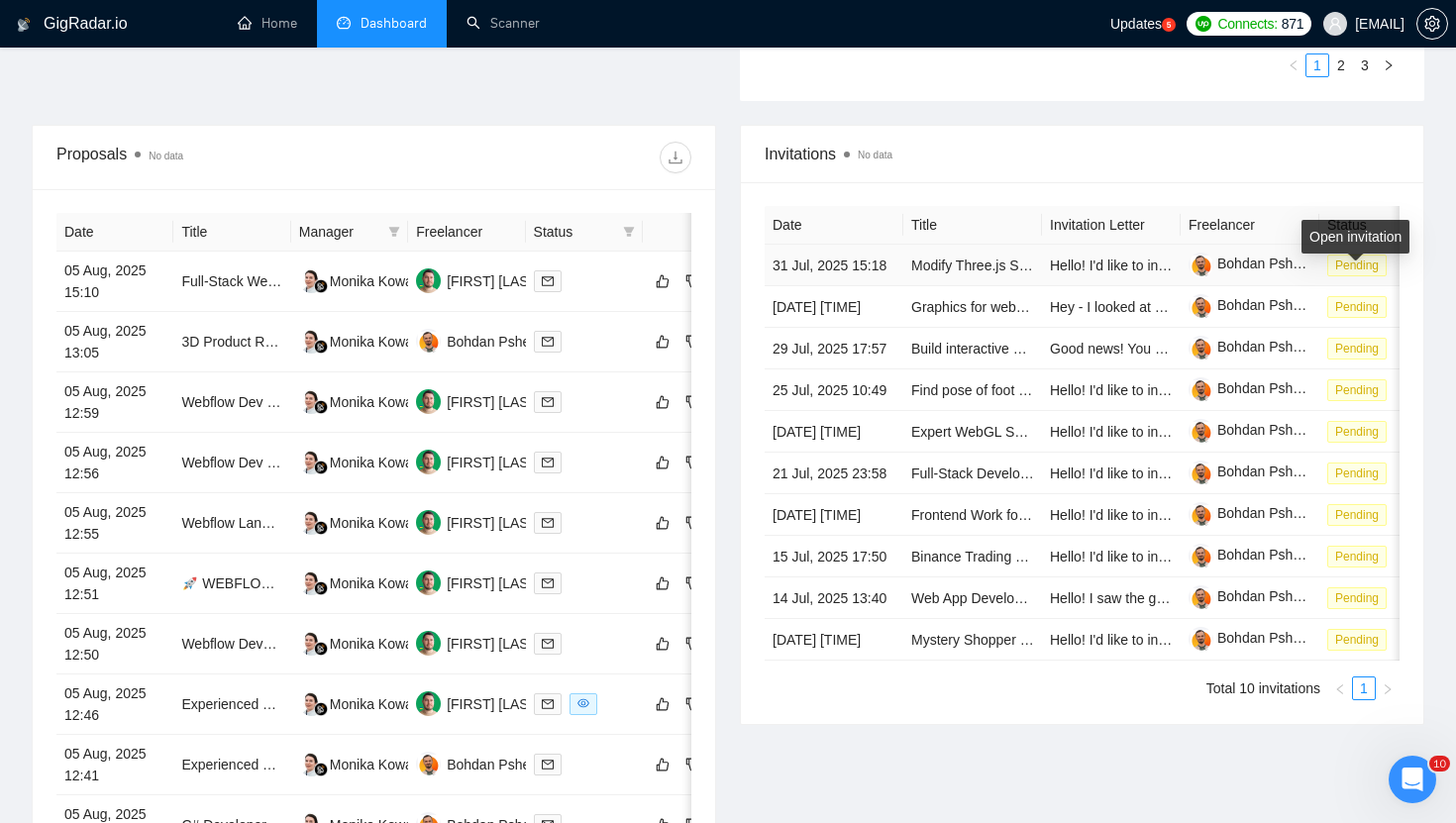 click on "Pending" at bounding box center [1357, 265] 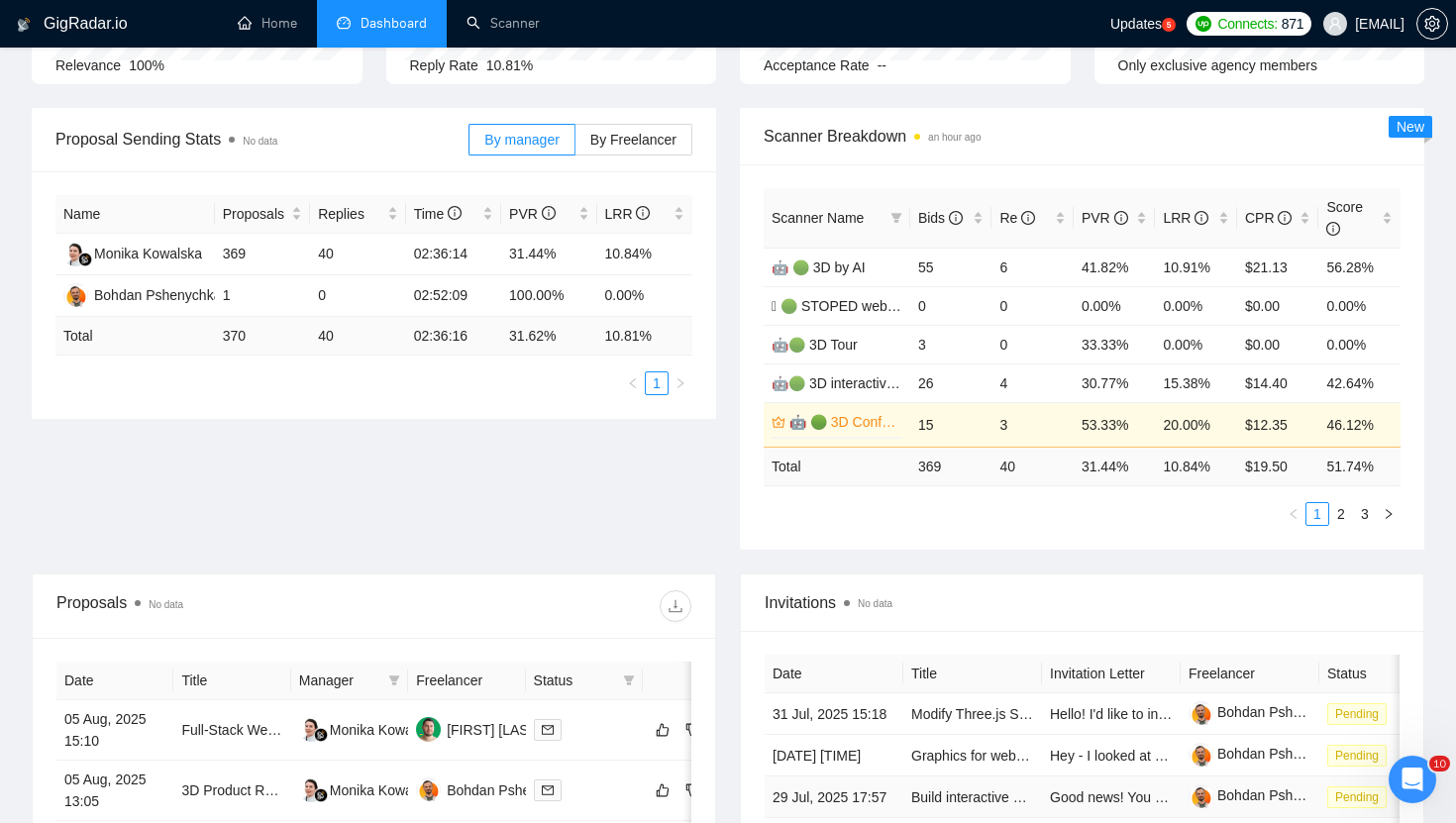 scroll, scrollTop: 0, scrollLeft: 0, axis: both 